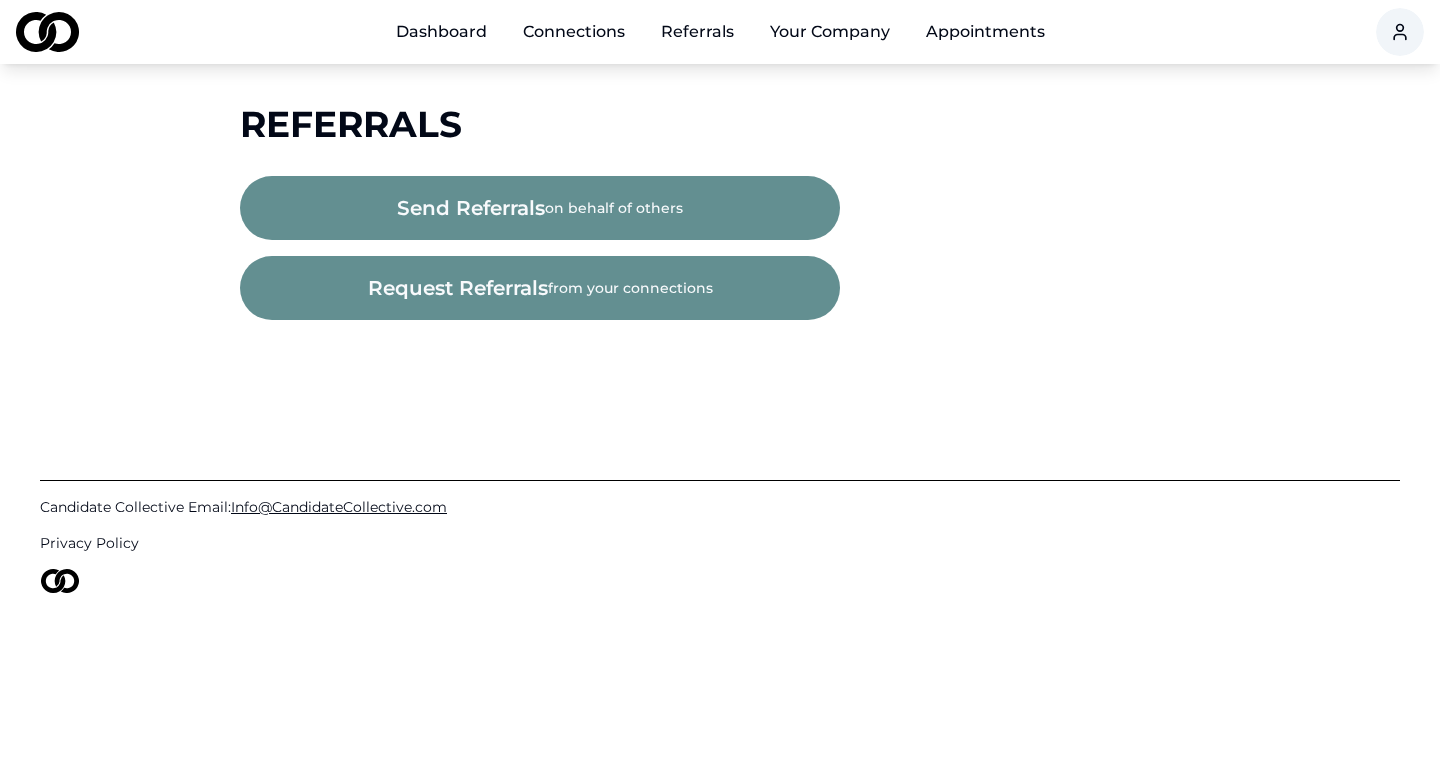 scroll, scrollTop: 0, scrollLeft: 0, axis: both 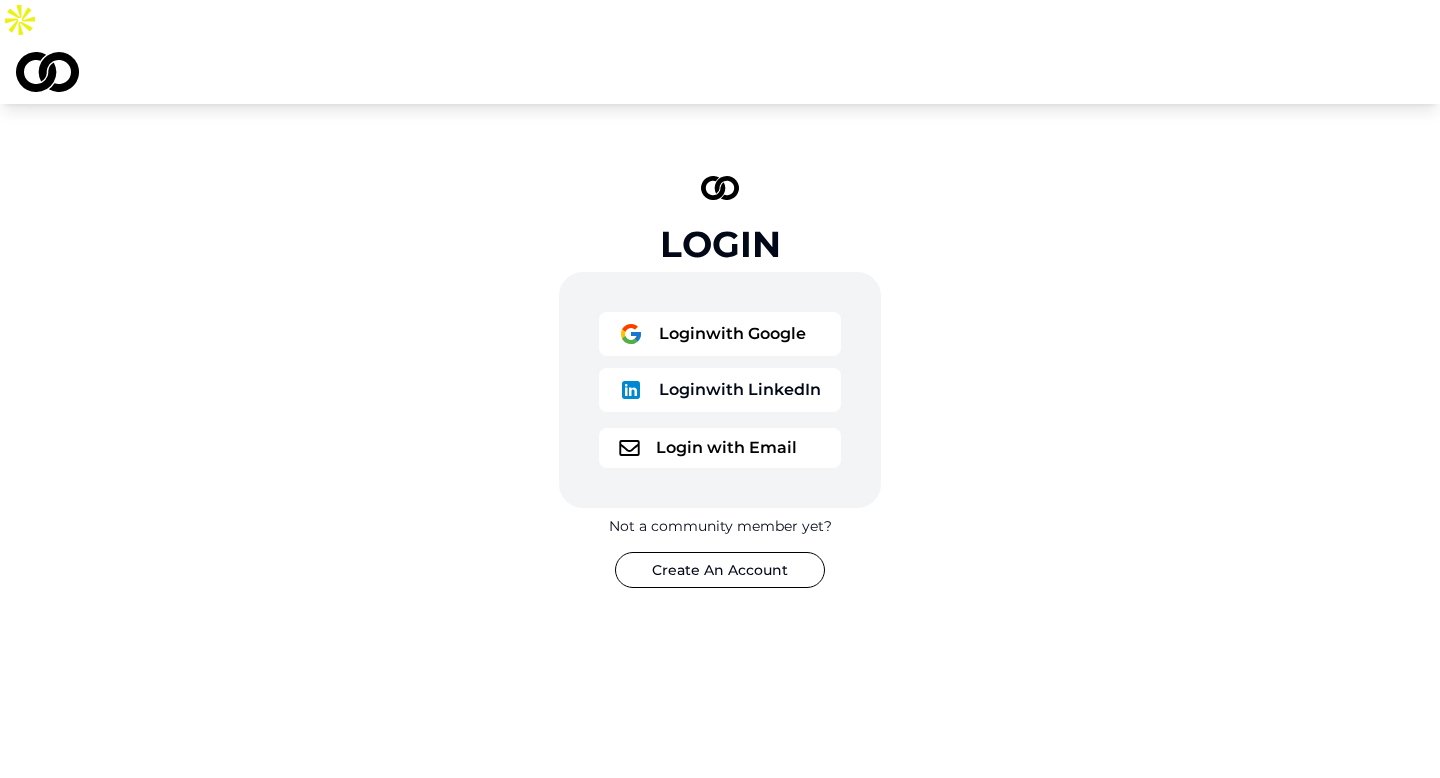 click on "Login  with Google" at bounding box center (720, 334) 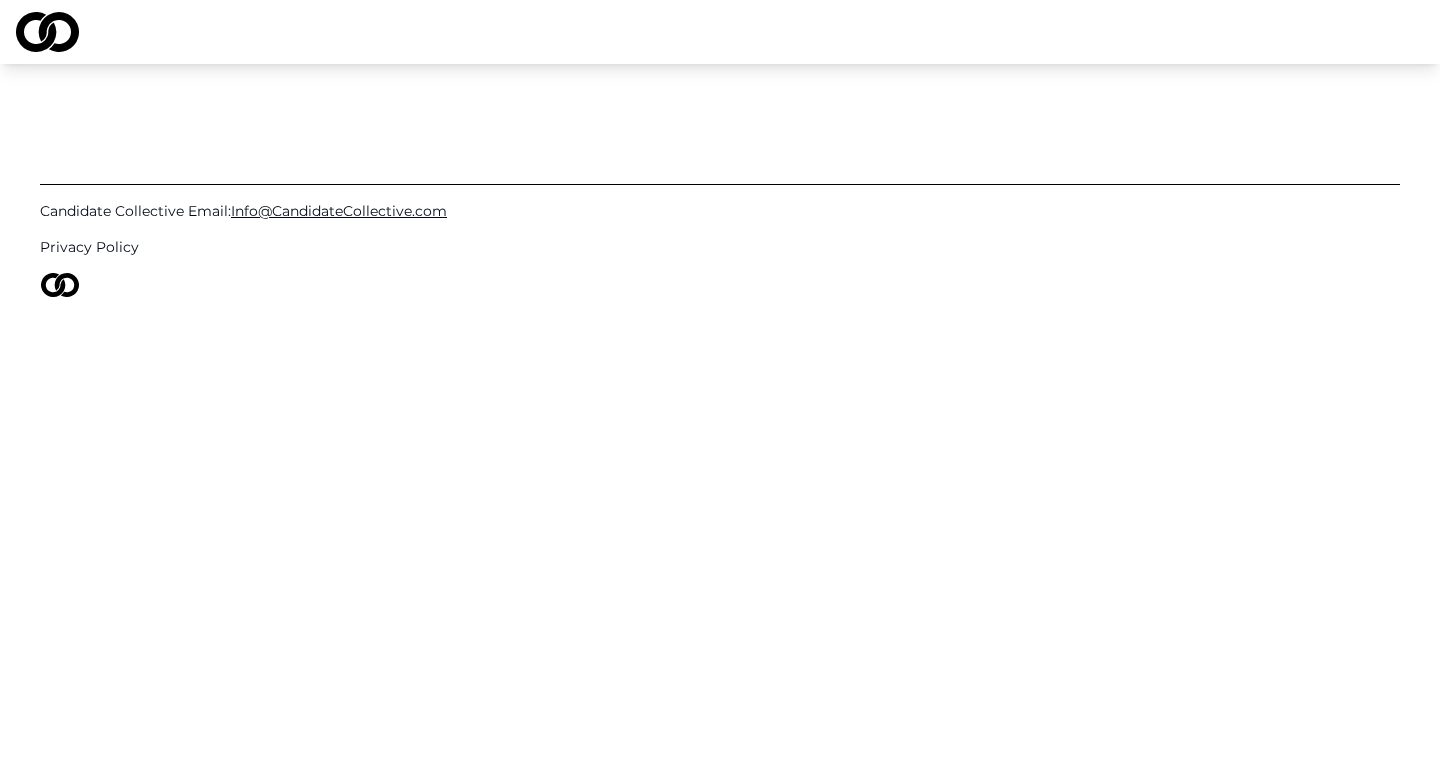 scroll, scrollTop: 0, scrollLeft: 0, axis: both 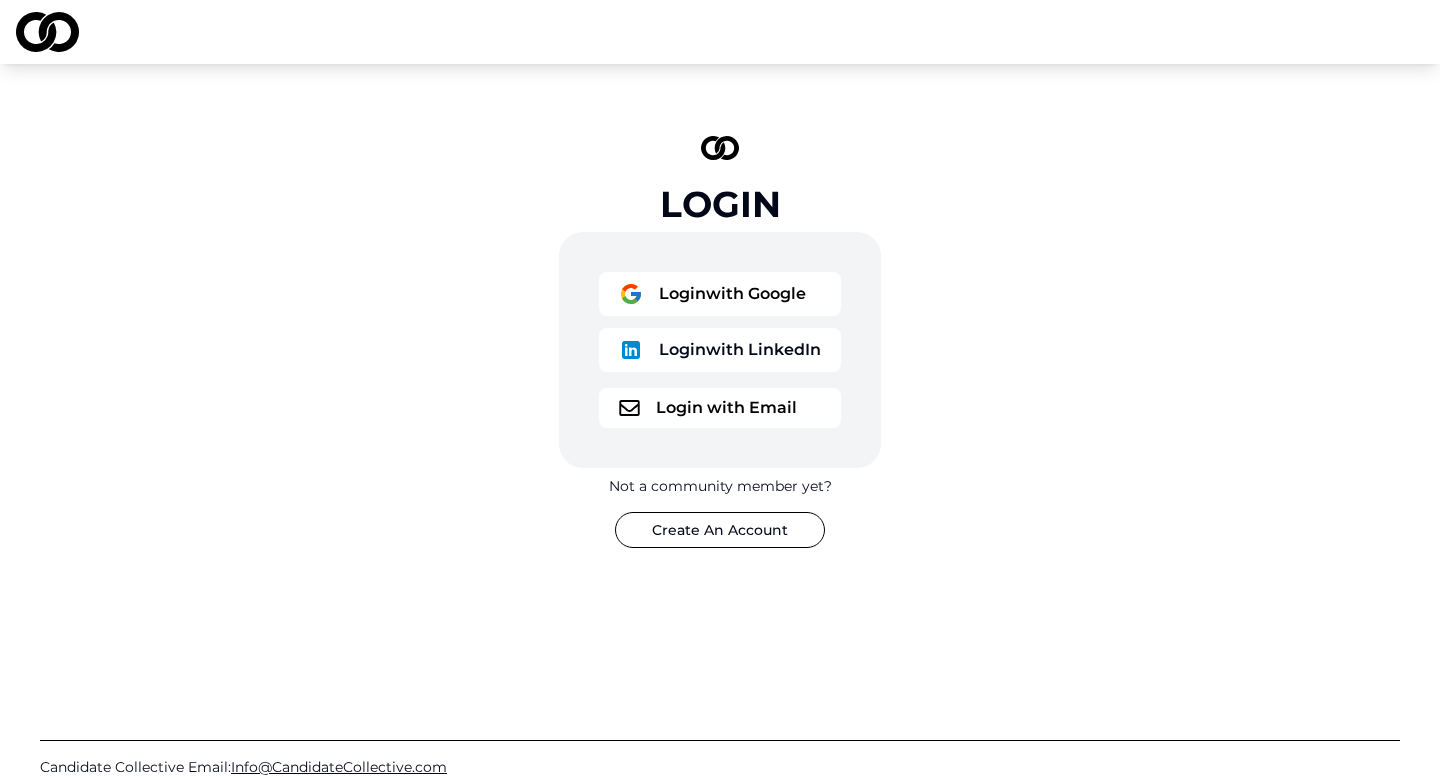 click on "Login  with Google Login  with LinkedIn" at bounding box center (720, 326) 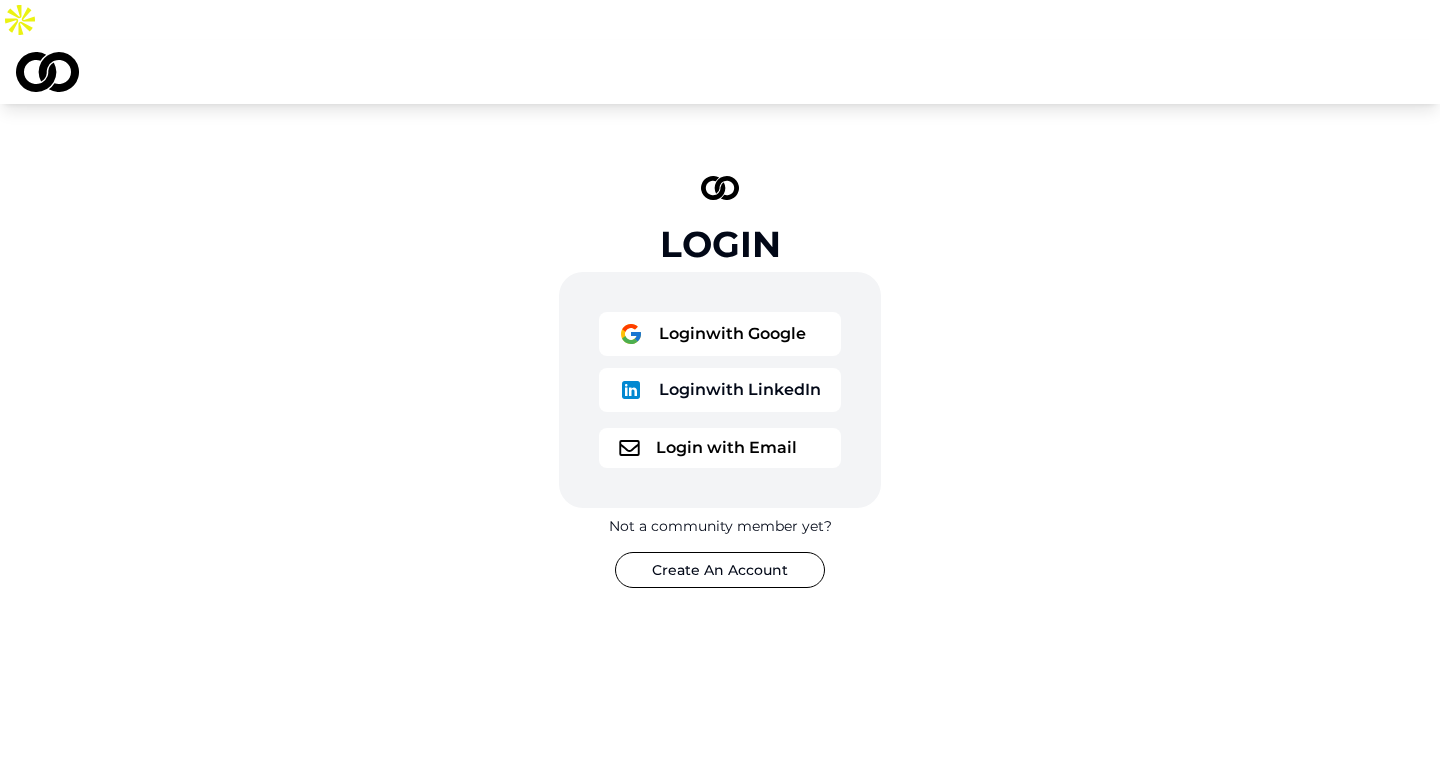 click on "Login  with Google" at bounding box center [720, 334] 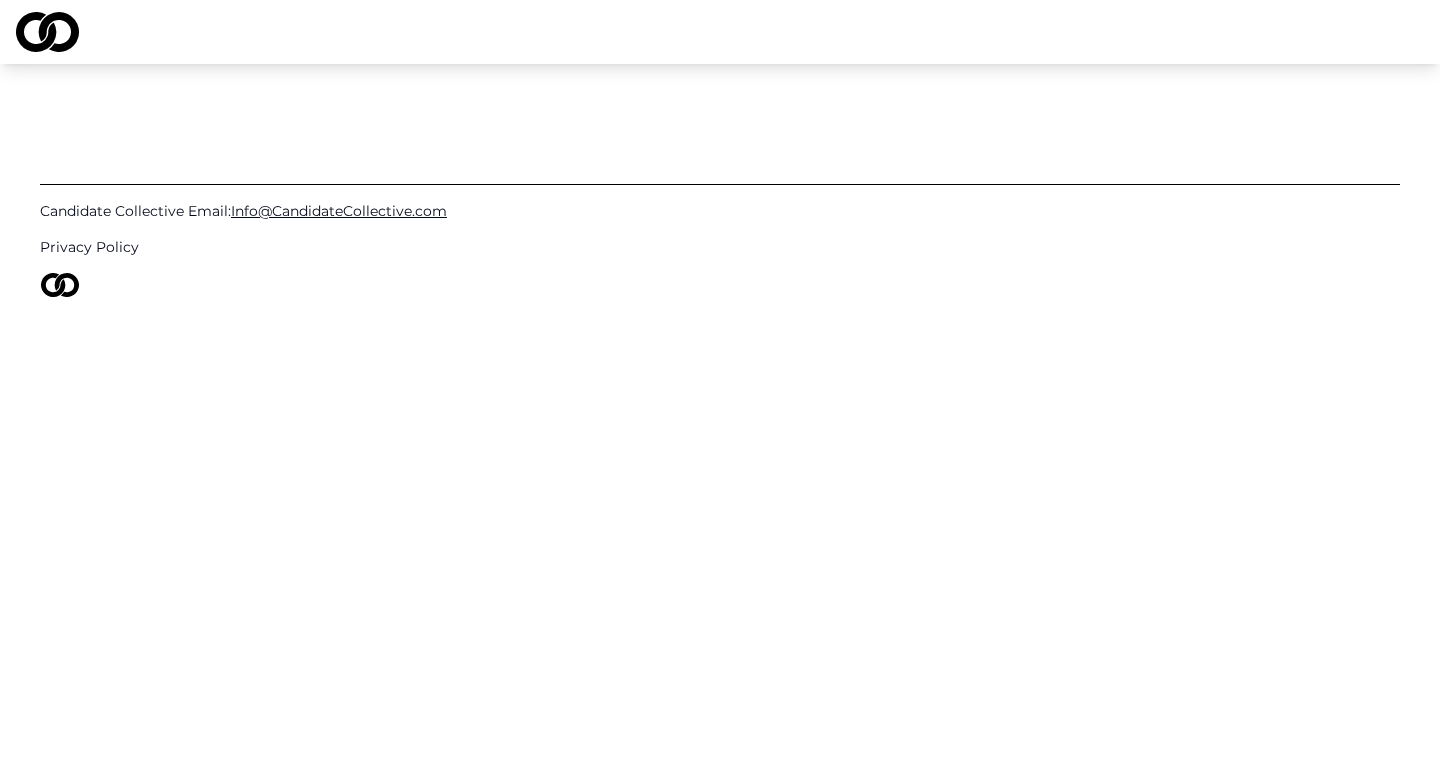 scroll, scrollTop: 0, scrollLeft: 0, axis: both 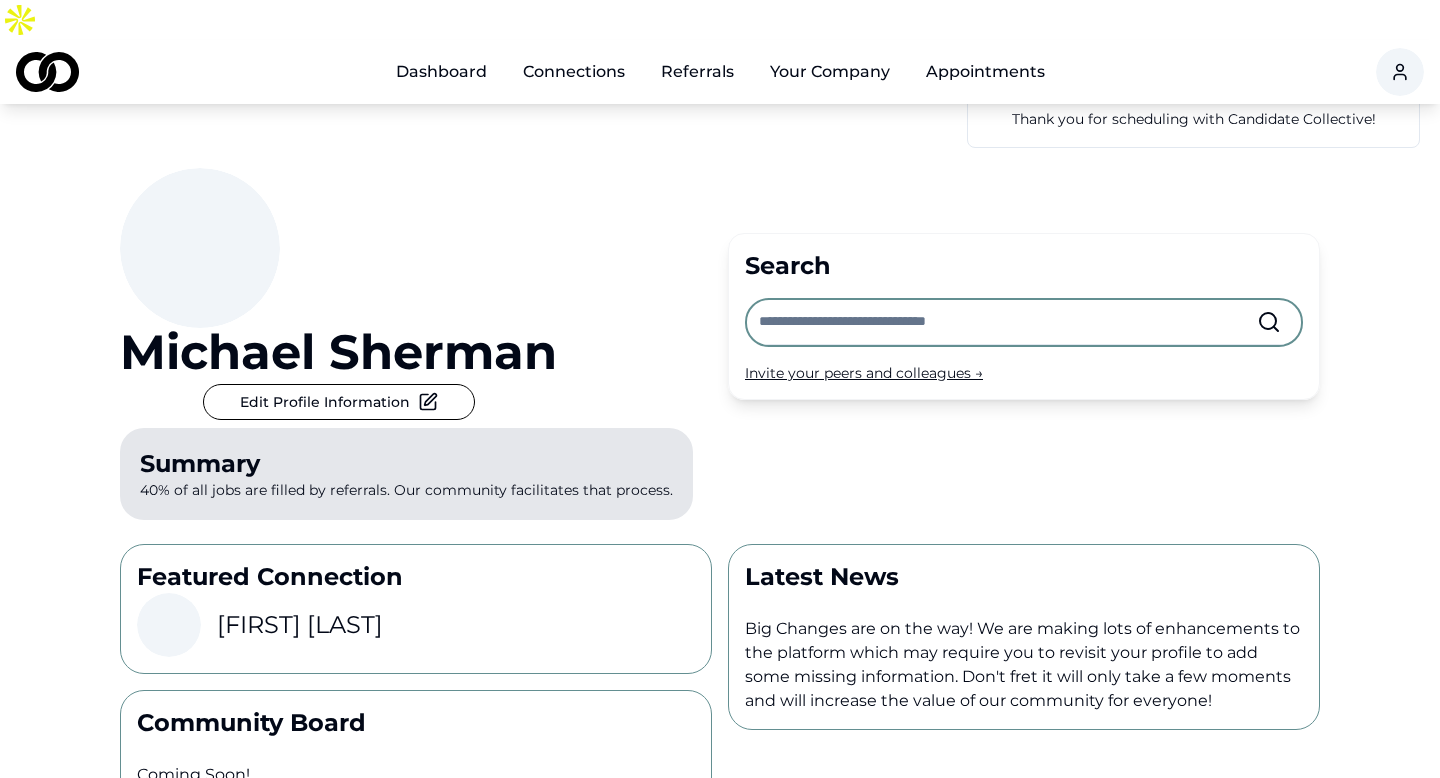 click at bounding box center [1008, 322] 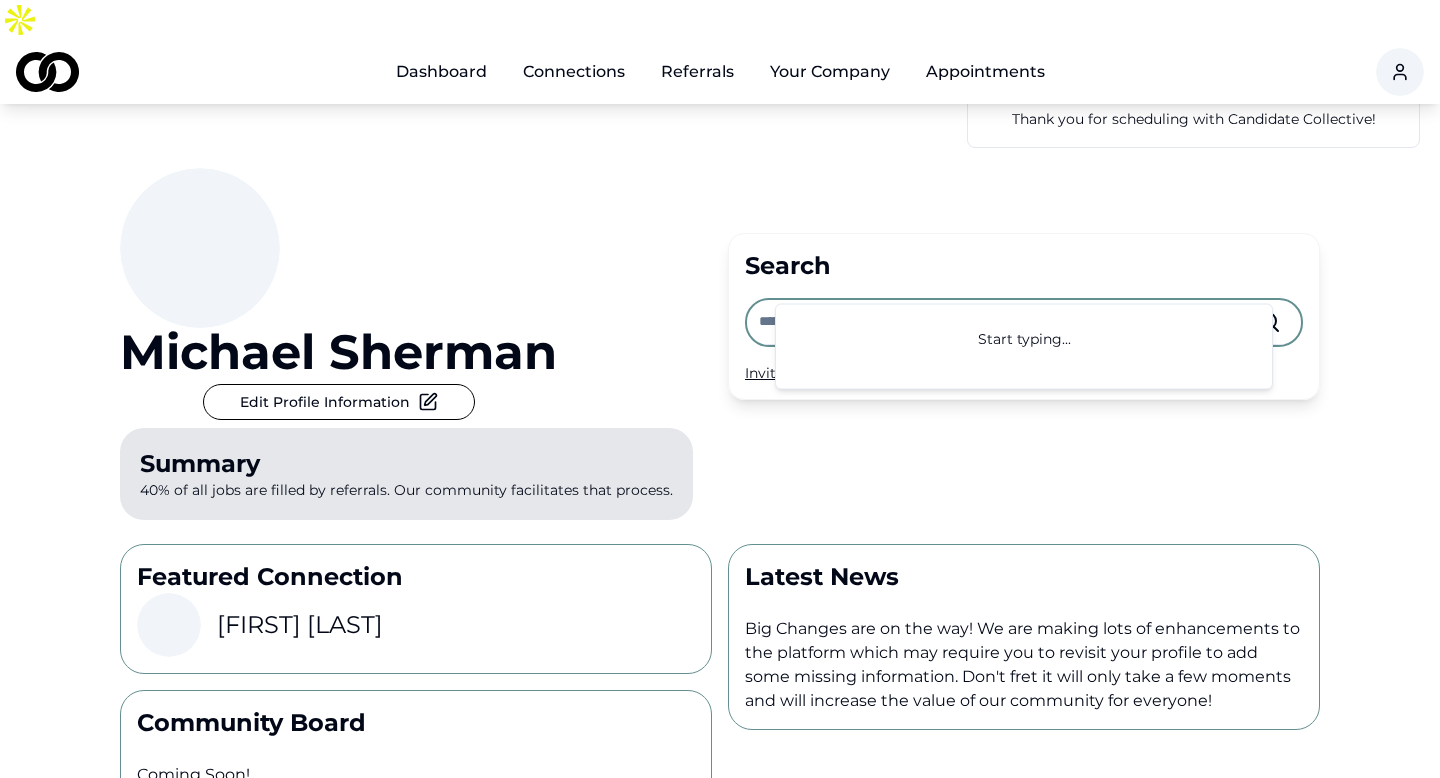 click on "Connections" at bounding box center (574, 72) 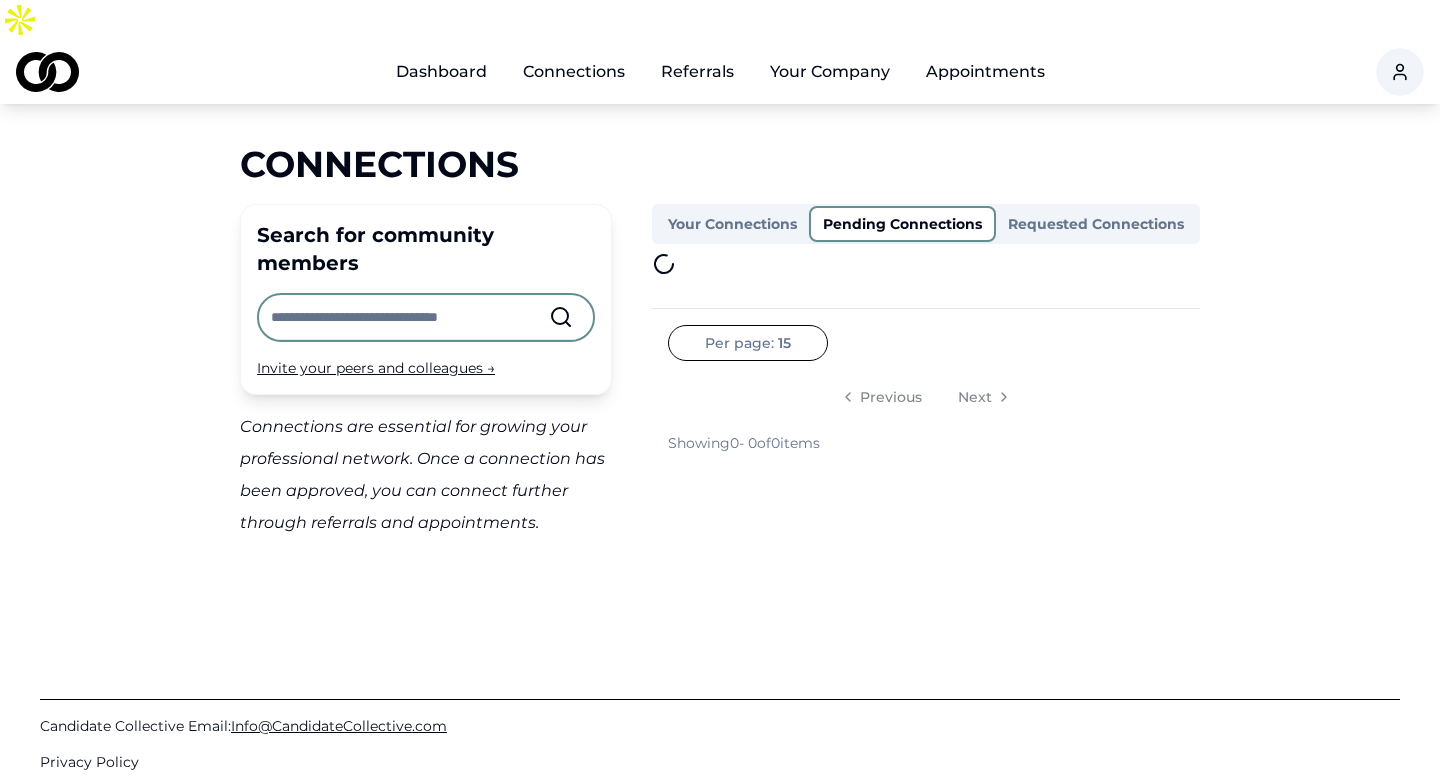 click on "Pending Connections" at bounding box center (902, 224) 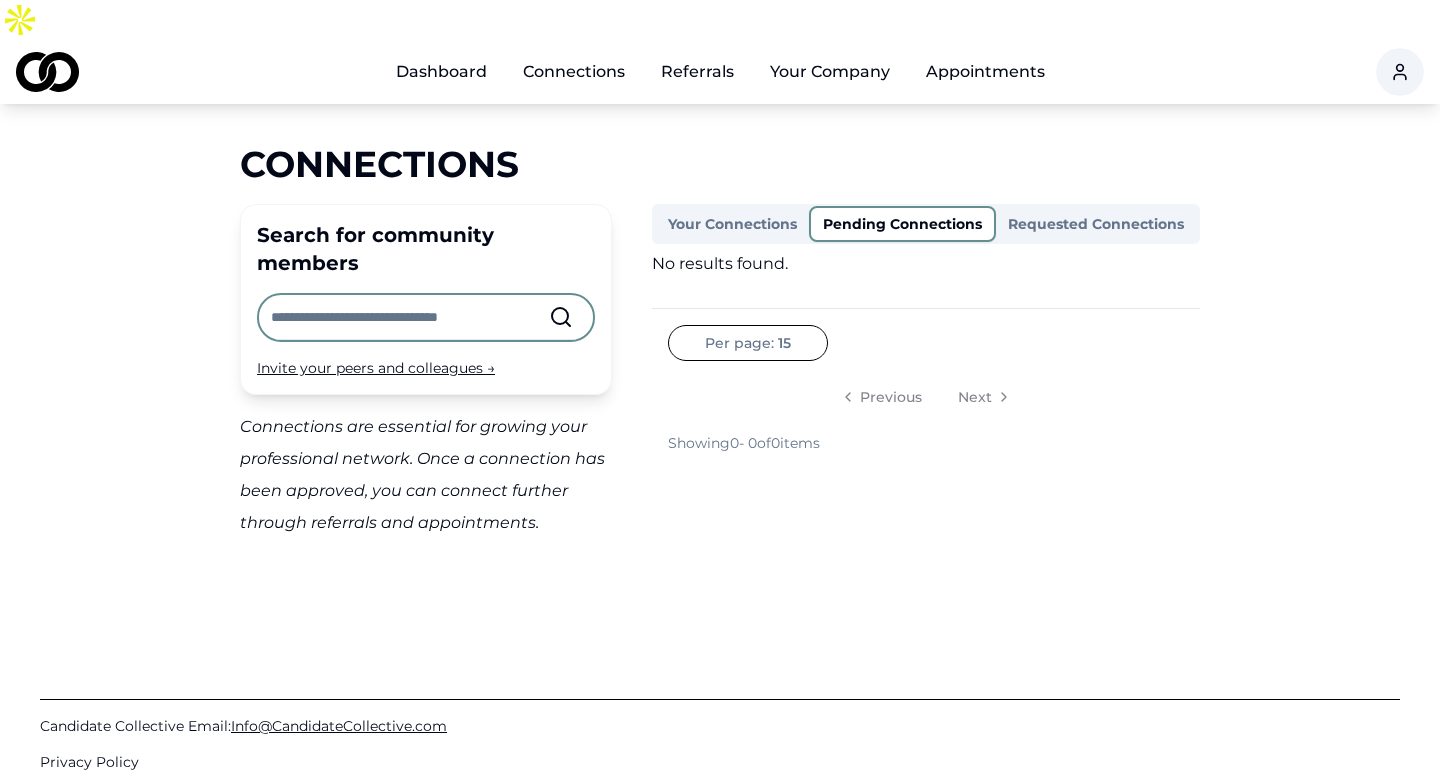 click on "Your Connections" at bounding box center [732, 224] 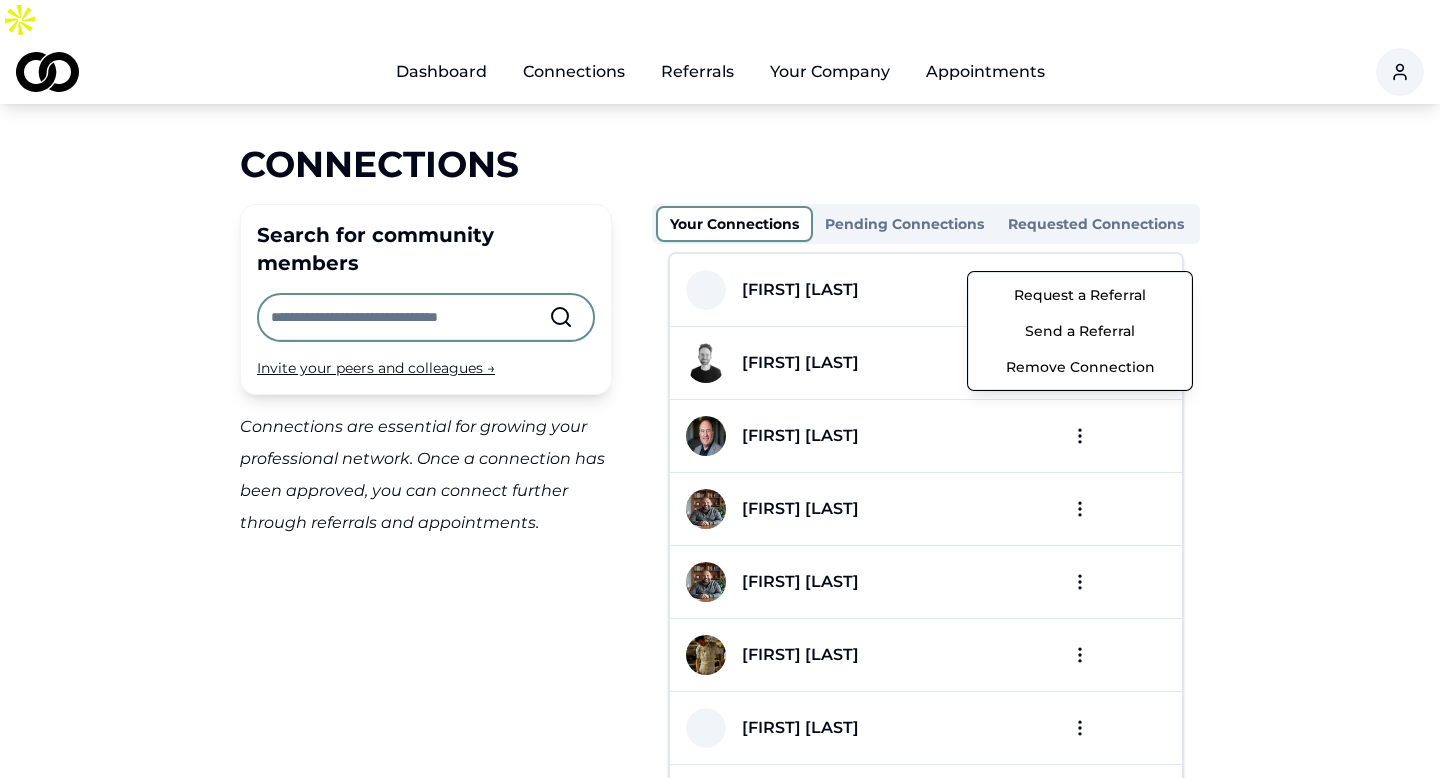click on "Dashboard Connections Referrals Your Company   Appointments Connections Search for community members Invite your peers and colleagues → Connections are essential for growing your professional network. Once a connection has been approved, you can connect further through referrals and appointments. Your Connections Pending Connections Requested Connections Amos Bigler Jon DeLeon Ken Taylor Kenrick Burkholder Kenrick Burkholder Samuel Jones Nathaniel  Wilkins Trent Kennedy Trent Kennedy Andrea Kostopolus Susan Eisma Susan Eisma Rahul Singh Ian Nicholson Ian Nicholson Per page:  15   Previous 2 More pages 12 Next Showing  1  -   15  of  180  items Candidate Collective Email:  Info@CandidateCollective.com Privacy Policy /connections   Request a Referral Send a Referral Remove Connection" at bounding box center [720, 389] 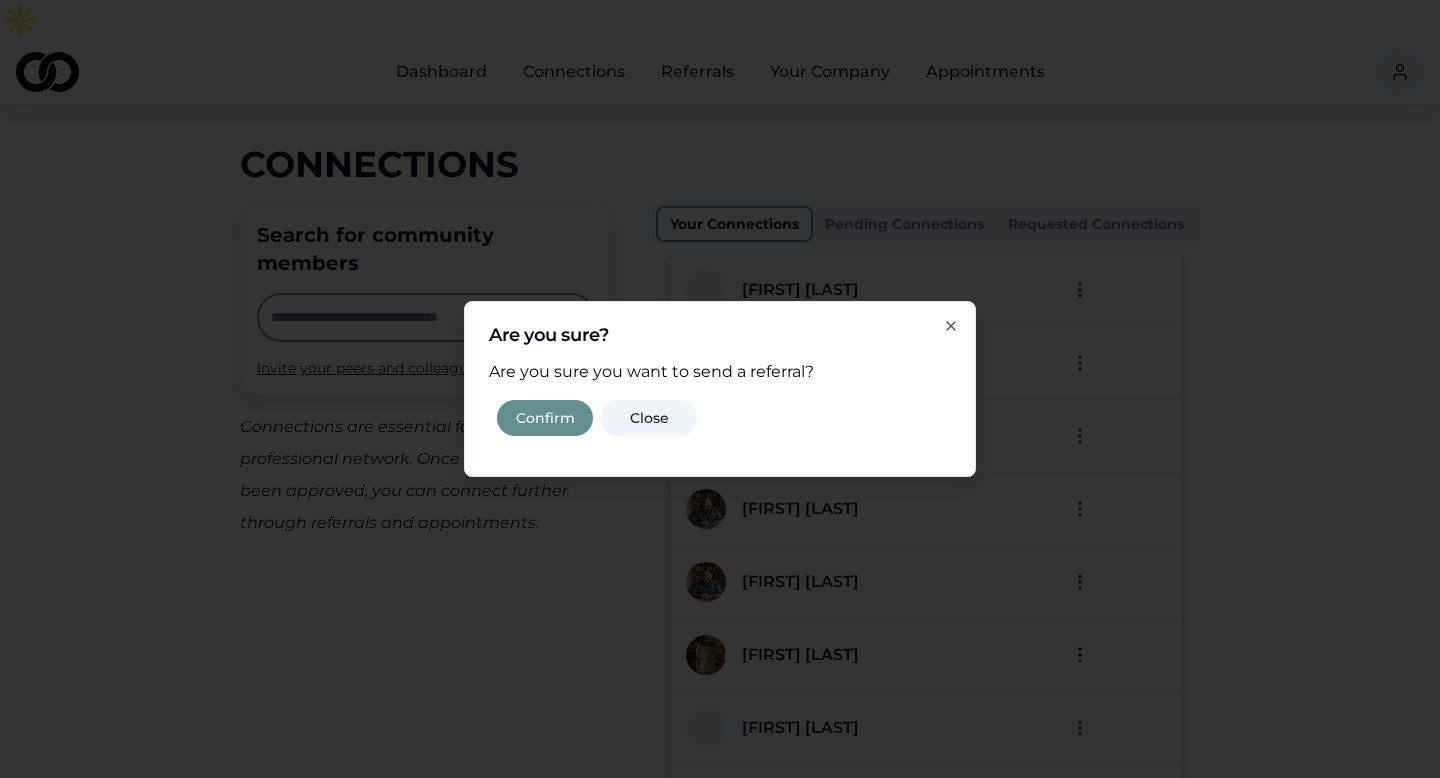 click on "Confirm" at bounding box center (545, 418) 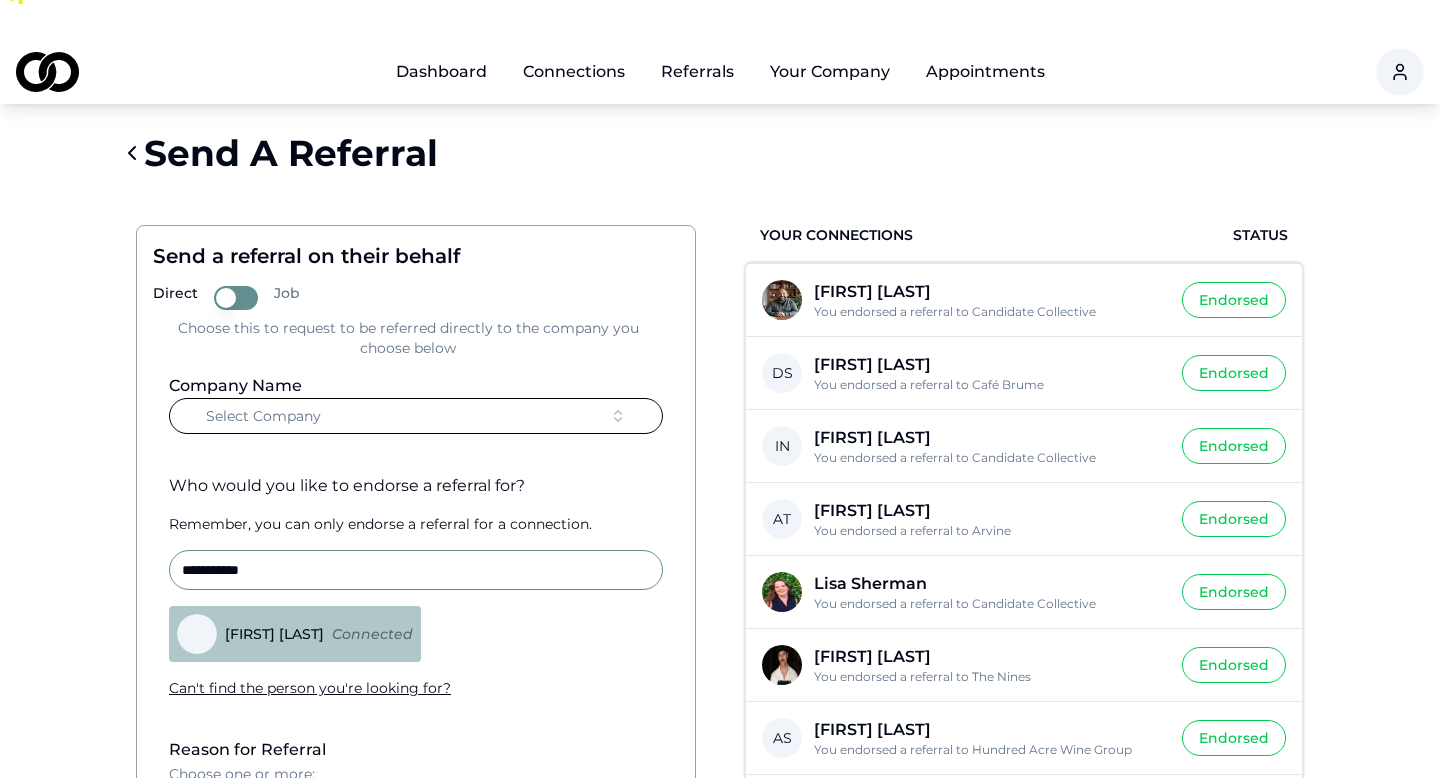 scroll, scrollTop: 37, scrollLeft: 0, axis: vertical 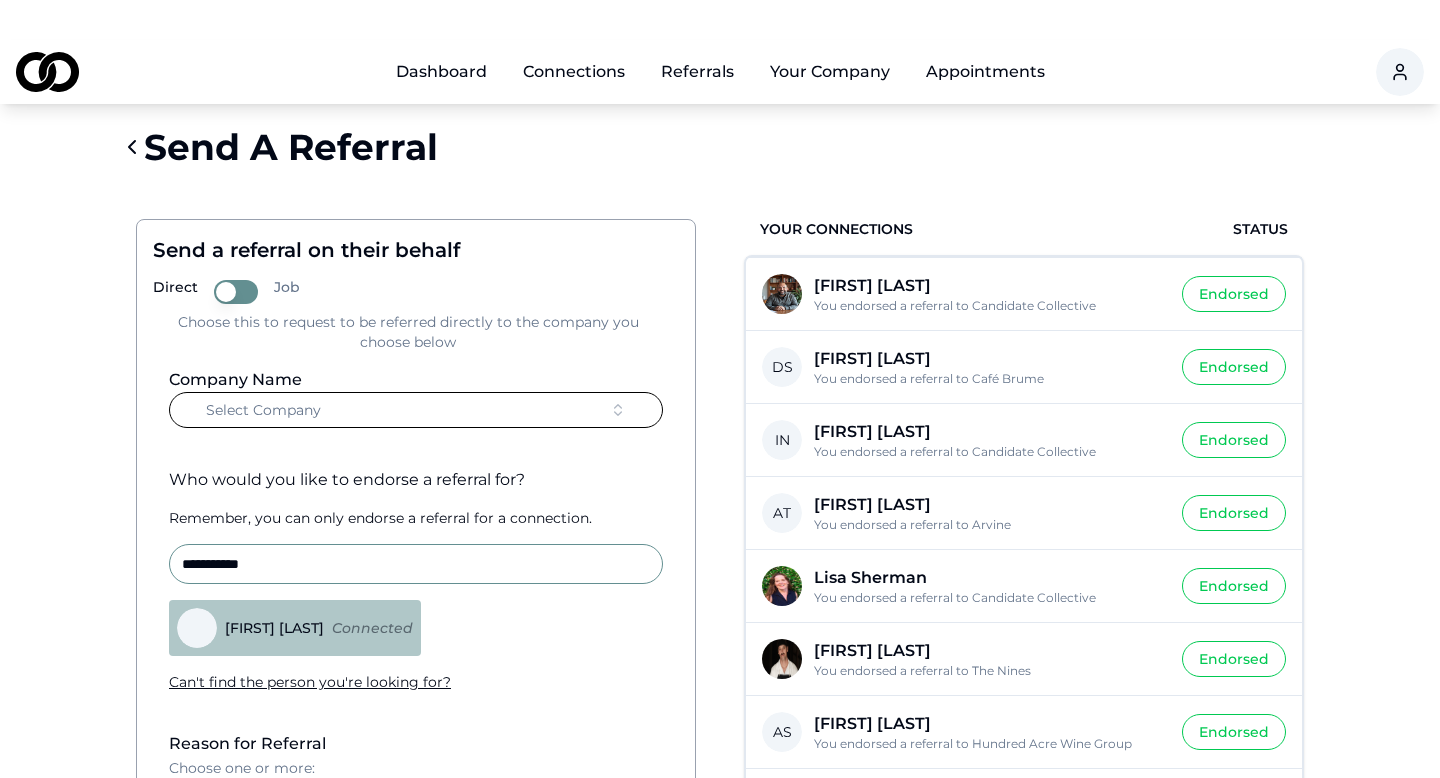 click on "Select Company" at bounding box center [416, 410] 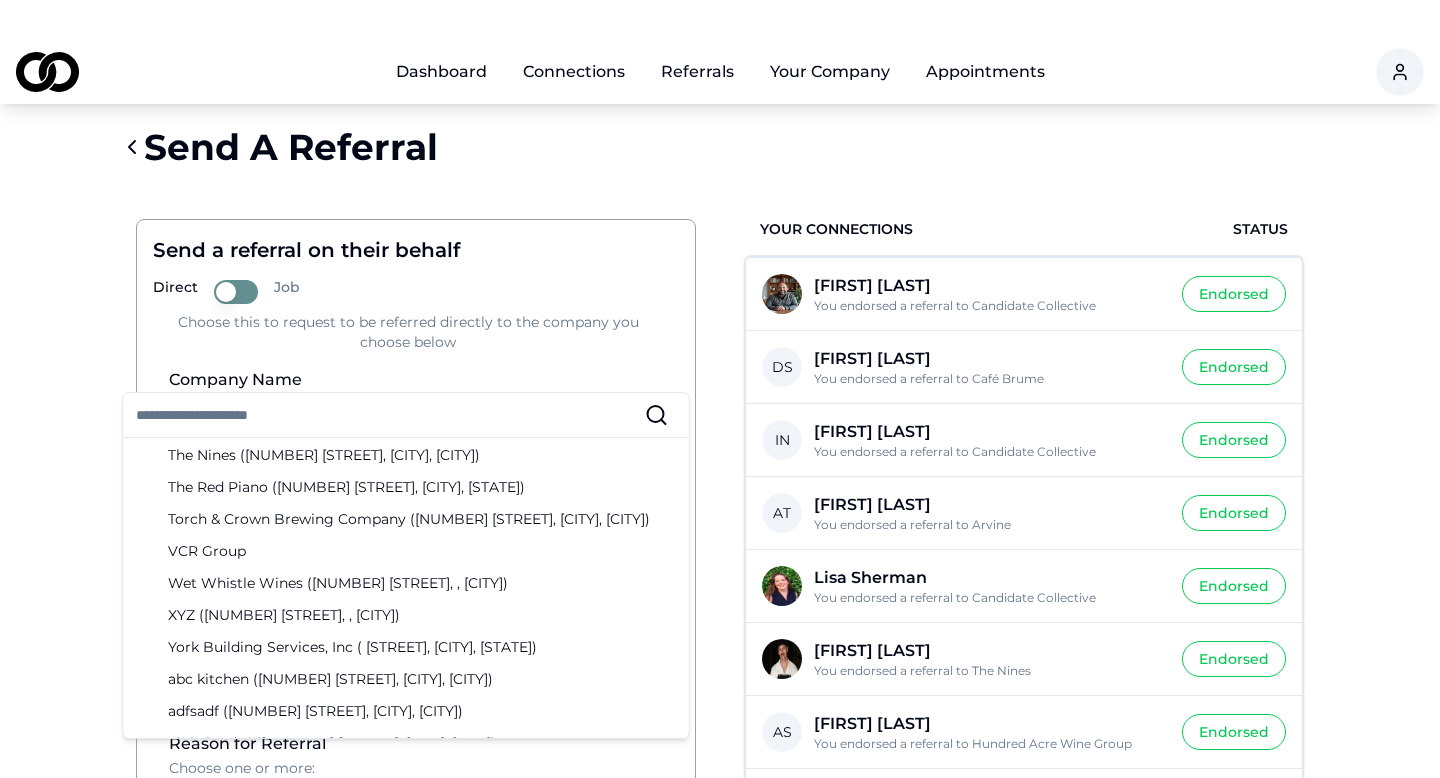 scroll, scrollTop: 3324, scrollLeft: 0, axis: vertical 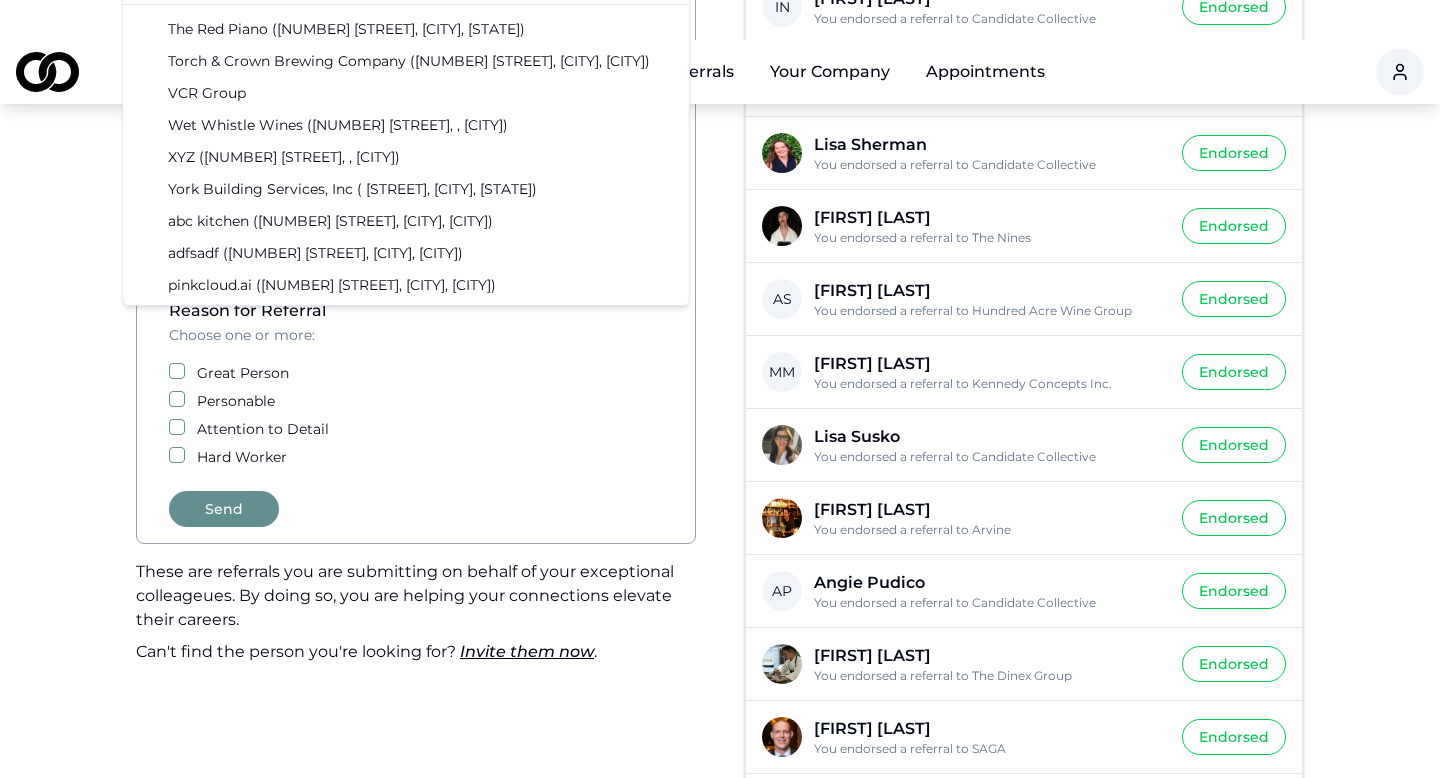 click on "**********" at bounding box center (416, 231) 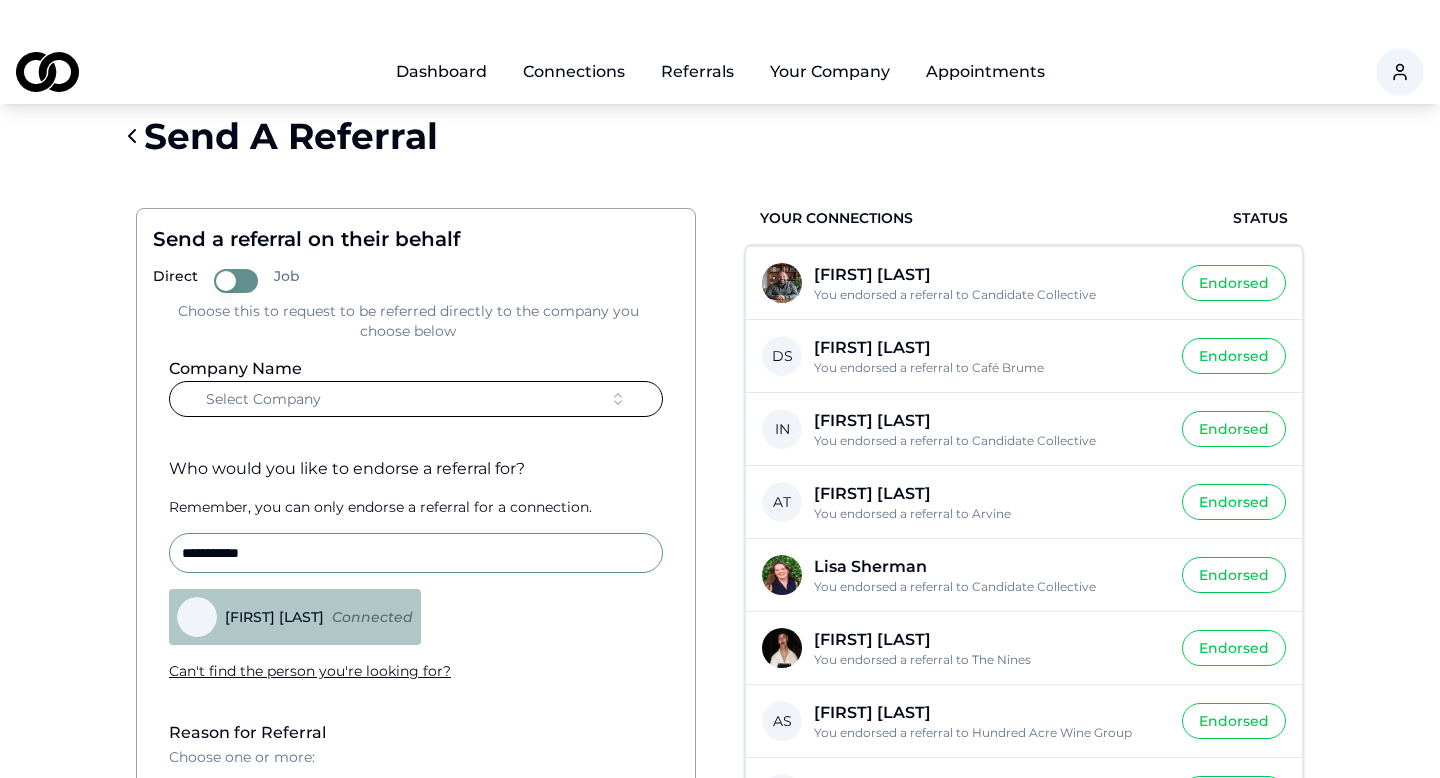 scroll, scrollTop: 0, scrollLeft: 0, axis: both 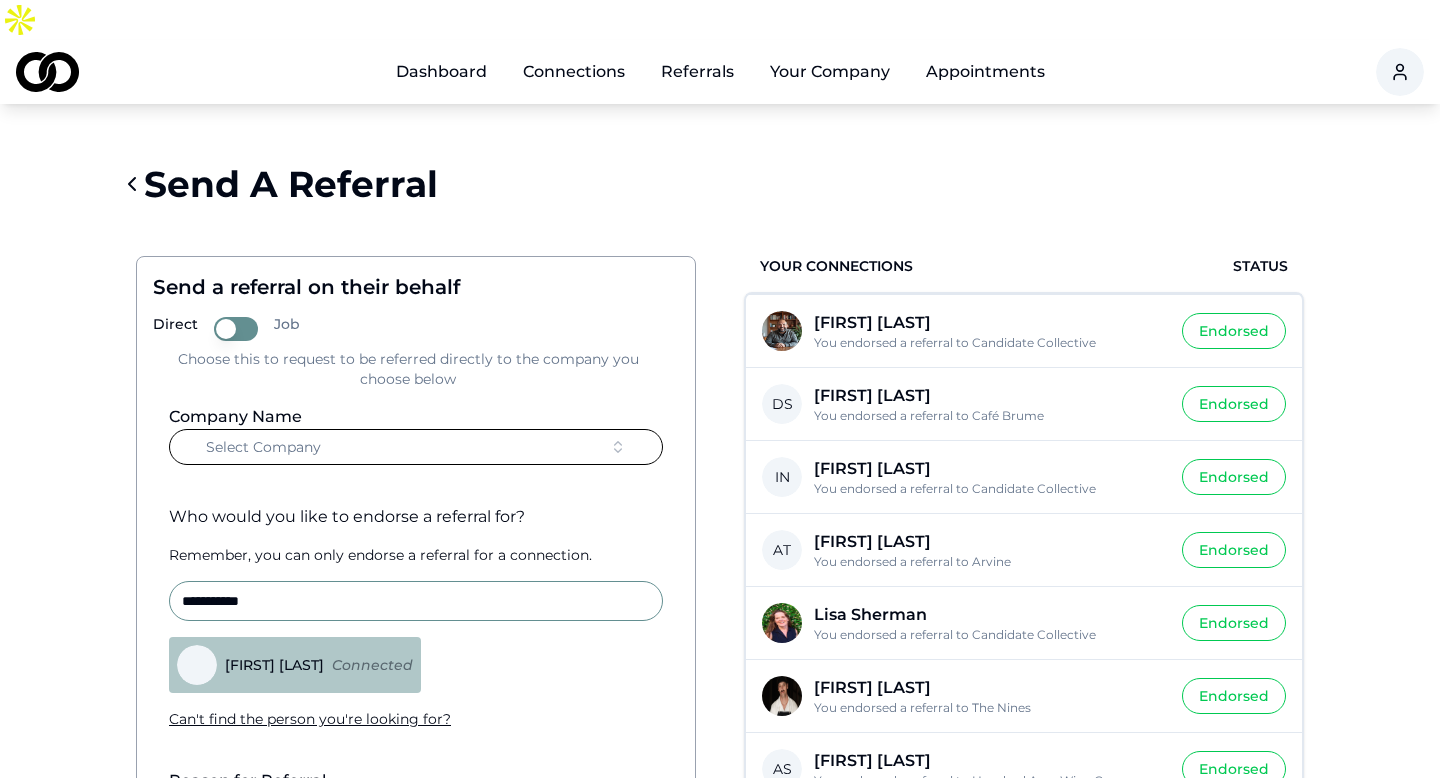 click on "Select Company" at bounding box center (416, 447) 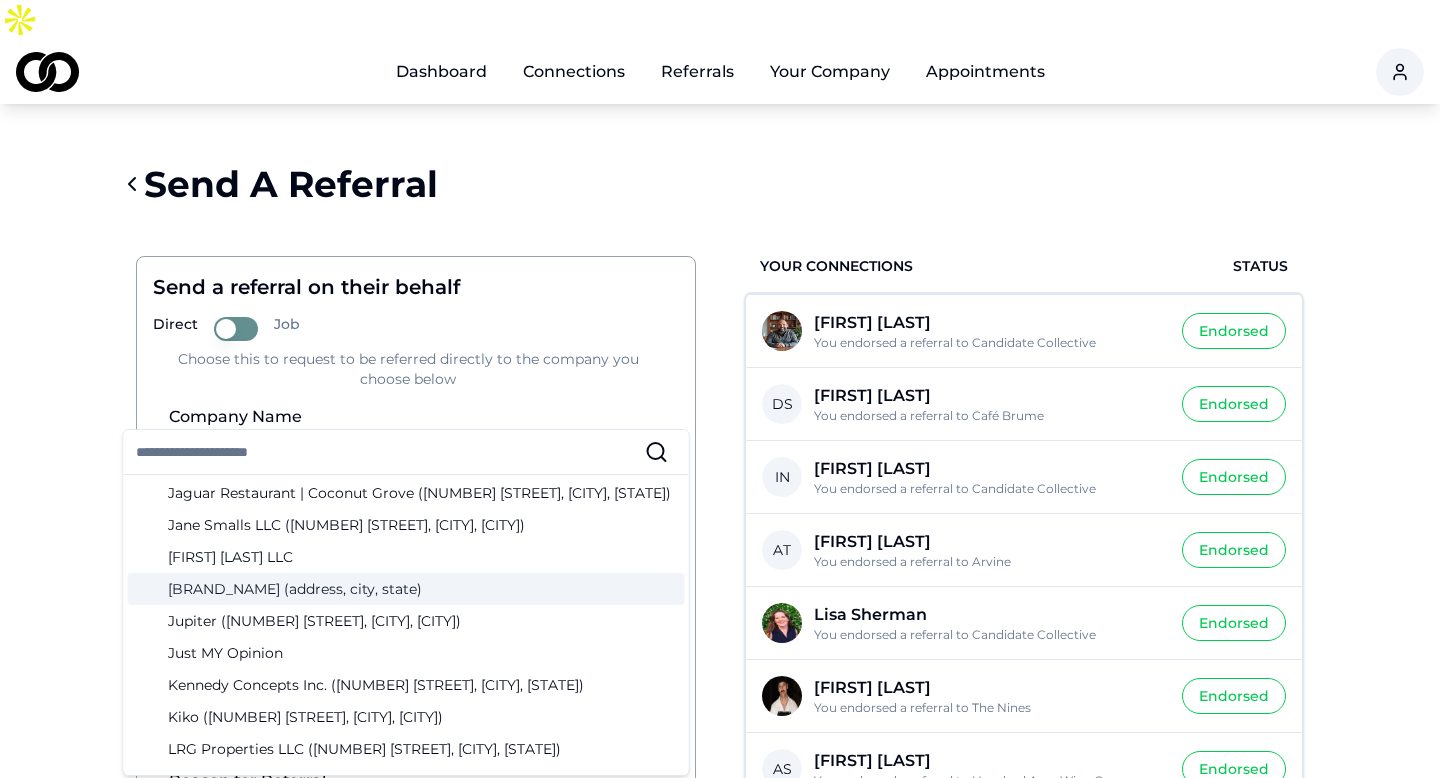 scroll, scrollTop: 1394, scrollLeft: 0, axis: vertical 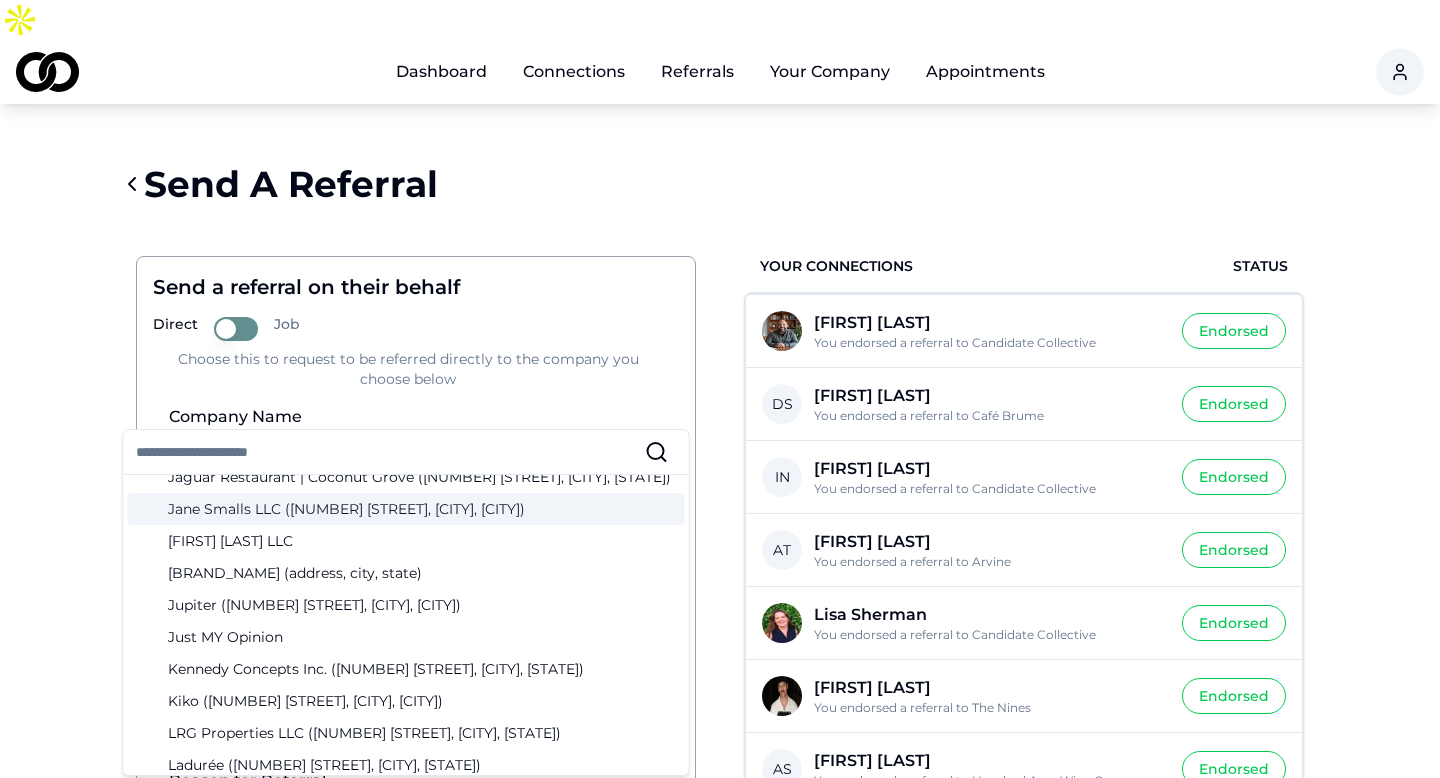 click on "Send a referral on their behalf" at bounding box center (408, 287) 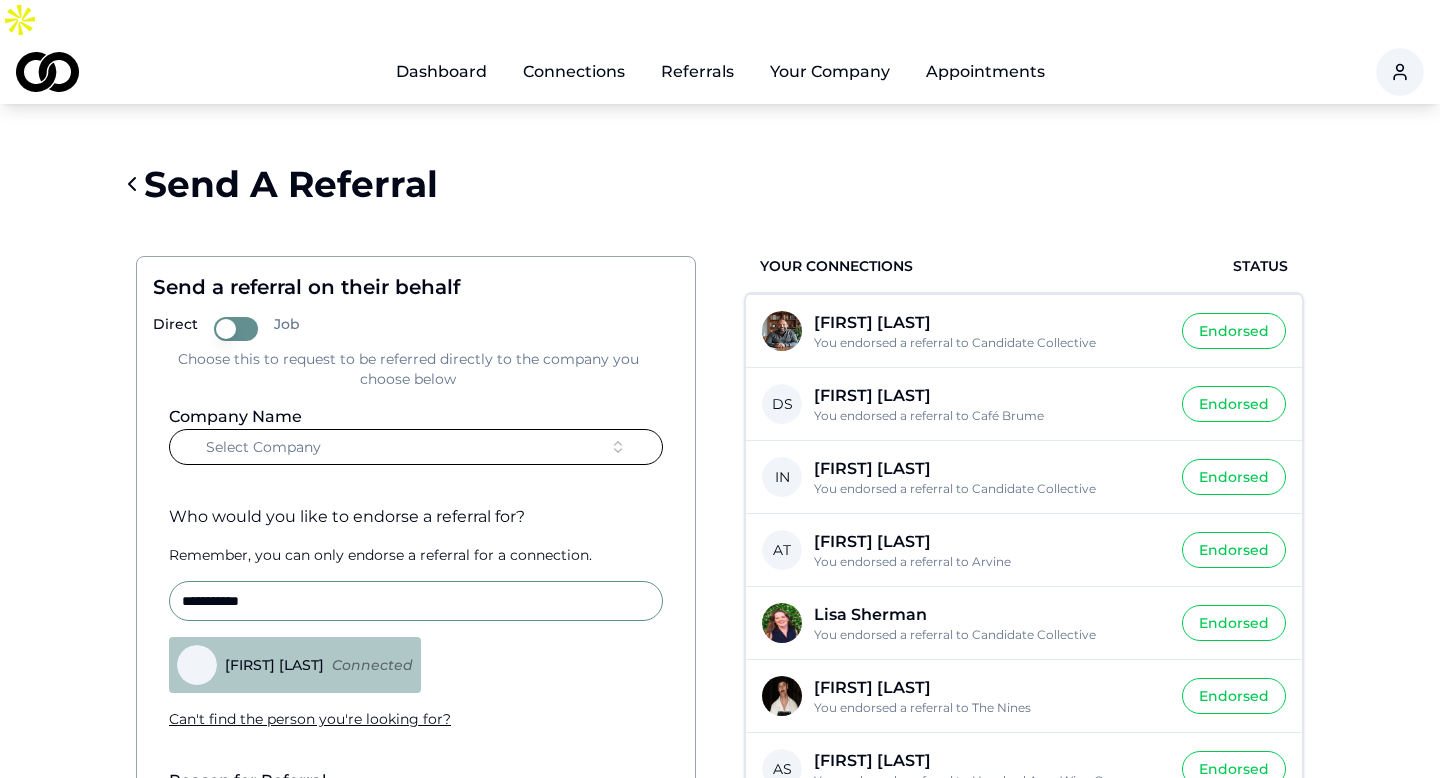 click on "Connections" at bounding box center [574, 72] 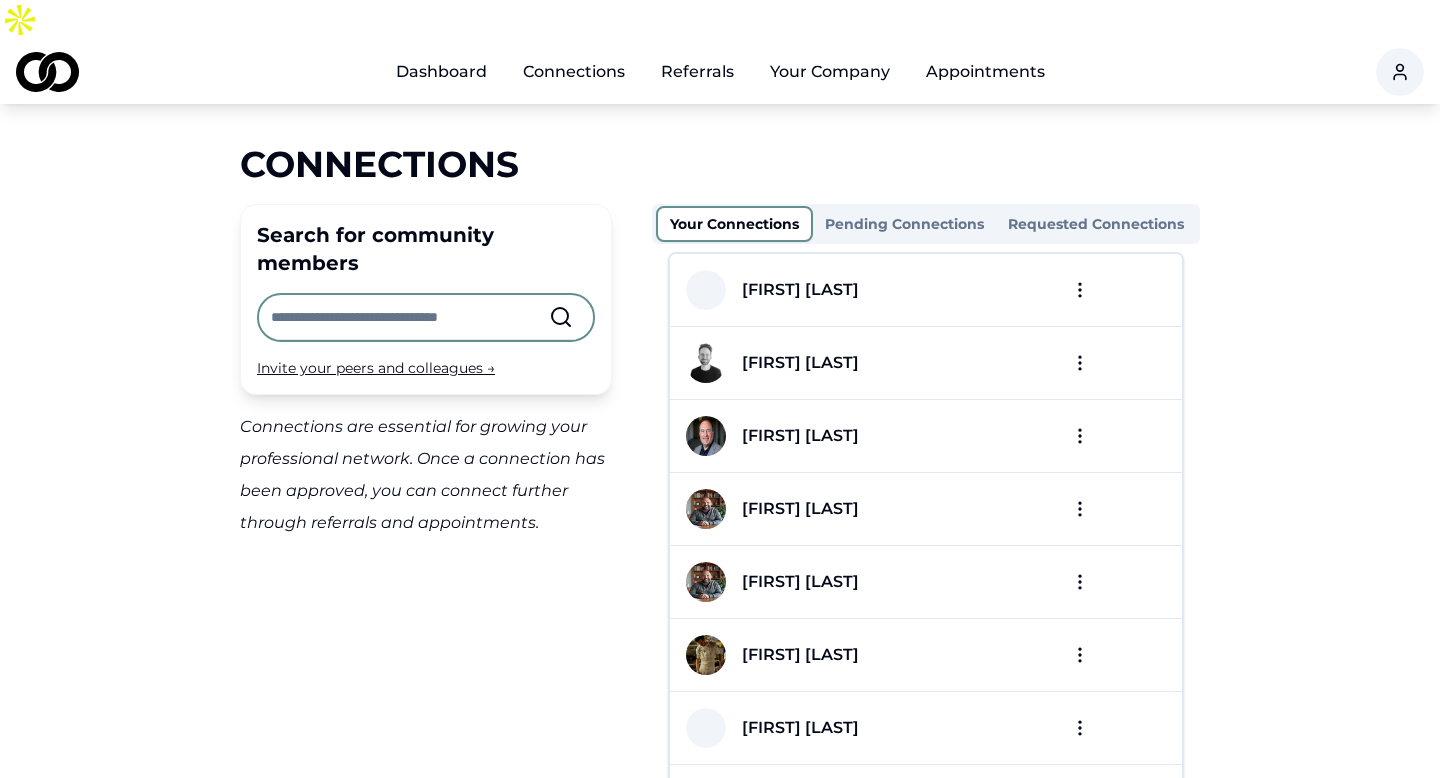 click on "Dashboard" at bounding box center (441, 72) 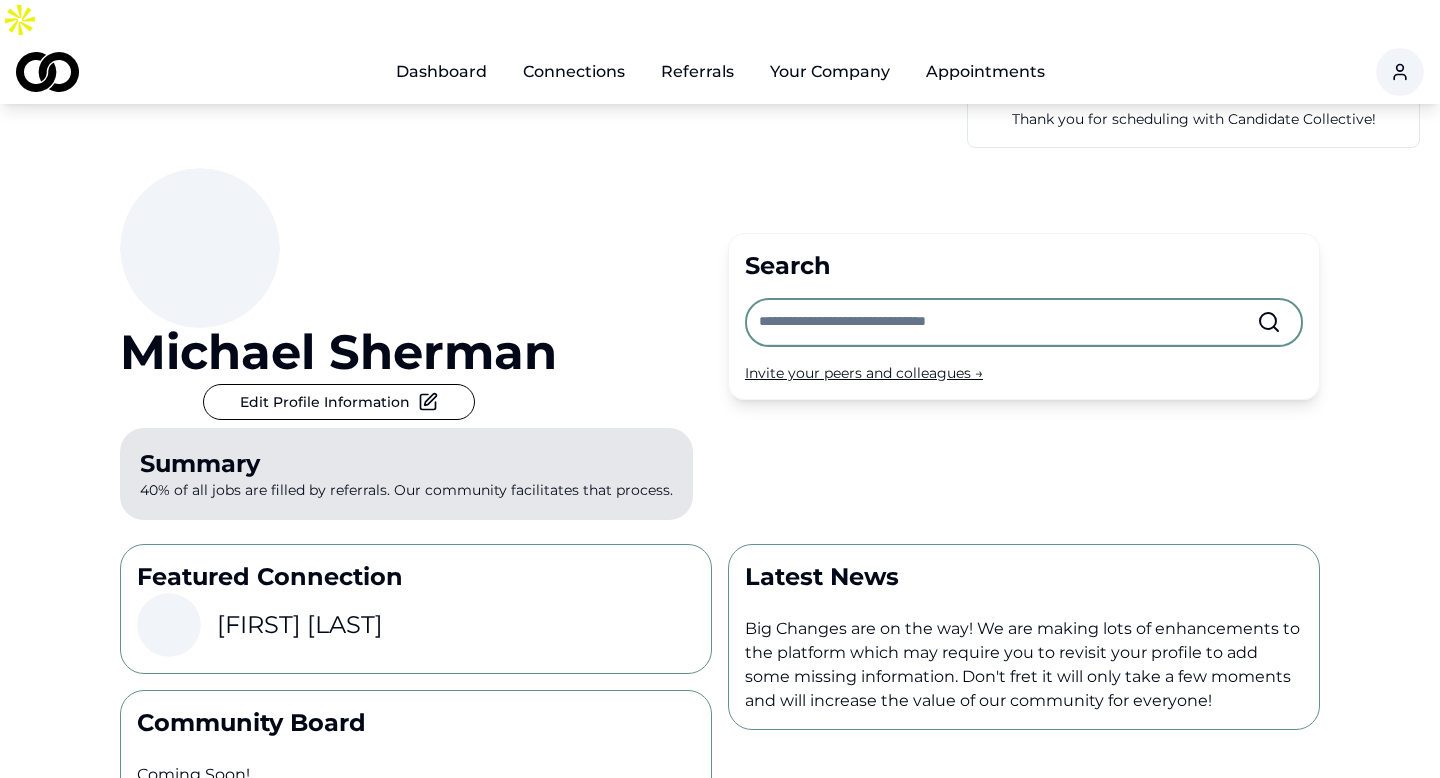 click on "Invite your peers and colleagues →" at bounding box center [1024, 373] 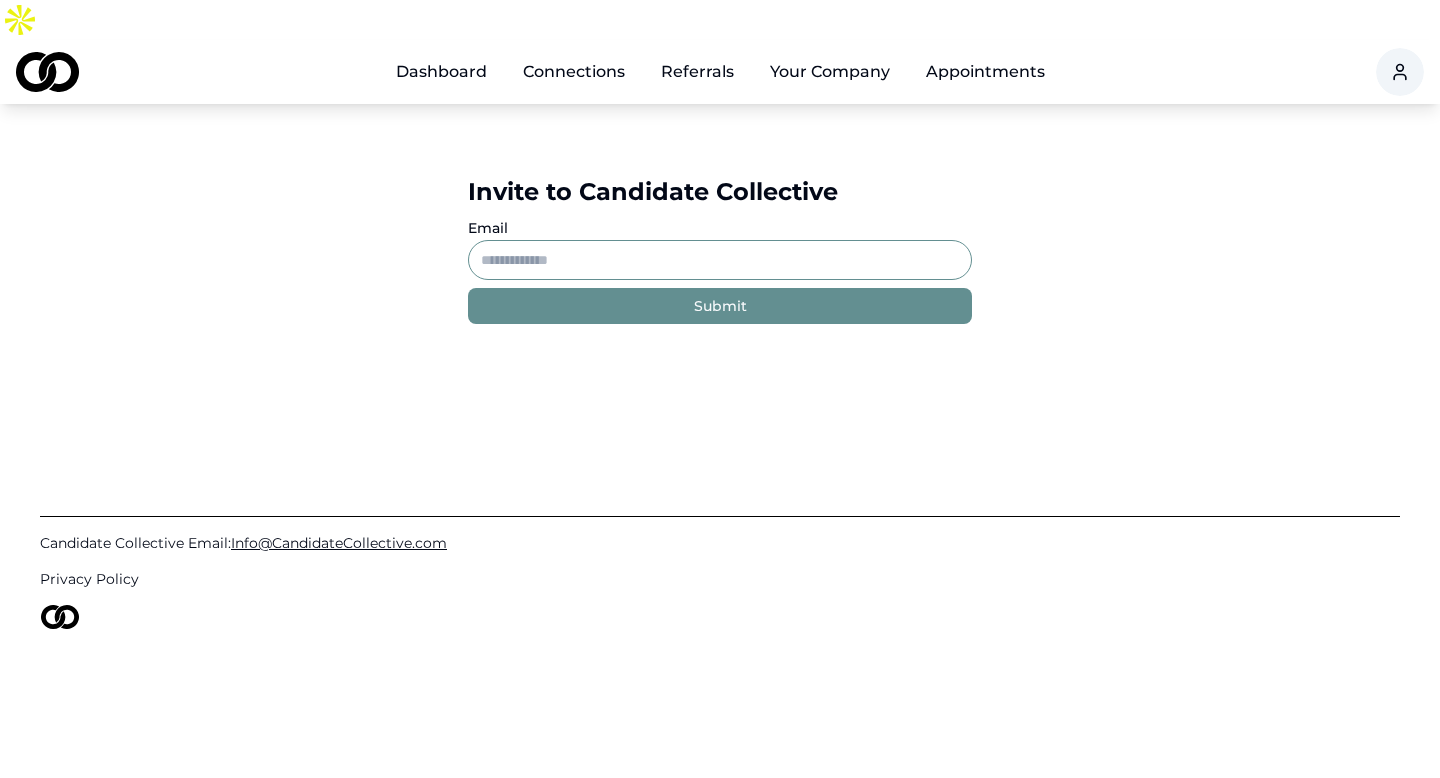 click on "Email" at bounding box center (720, 260) 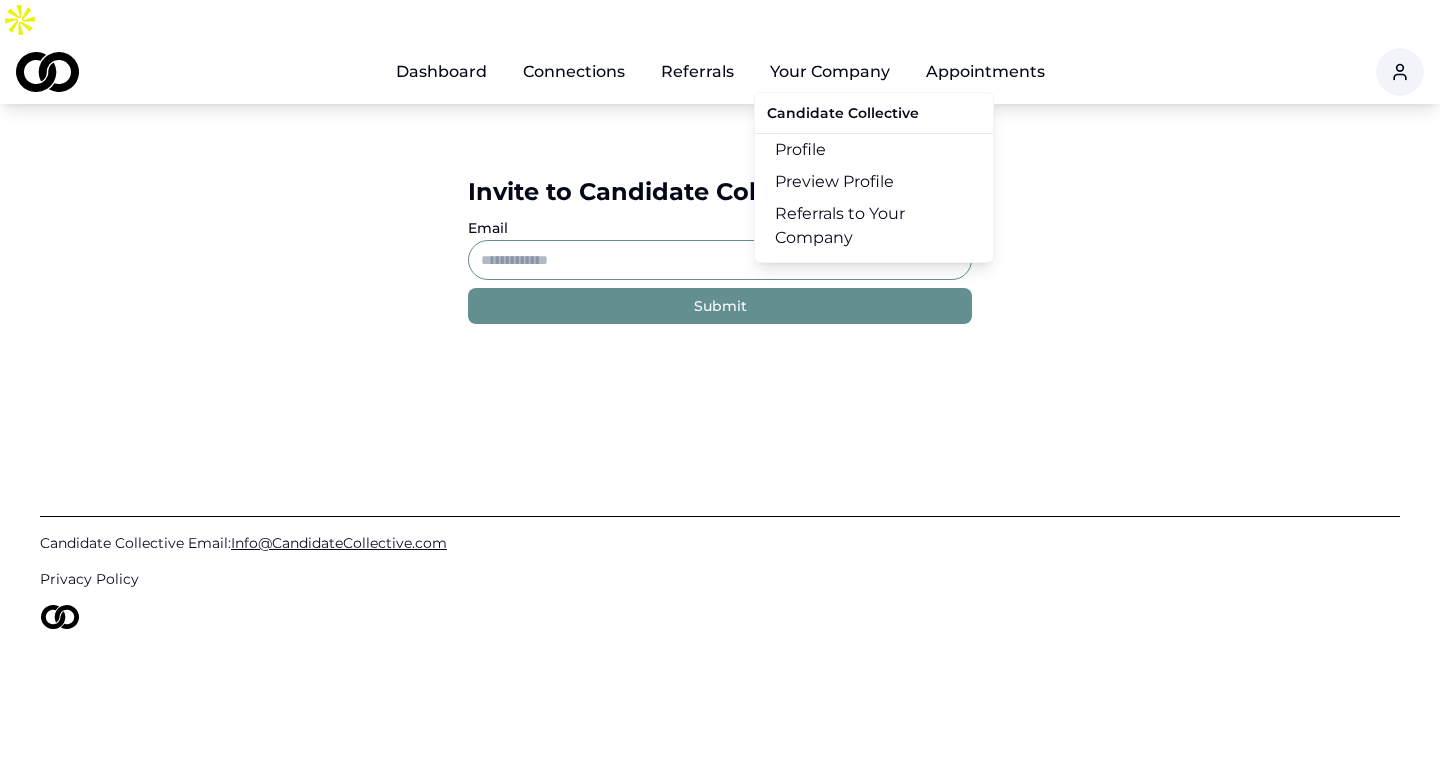 click on "Your Company" at bounding box center (830, 72) 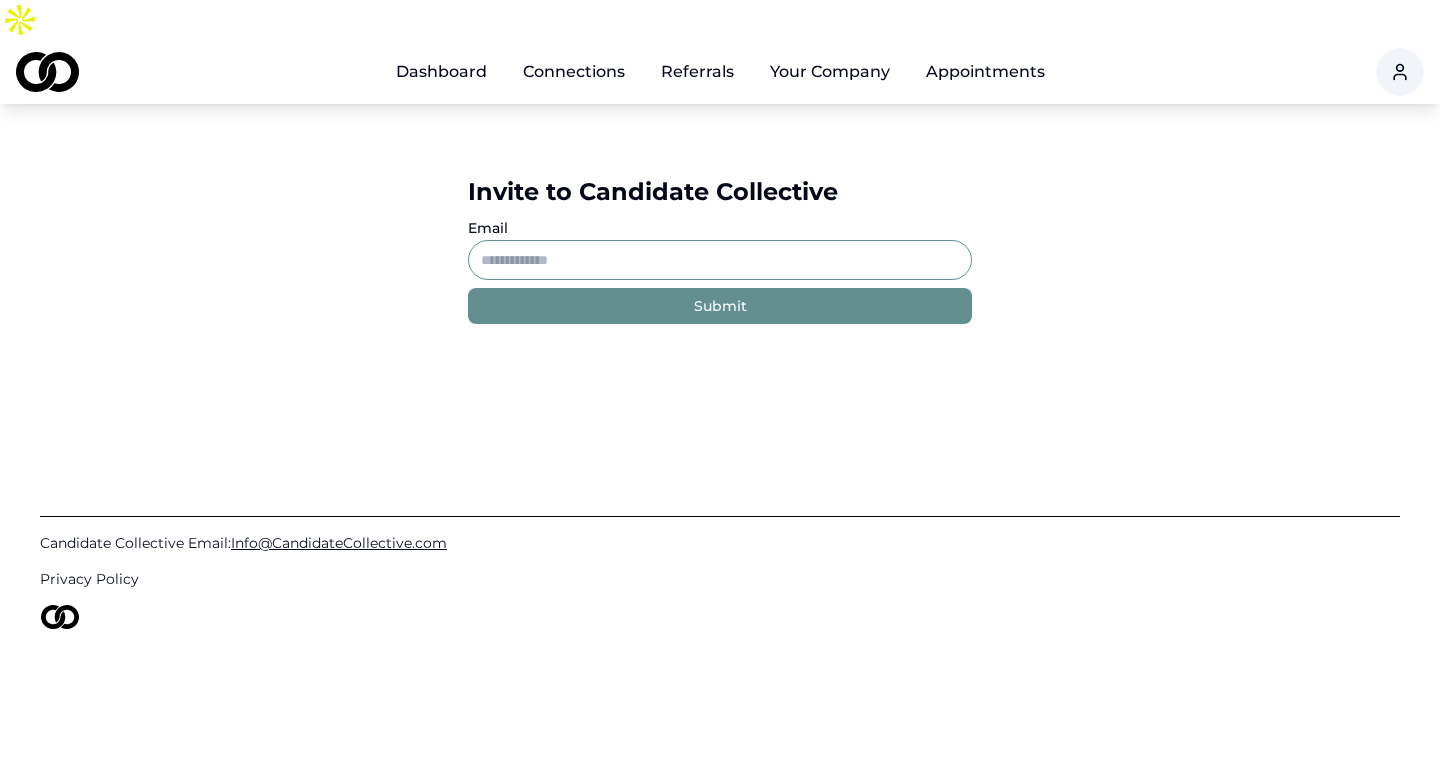 click on "Your Company" at bounding box center (830, 72) 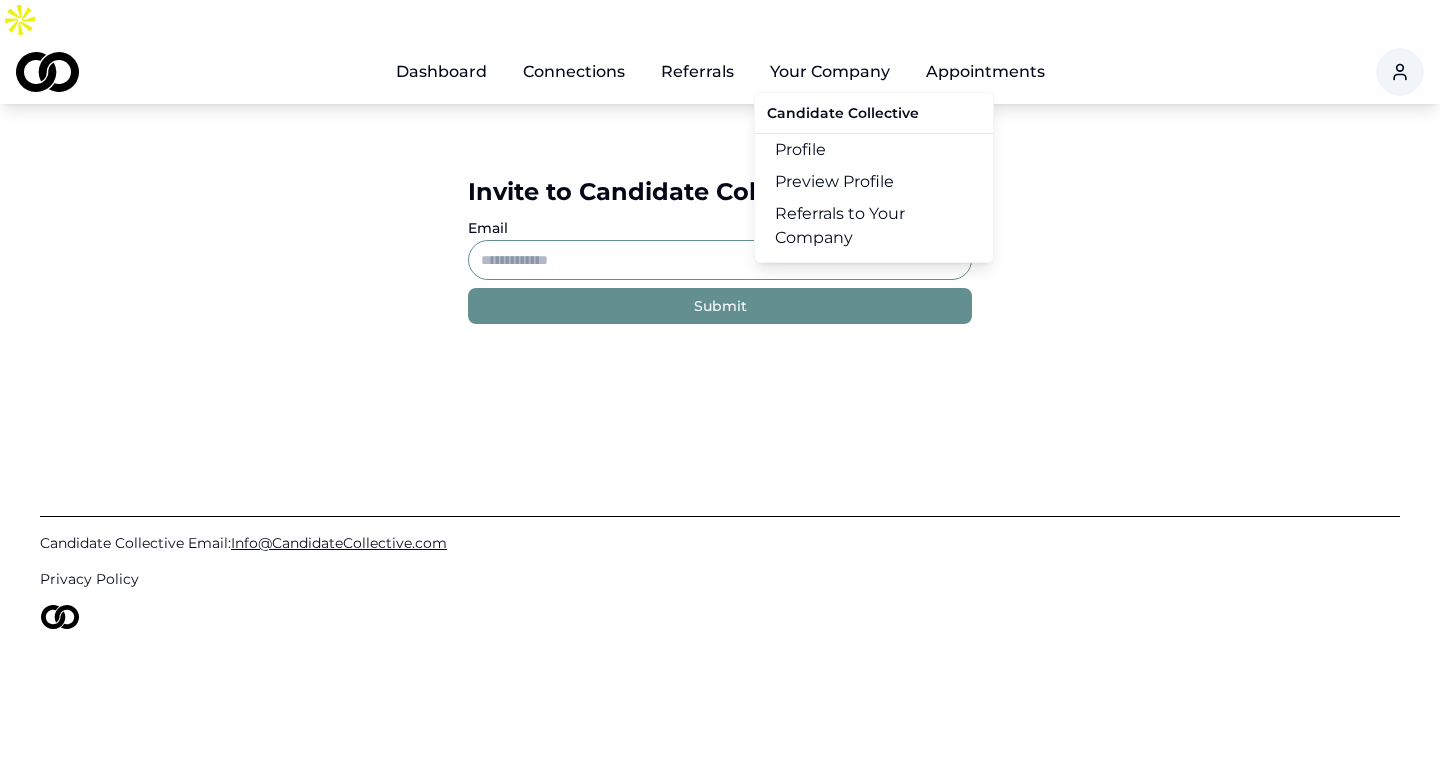 click on "Referrals to Your Company" at bounding box center (874, 226) 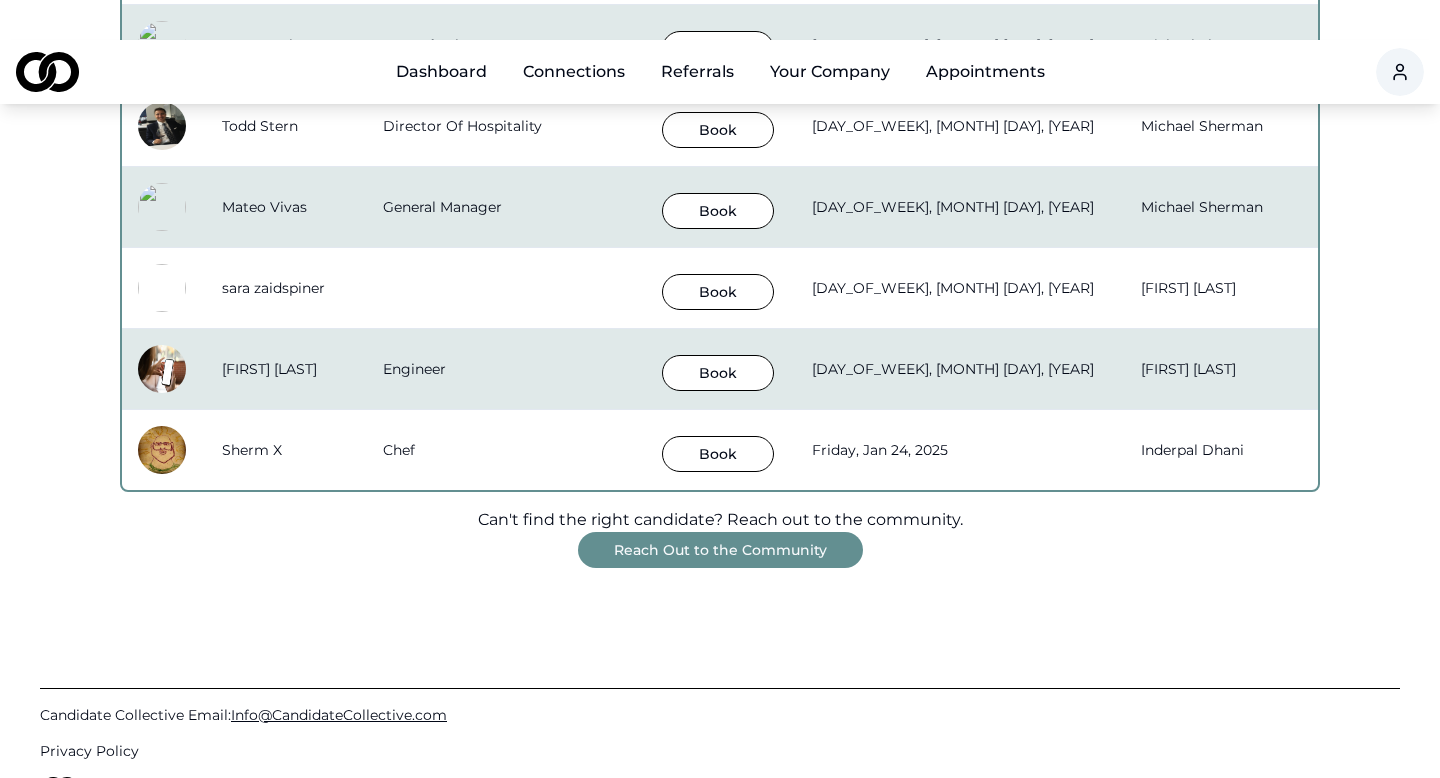 scroll, scrollTop: 1381, scrollLeft: 0, axis: vertical 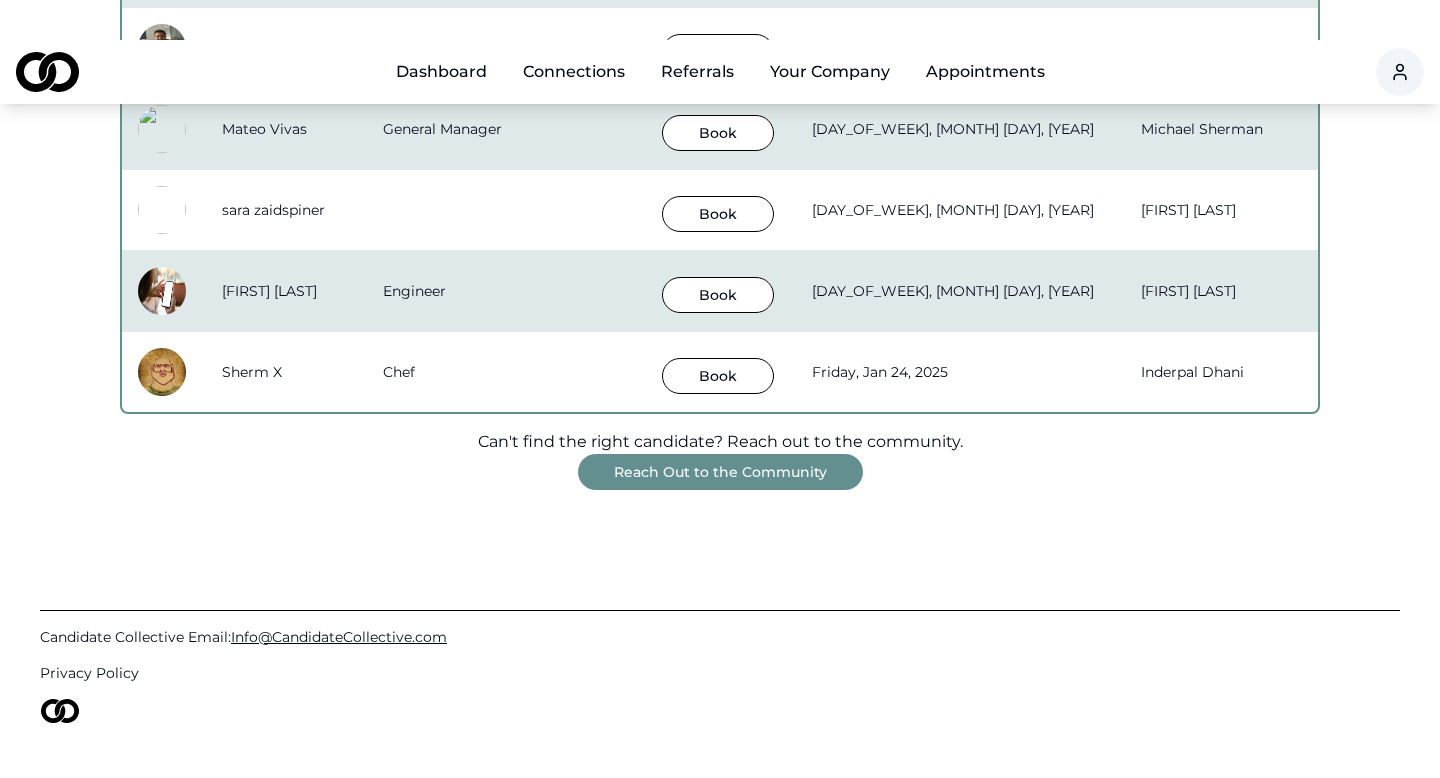 click on "Reach Out to the Community" at bounding box center (720, 472) 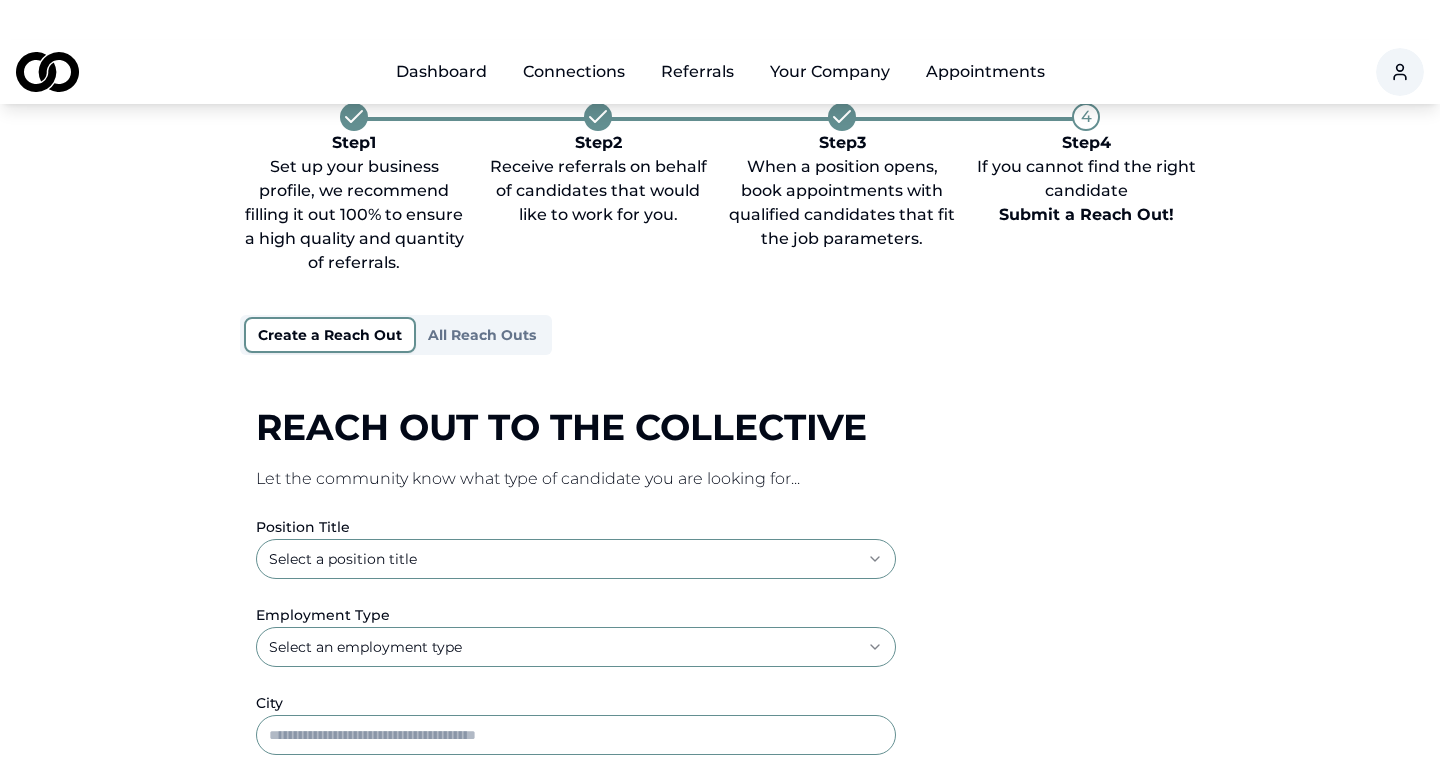 scroll, scrollTop: 91, scrollLeft: 0, axis: vertical 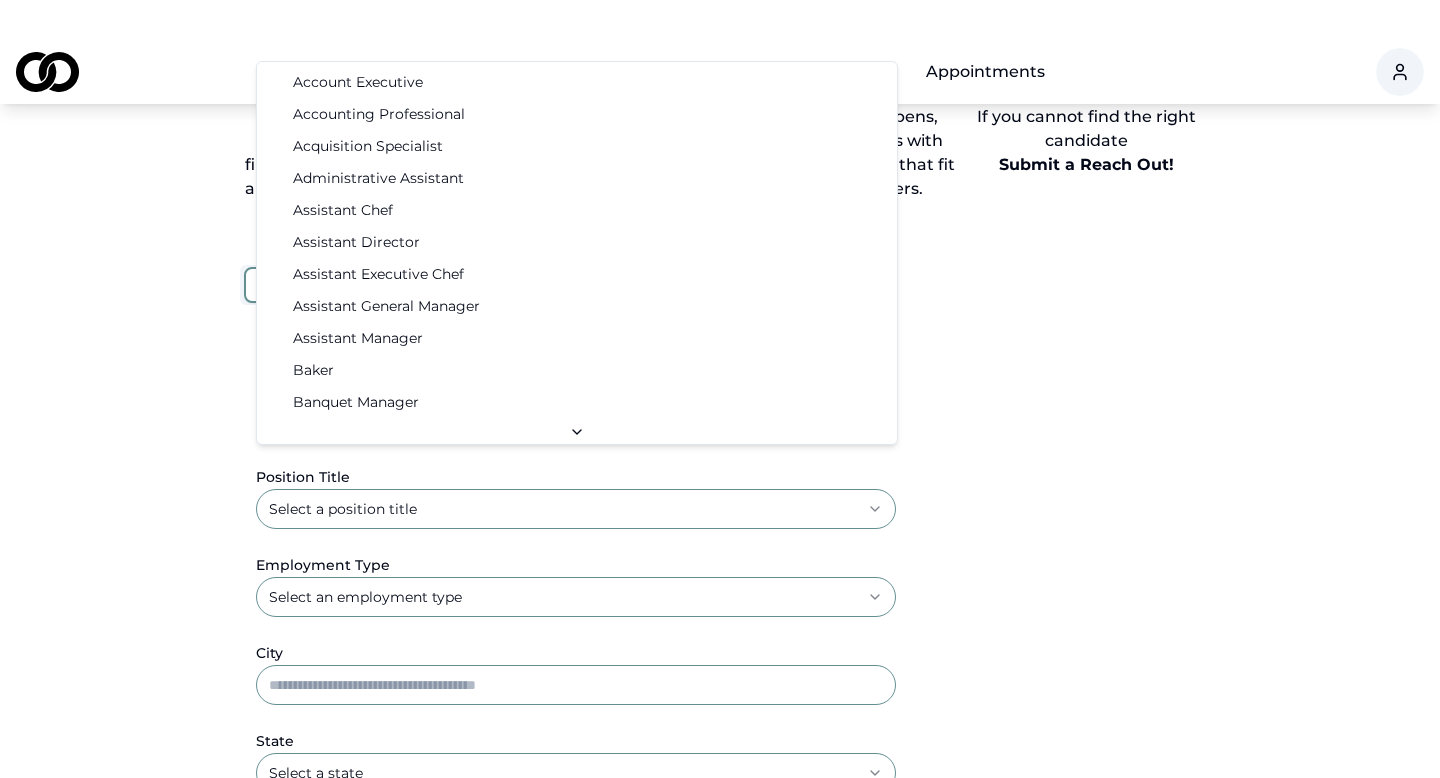 click on "**********" at bounding box center [720, 298] 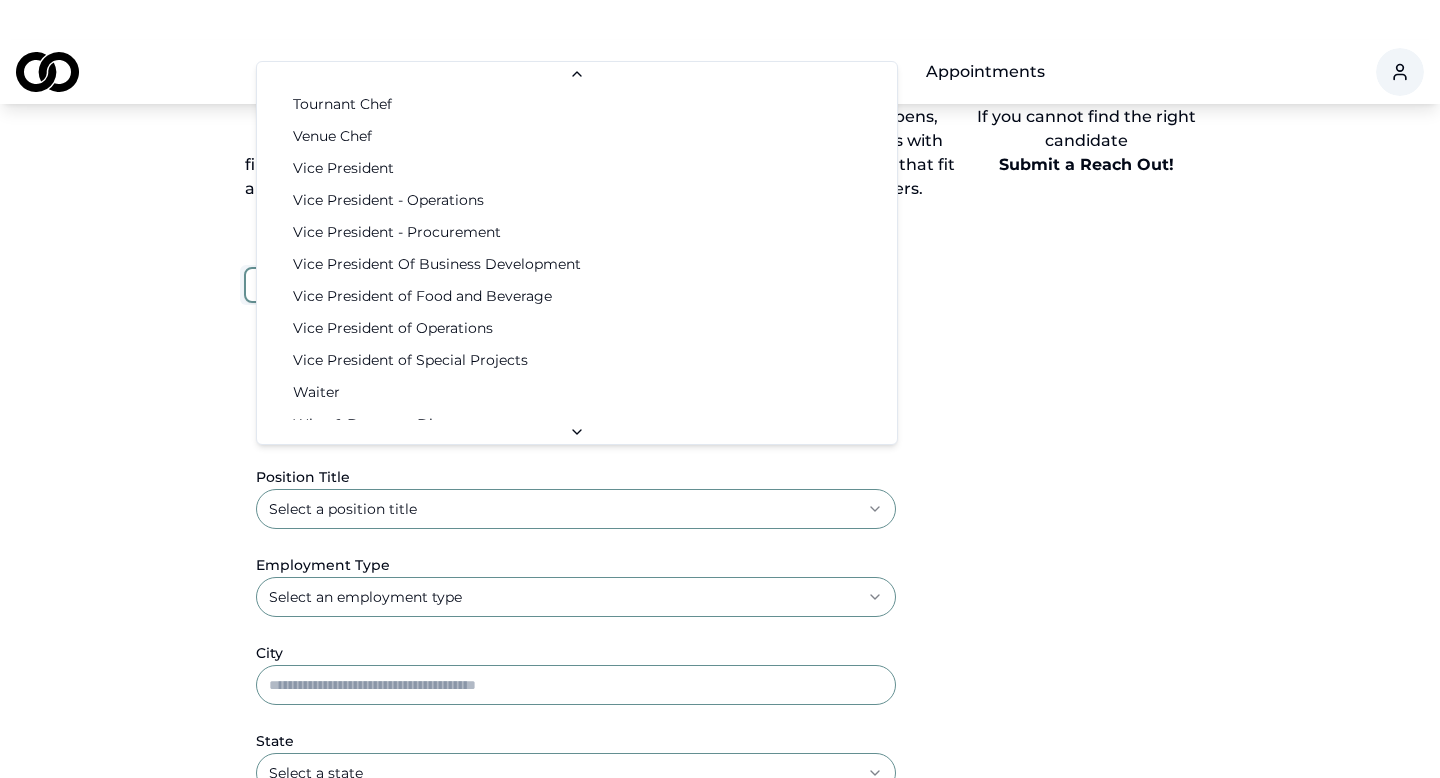scroll, scrollTop: 3234, scrollLeft: 0, axis: vertical 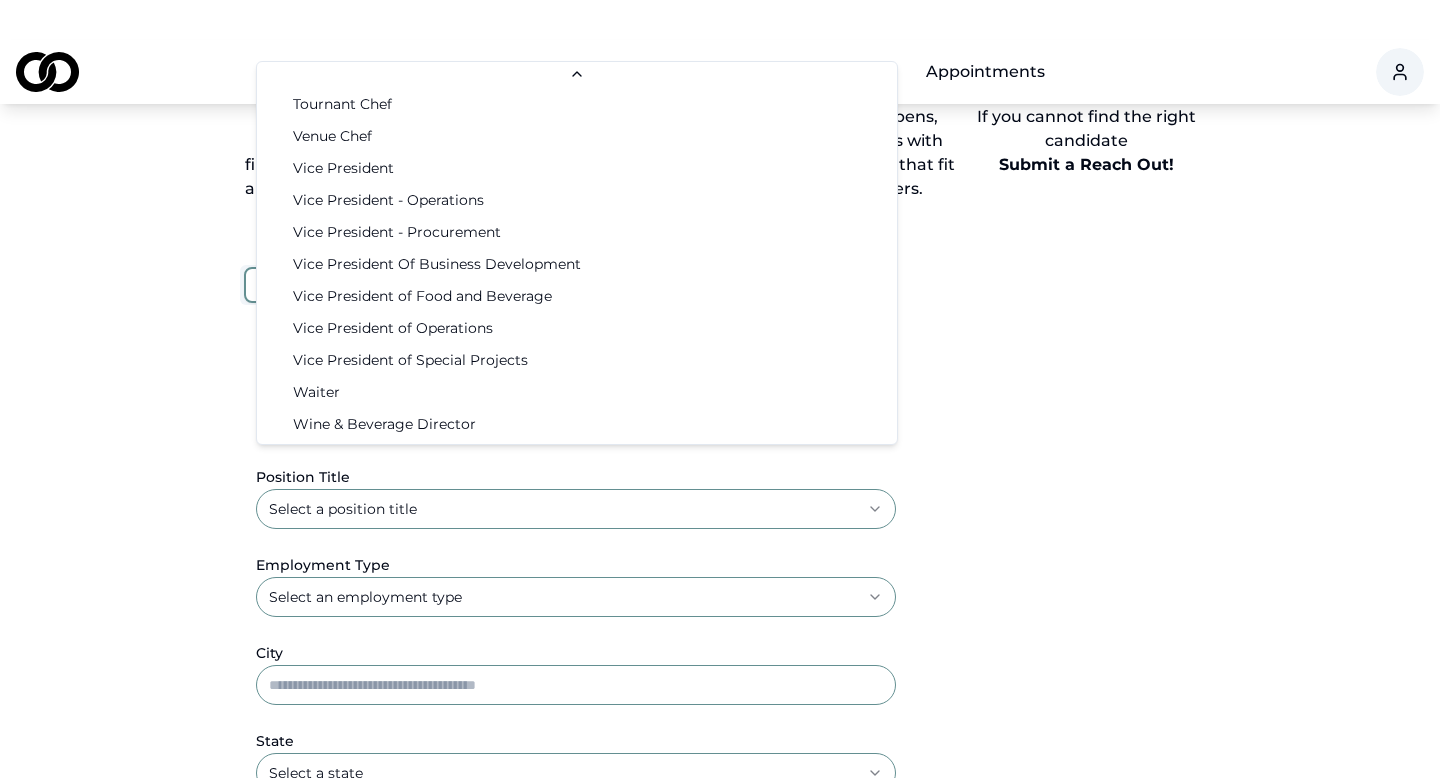 click on "**********" at bounding box center (720, 298) 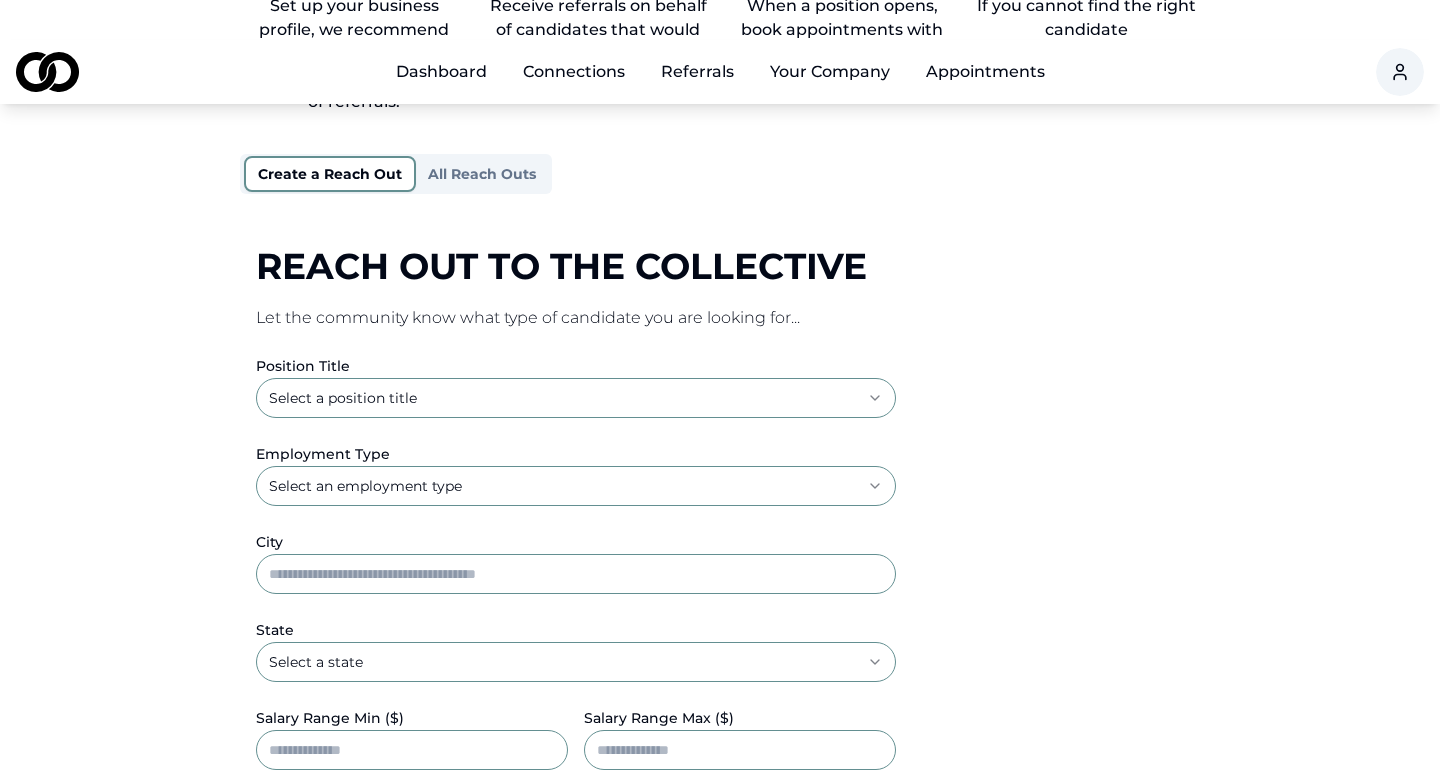 scroll, scrollTop: 167, scrollLeft: 0, axis: vertical 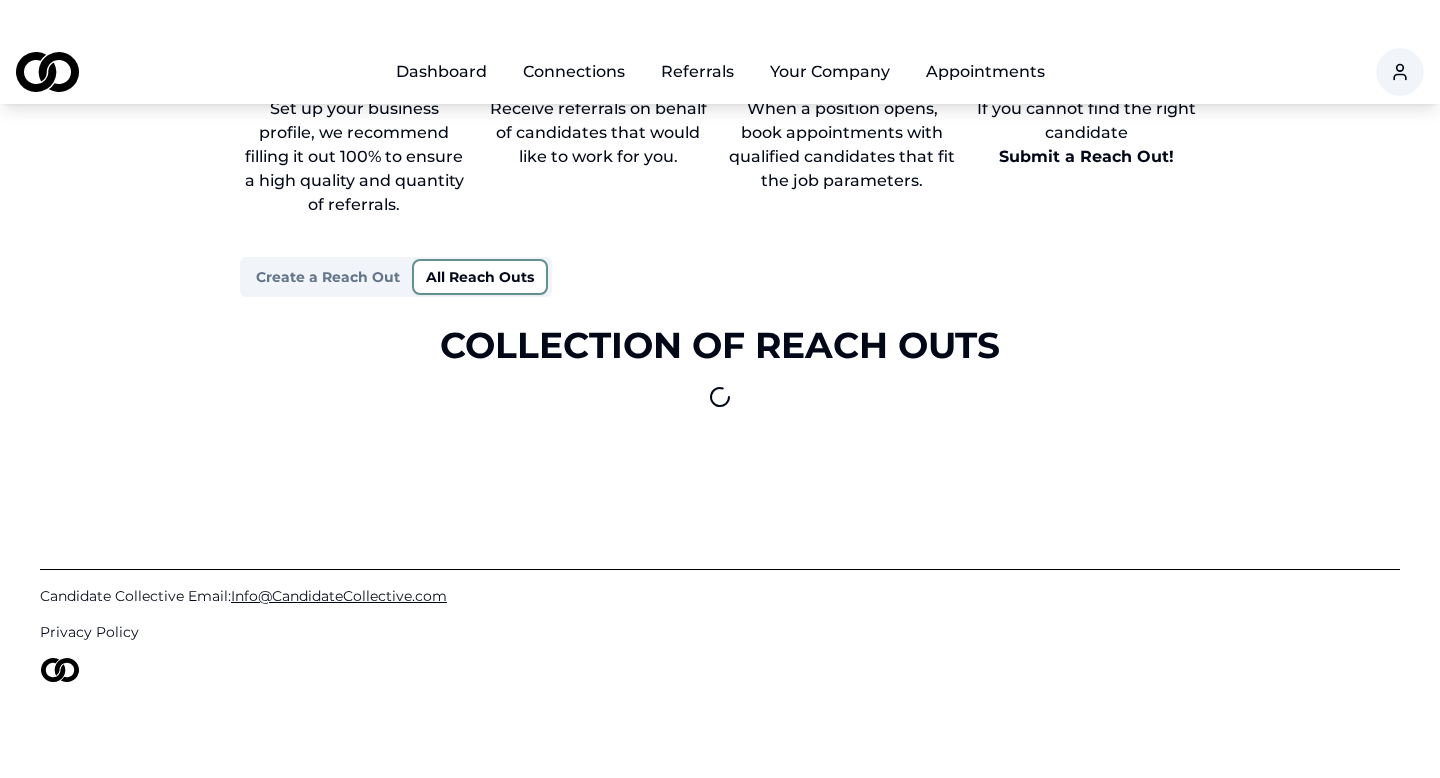click on "Step  1 Set up your business profile, we recommend filling it out 100% to ensure a high quality and quantity of referrals. Step  2 Receive referrals on behalf of candidates that would like to work for you. Step  3 When a position opens, book appointments with qualified candidates that fit the job parameters. 4 Step  4 If you cannot find the right candidate Submit a Reach Out! Create a Reach Out All Reach Outs Collection of Reach Outs" at bounding box center [720, 227] 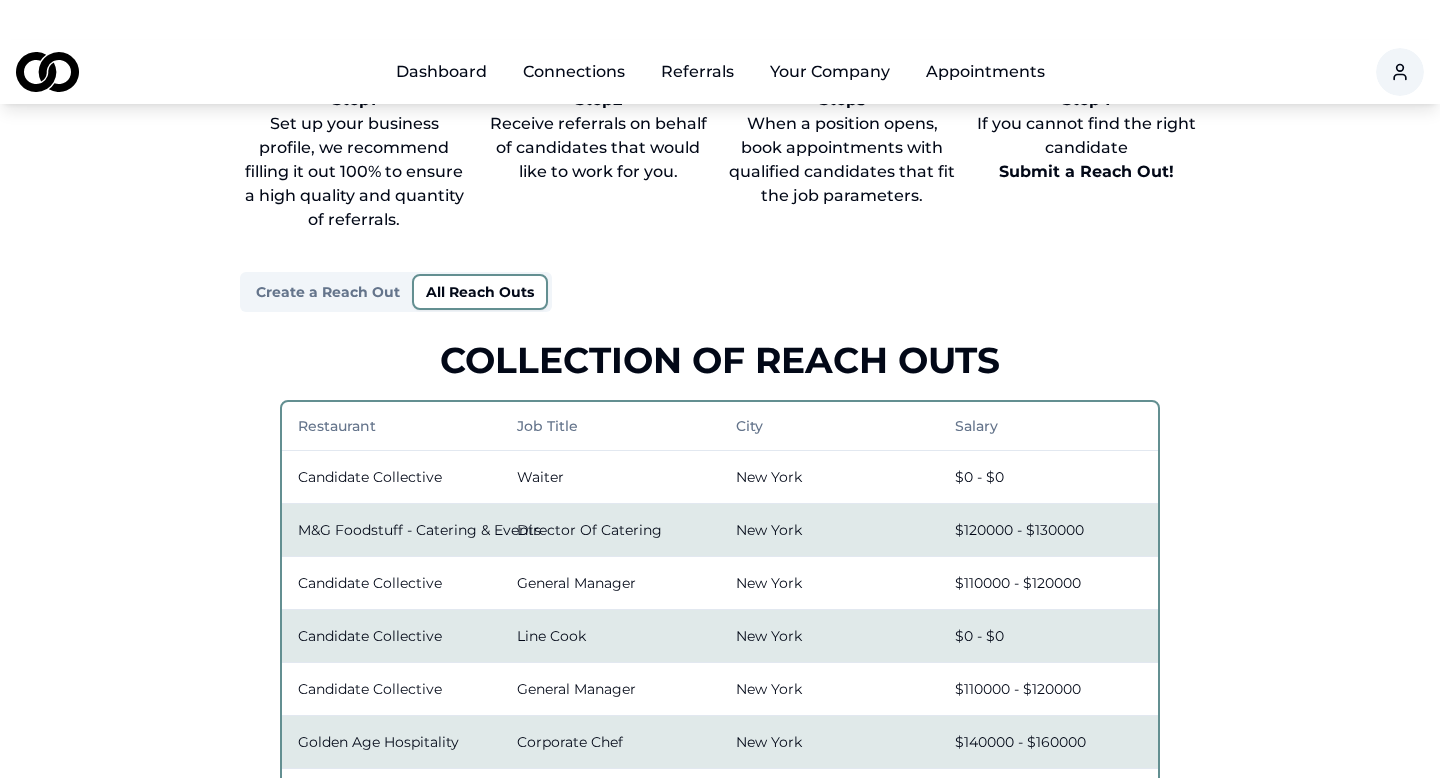 scroll, scrollTop: 0, scrollLeft: 0, axis: both 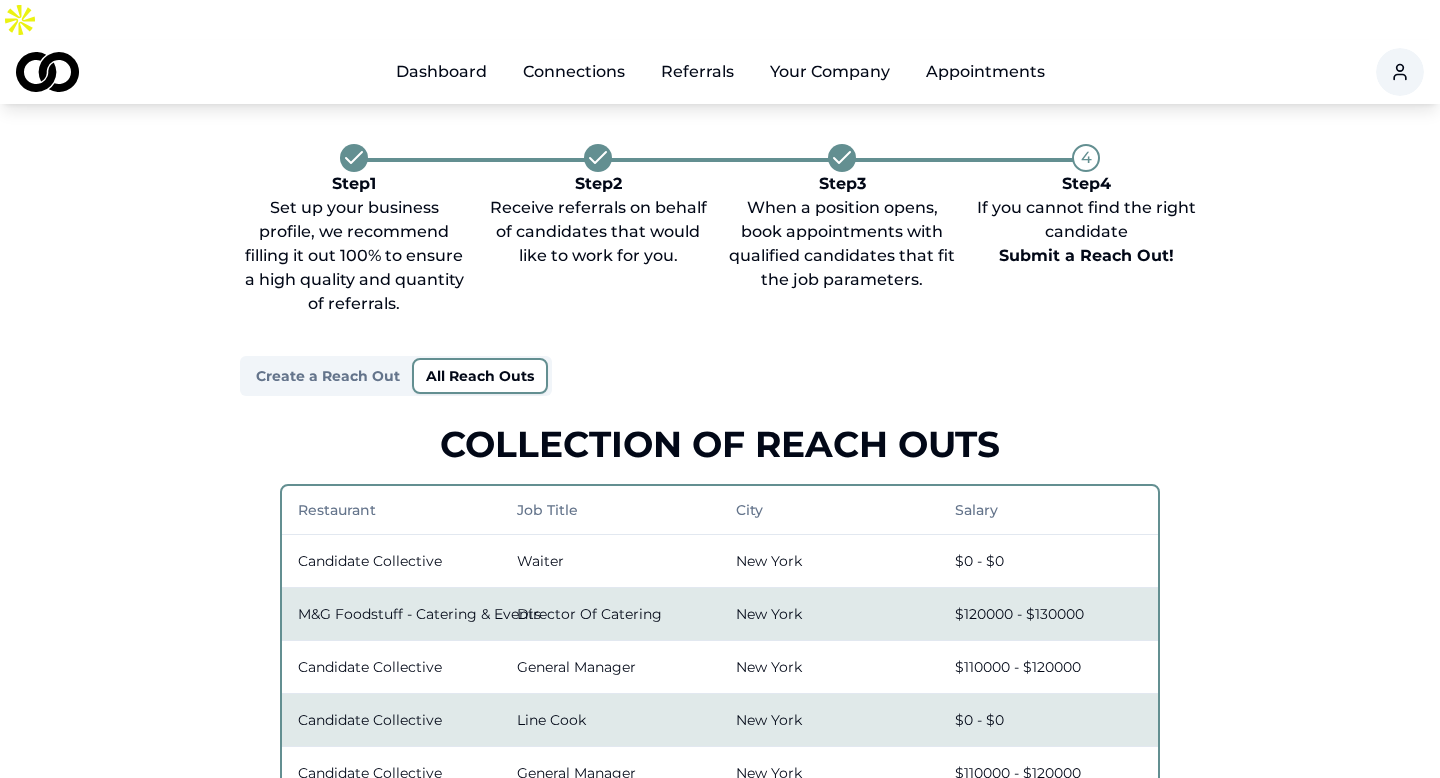 click on "Dashboard" at bounding box center (441, 72) 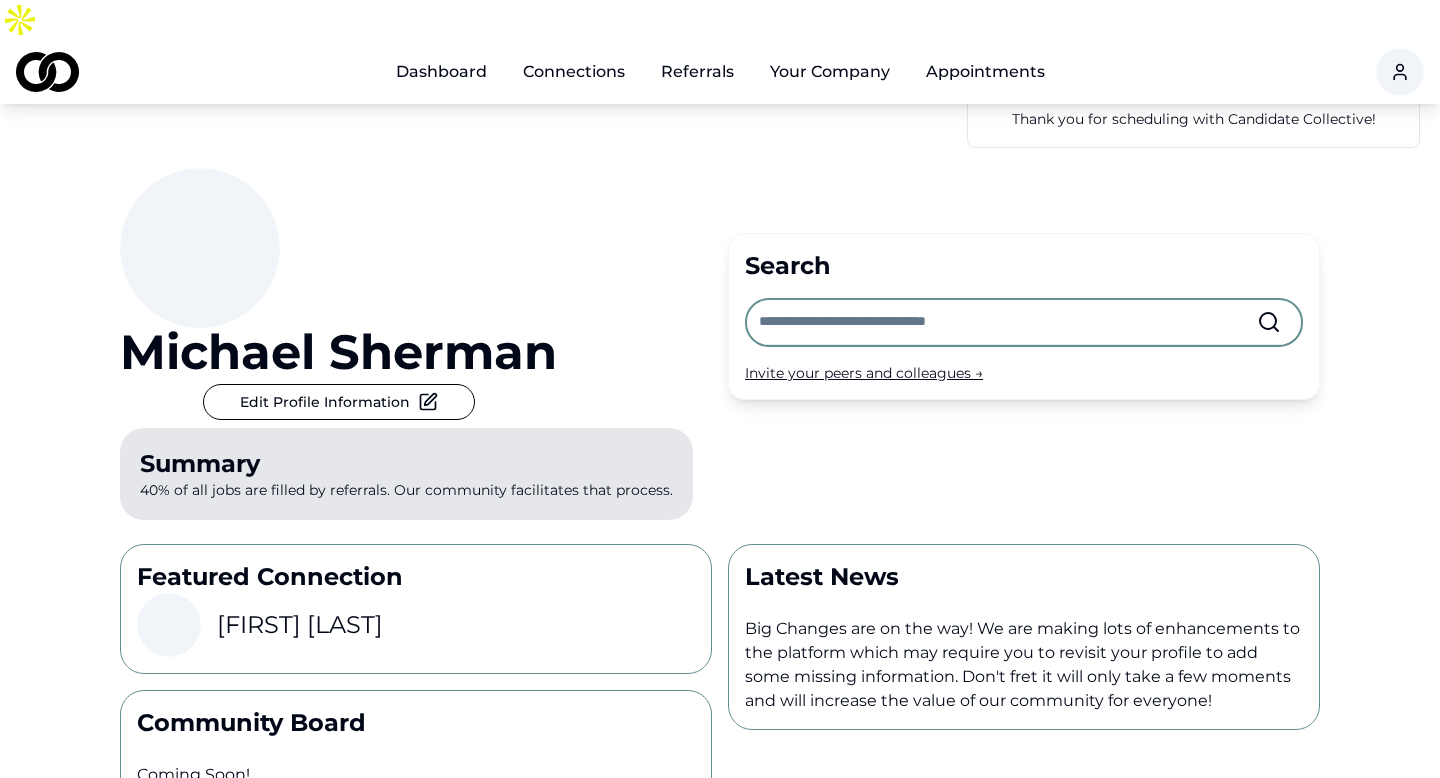 click at bounding box center [1008, 322] 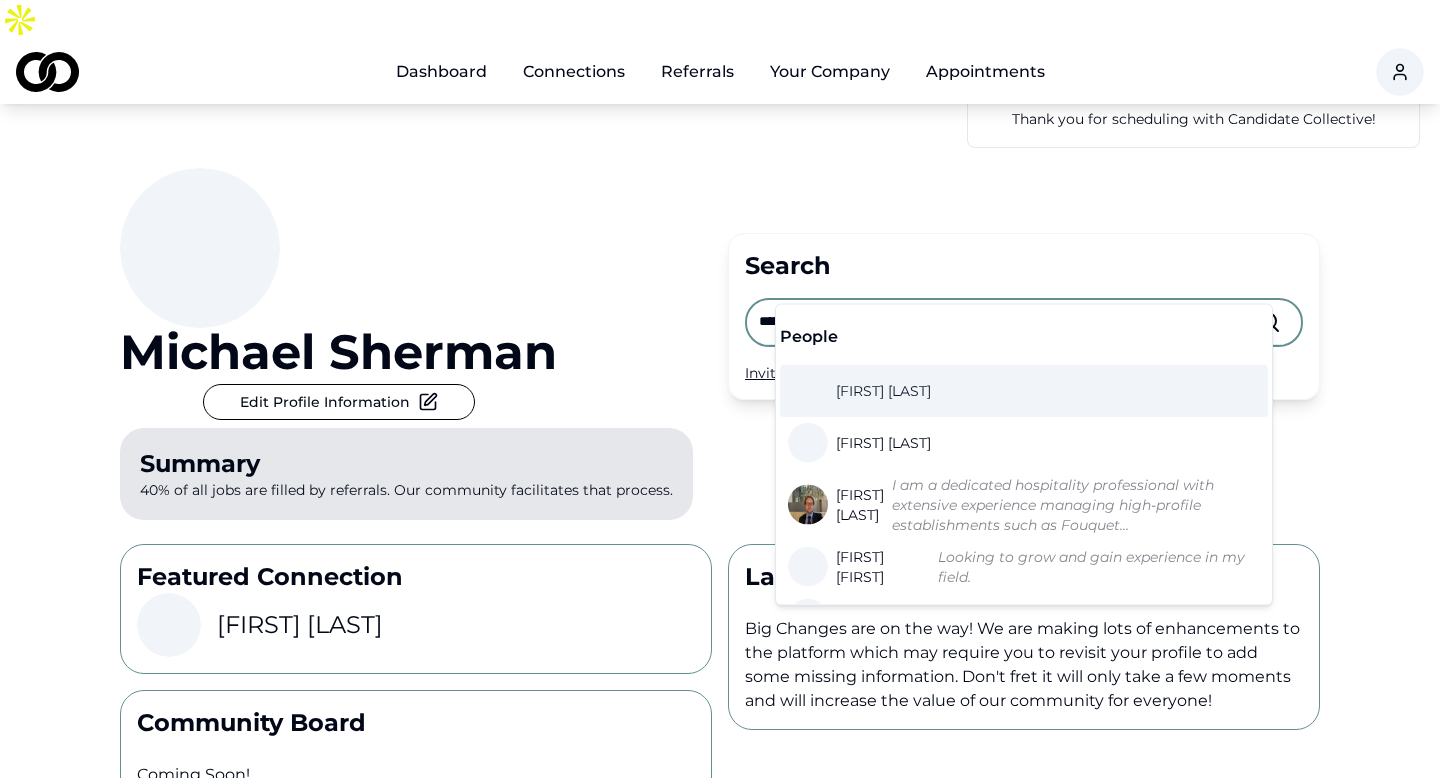 type on "*****" 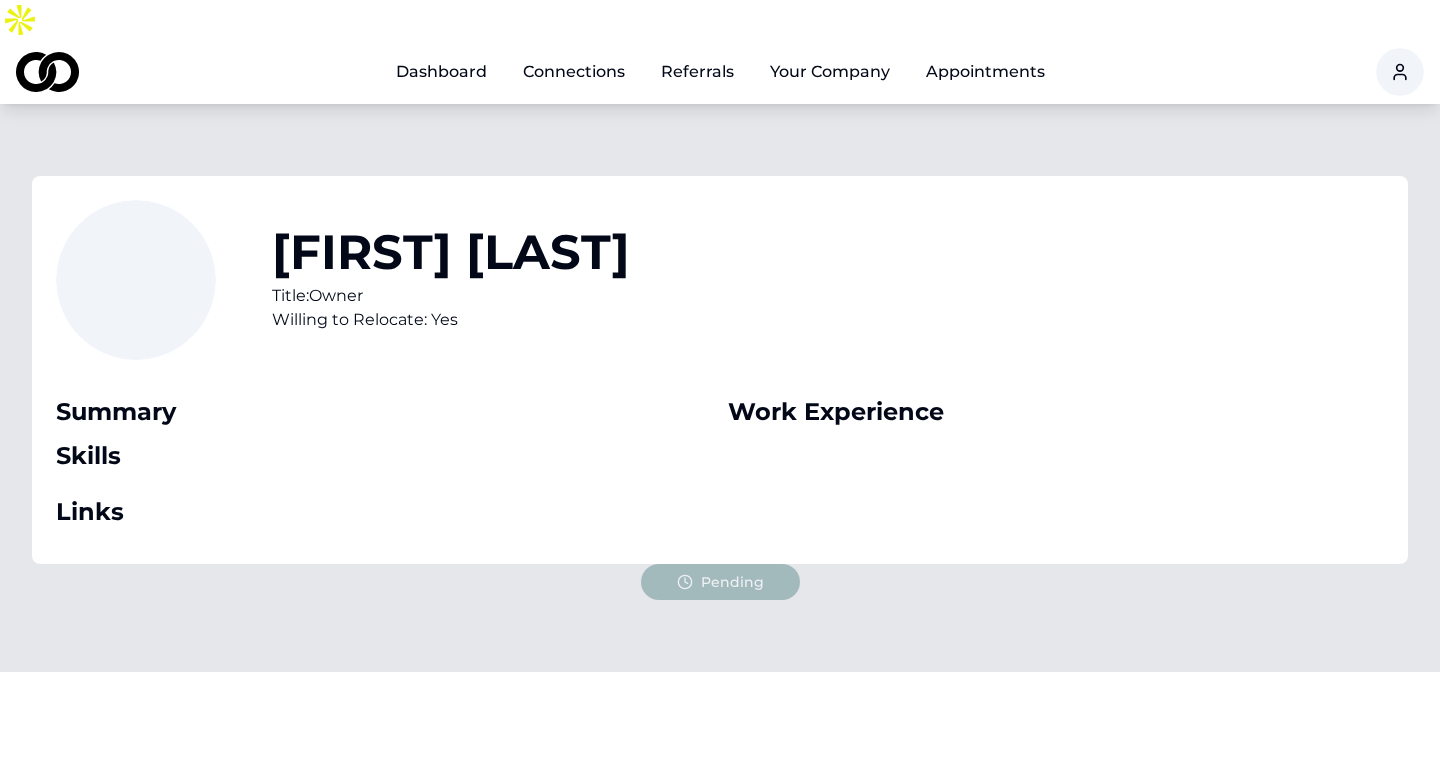 click on "Dashboard" at bounding box center (441, 72) 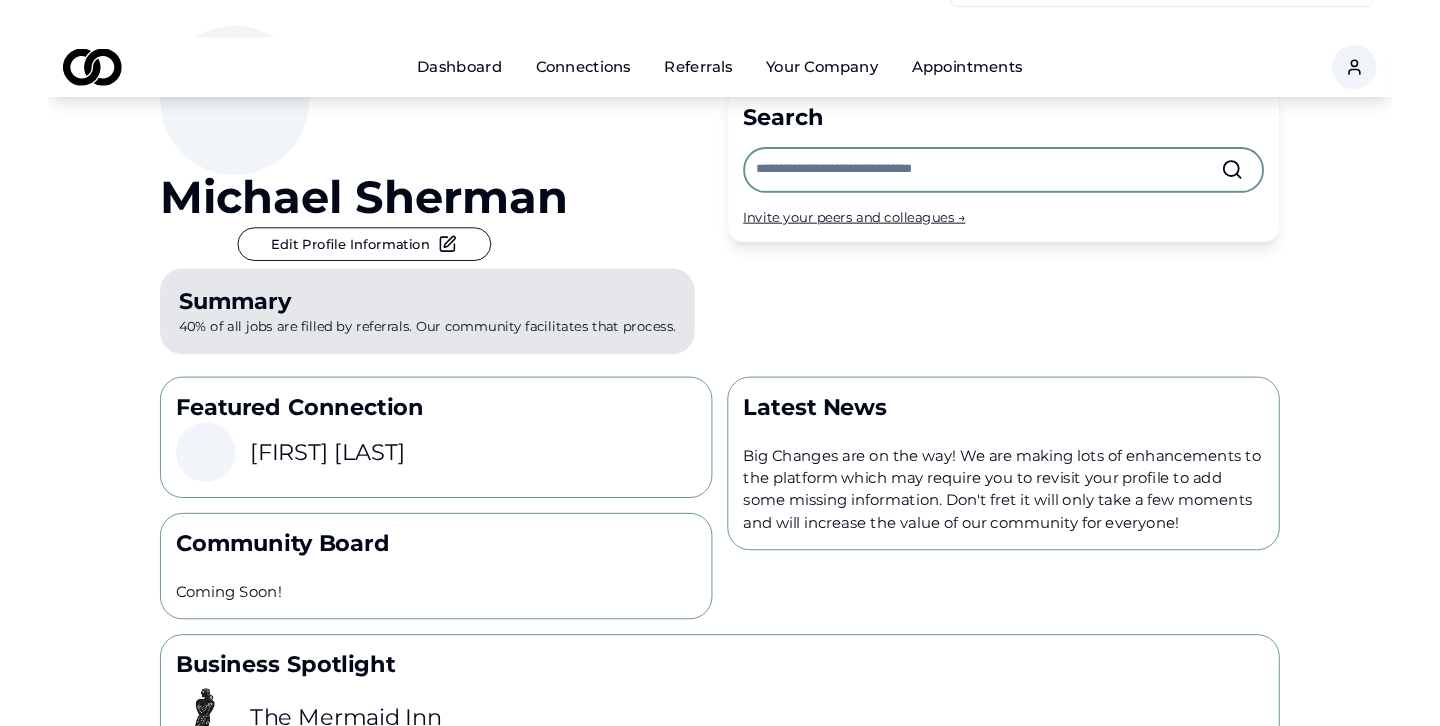 scroll, scrollTop: 0, scrollLeft: 0, axis: both 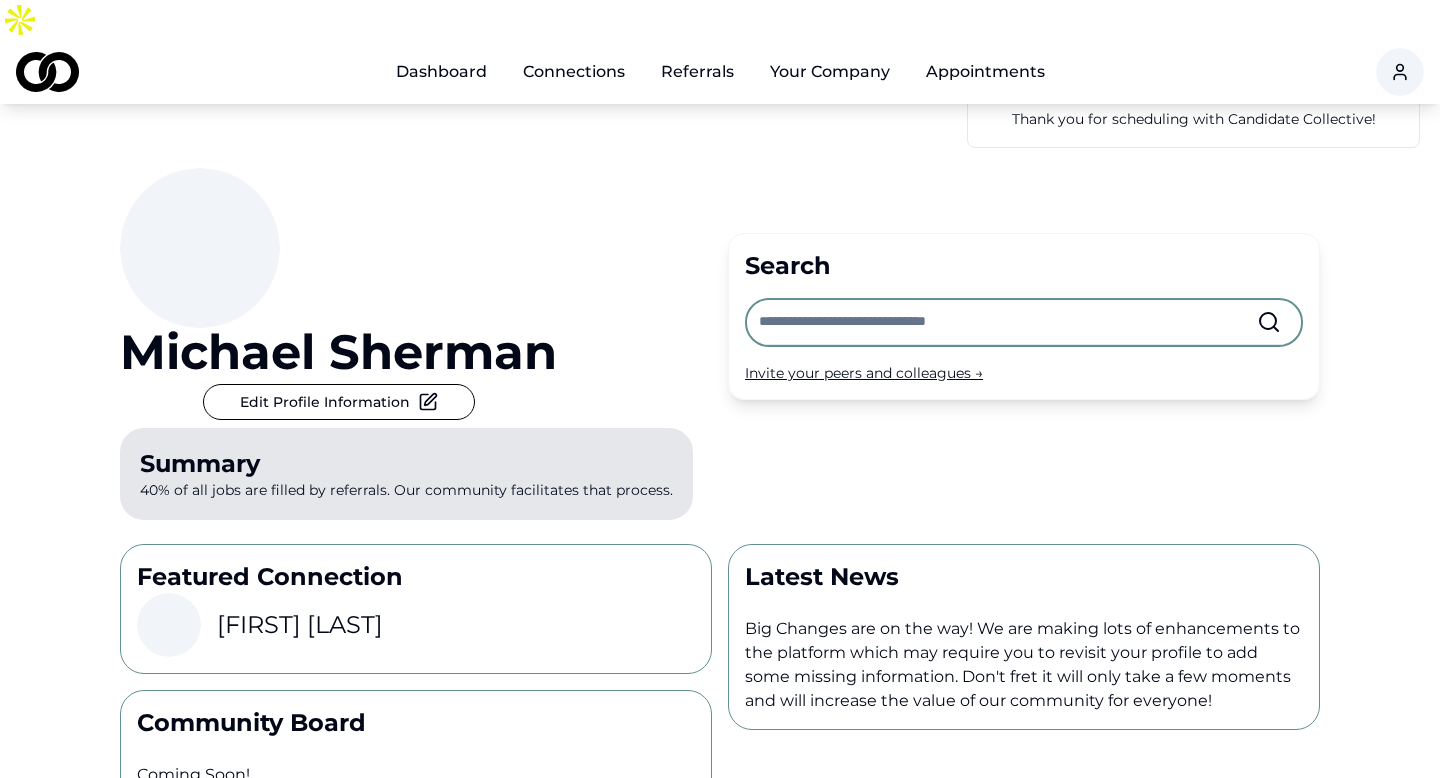 click on "Connections" at bounding box center [574, 72] 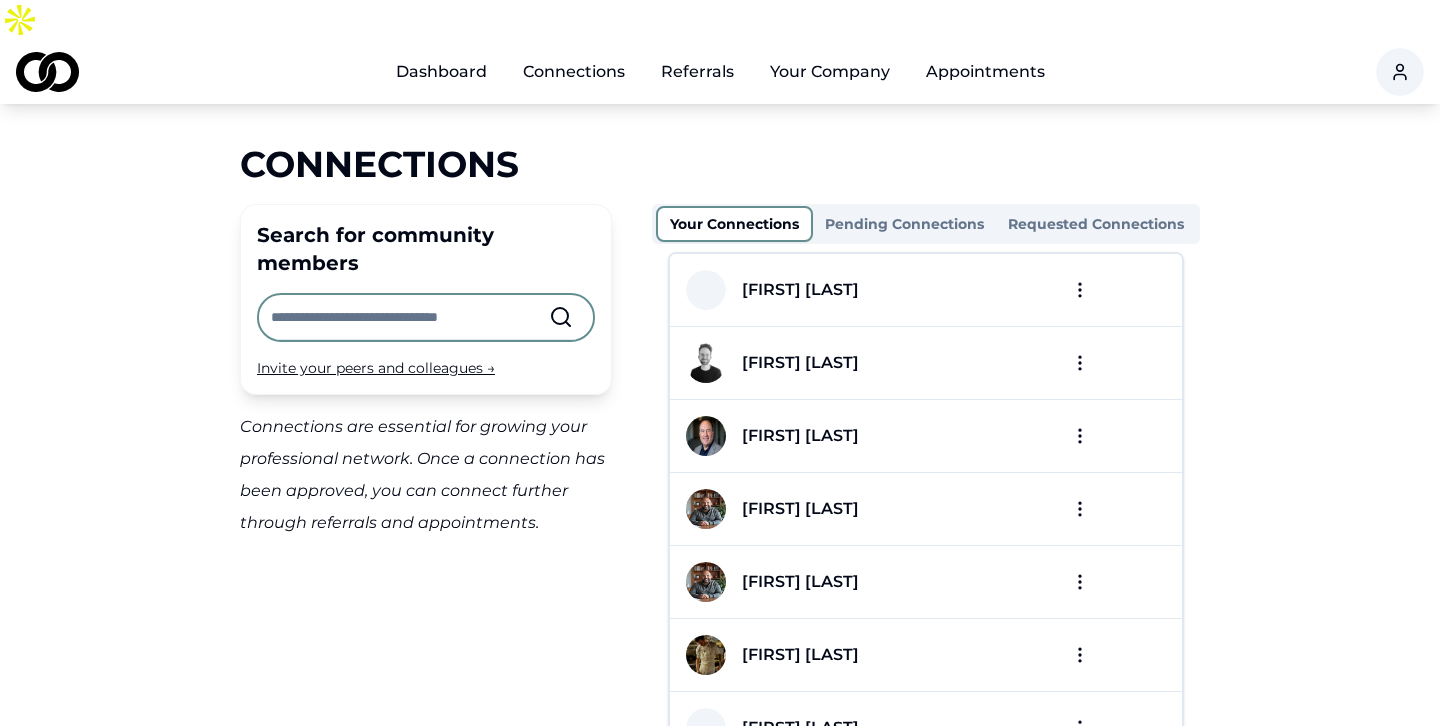 click on "Dashboard" at bounding box center (441, 72) 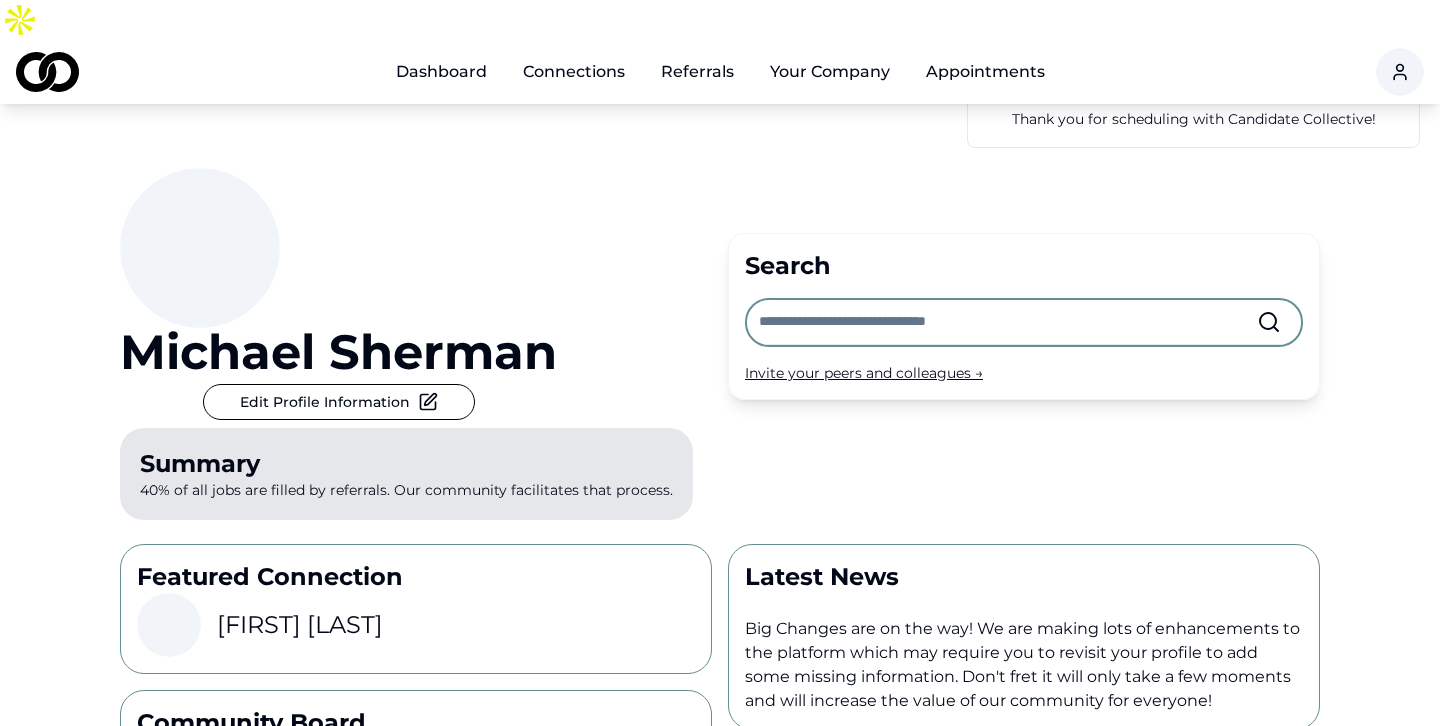 click at bounding box center (1008, 322) 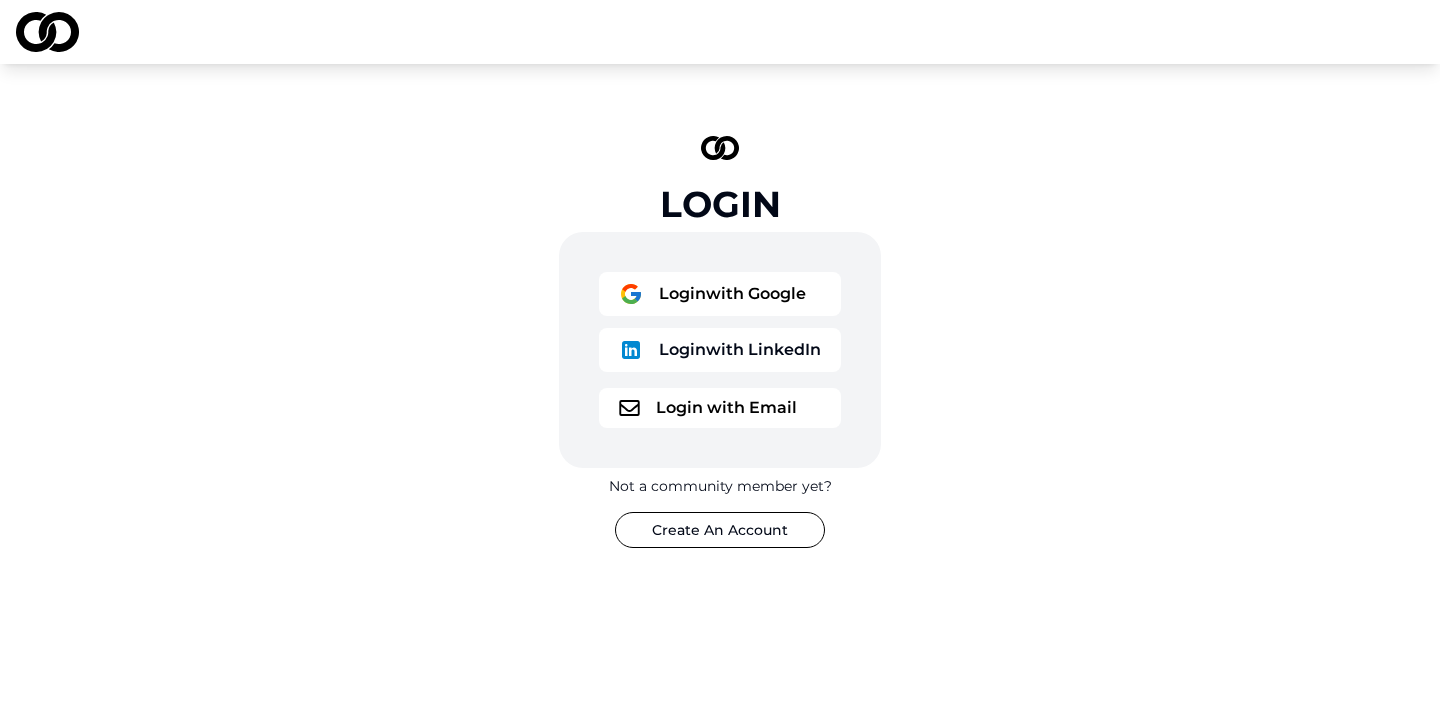 scroll, scrollTop: 0, scrollLeft: 0, axis: both 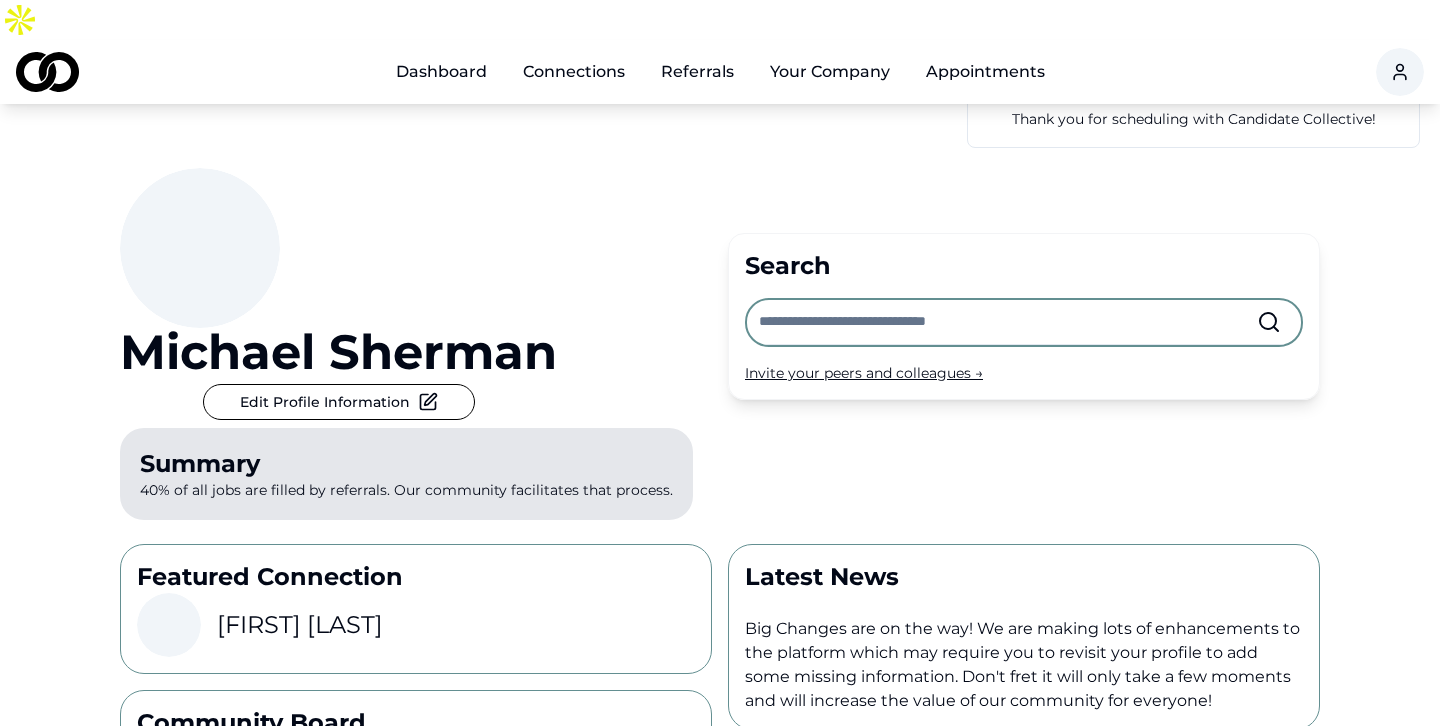 click on "Dashboard" at bounding box center [441, 72] 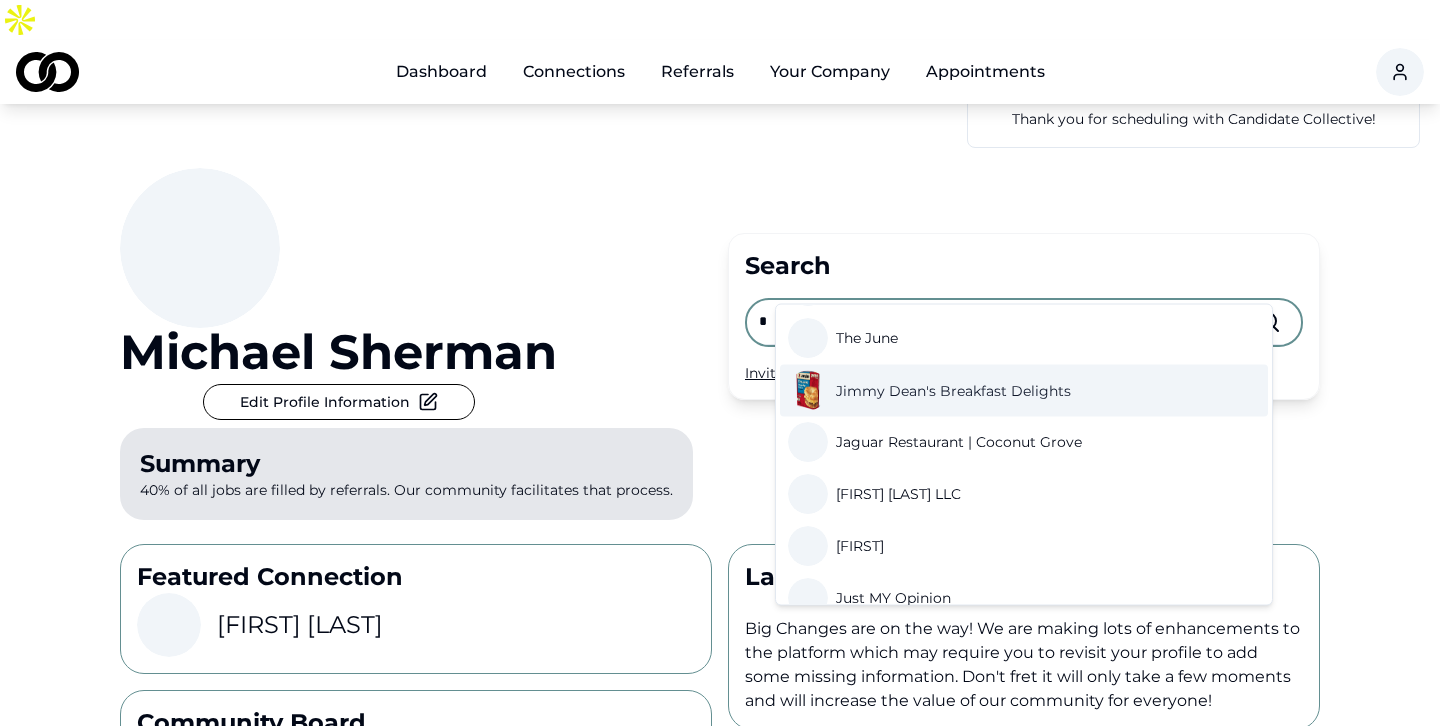 scroll, scrollTop: 1332, scrollLeft: 0, axis: vertical 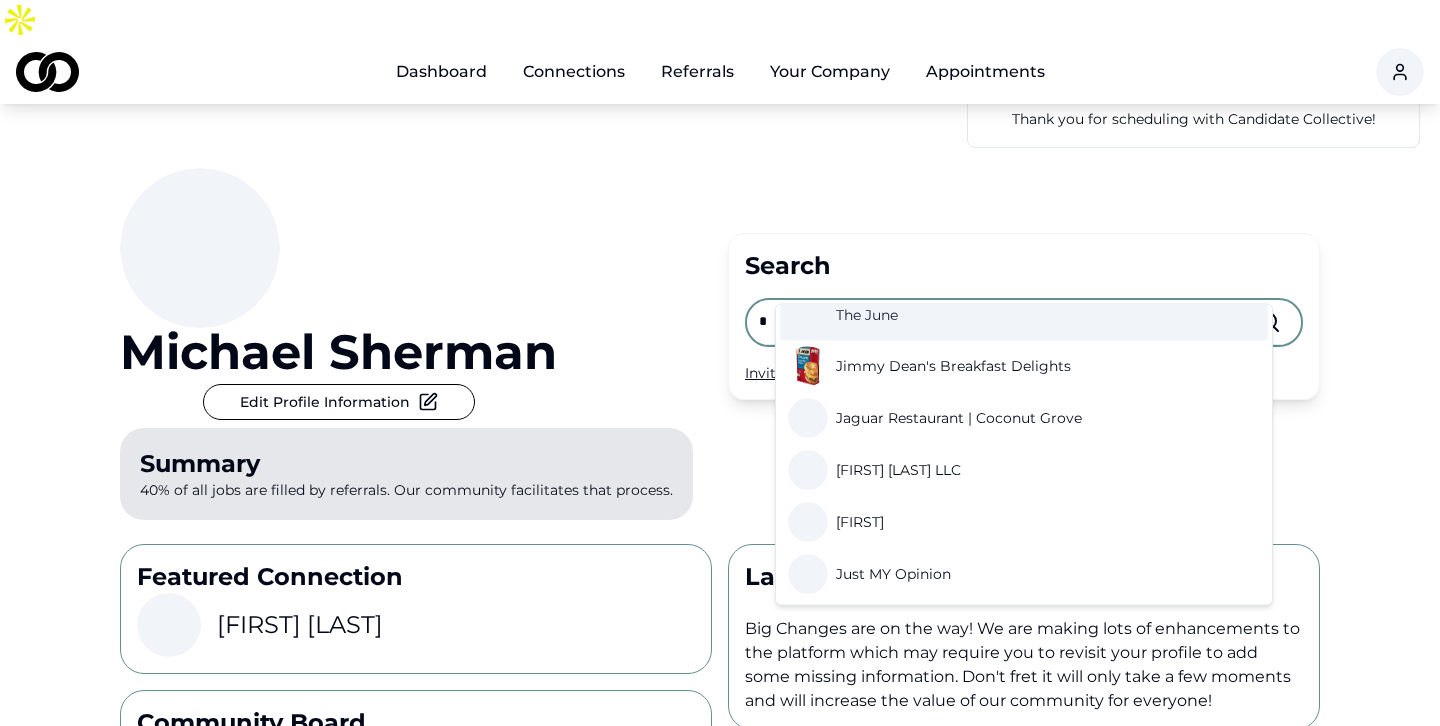 type on "*" 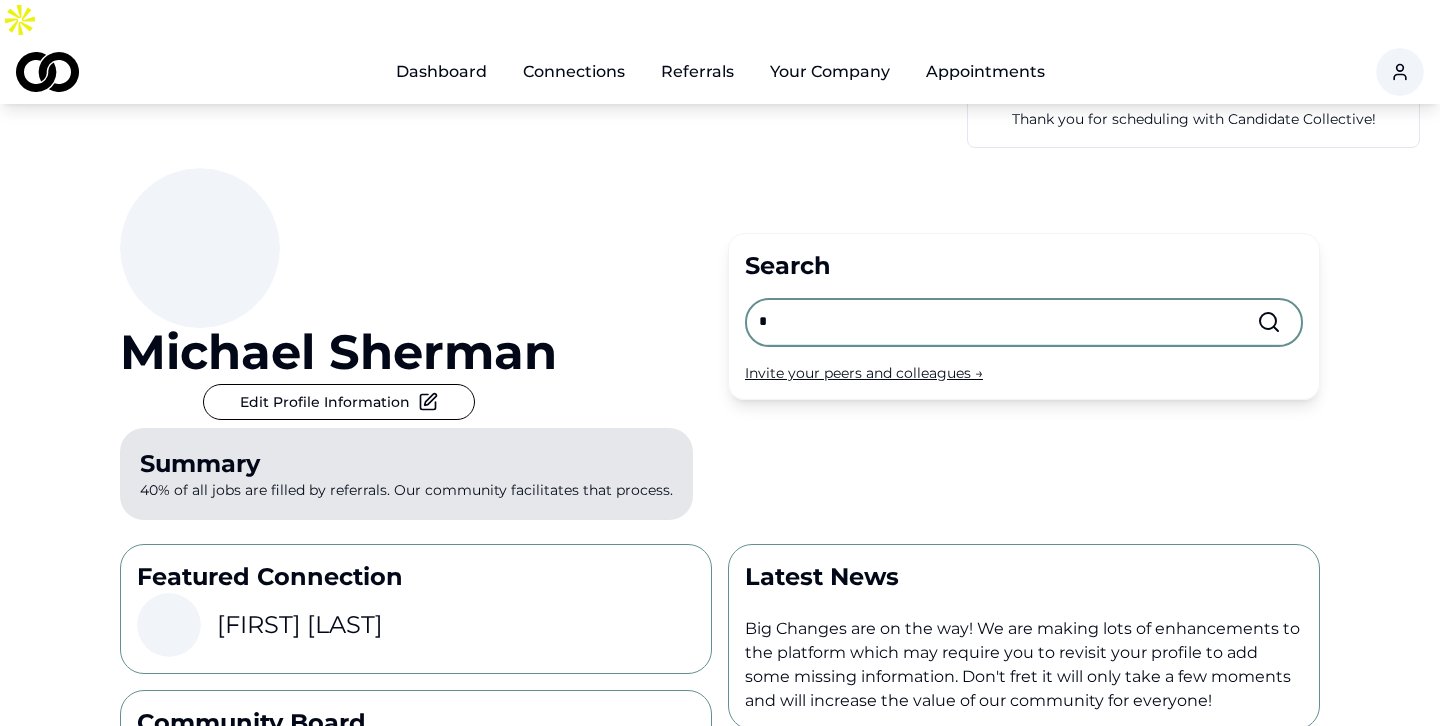 click on "Invite your peers and colleagues →" at bounding box center [1024, 373] 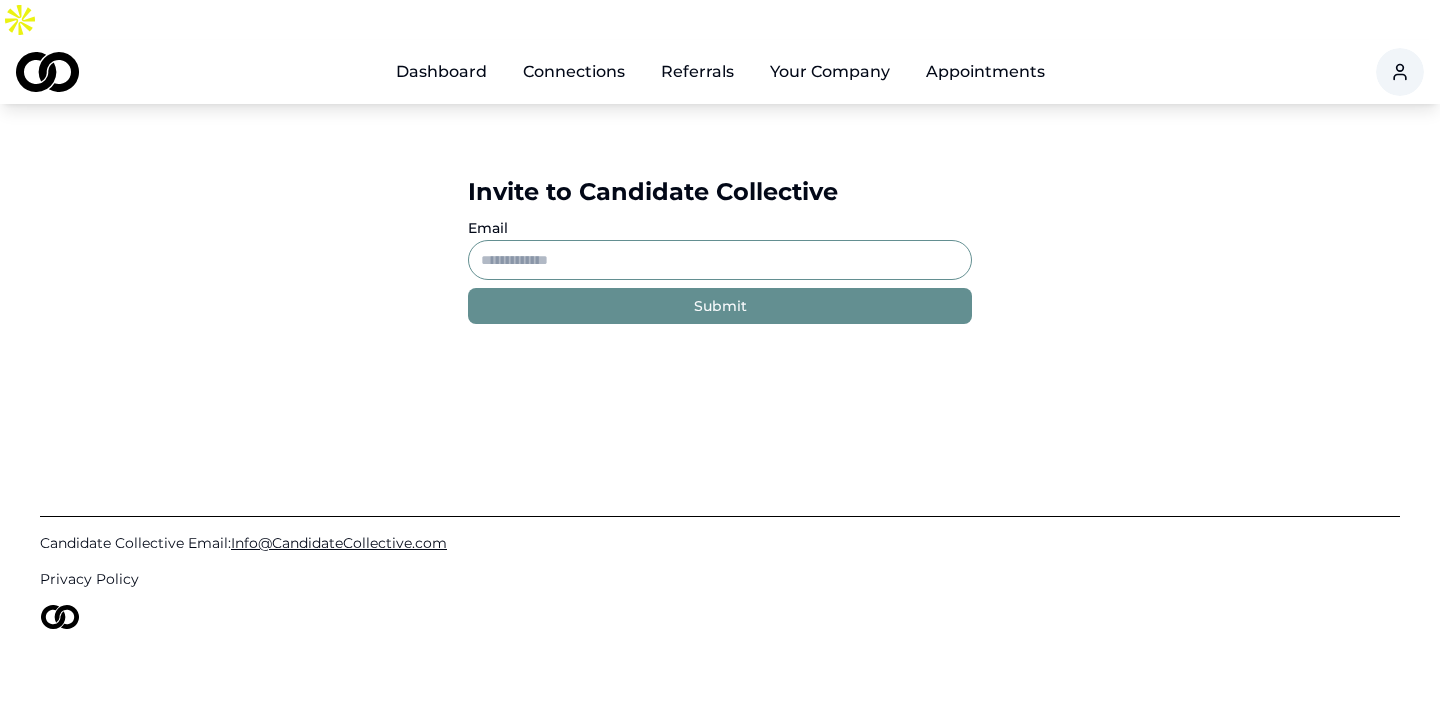 click on "Email" at bounding box center [720, 260] 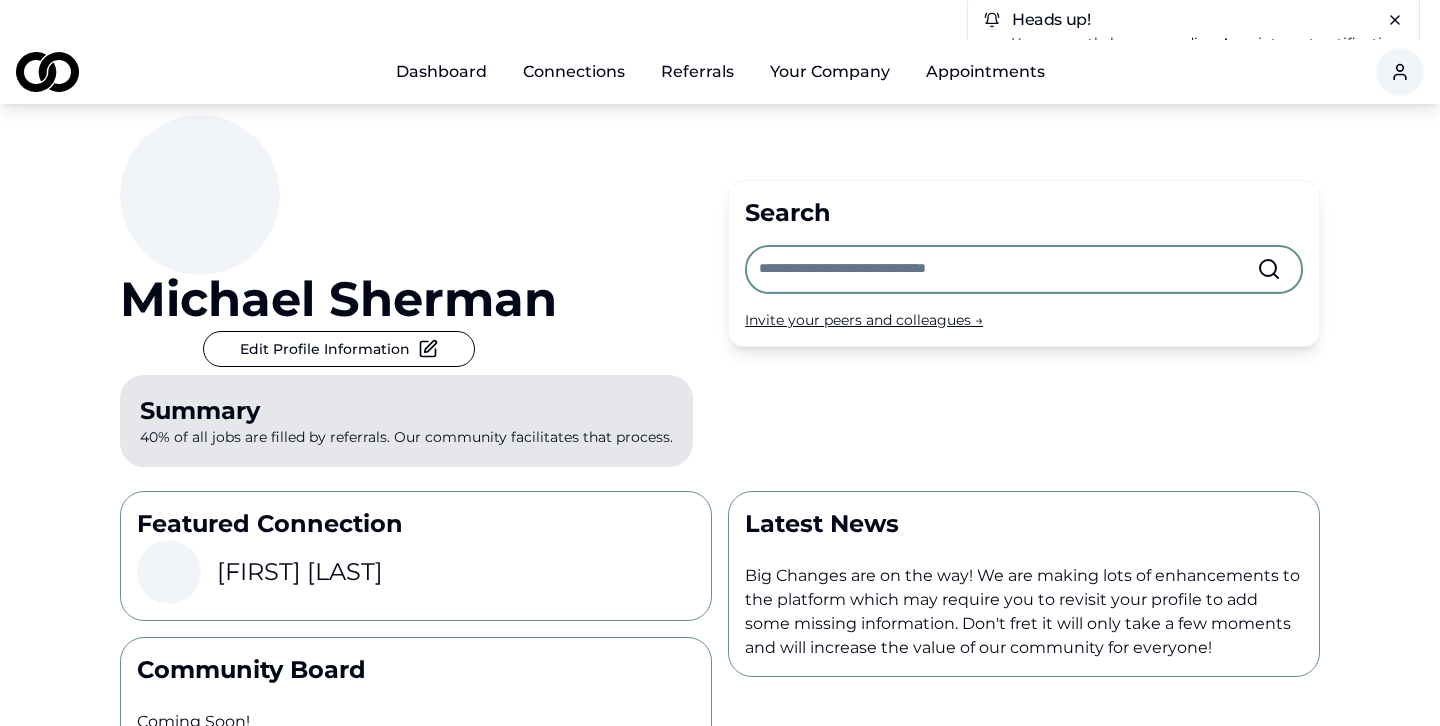 scroll, scrollTop: 26, scrollLeft: 0, axis: vertical 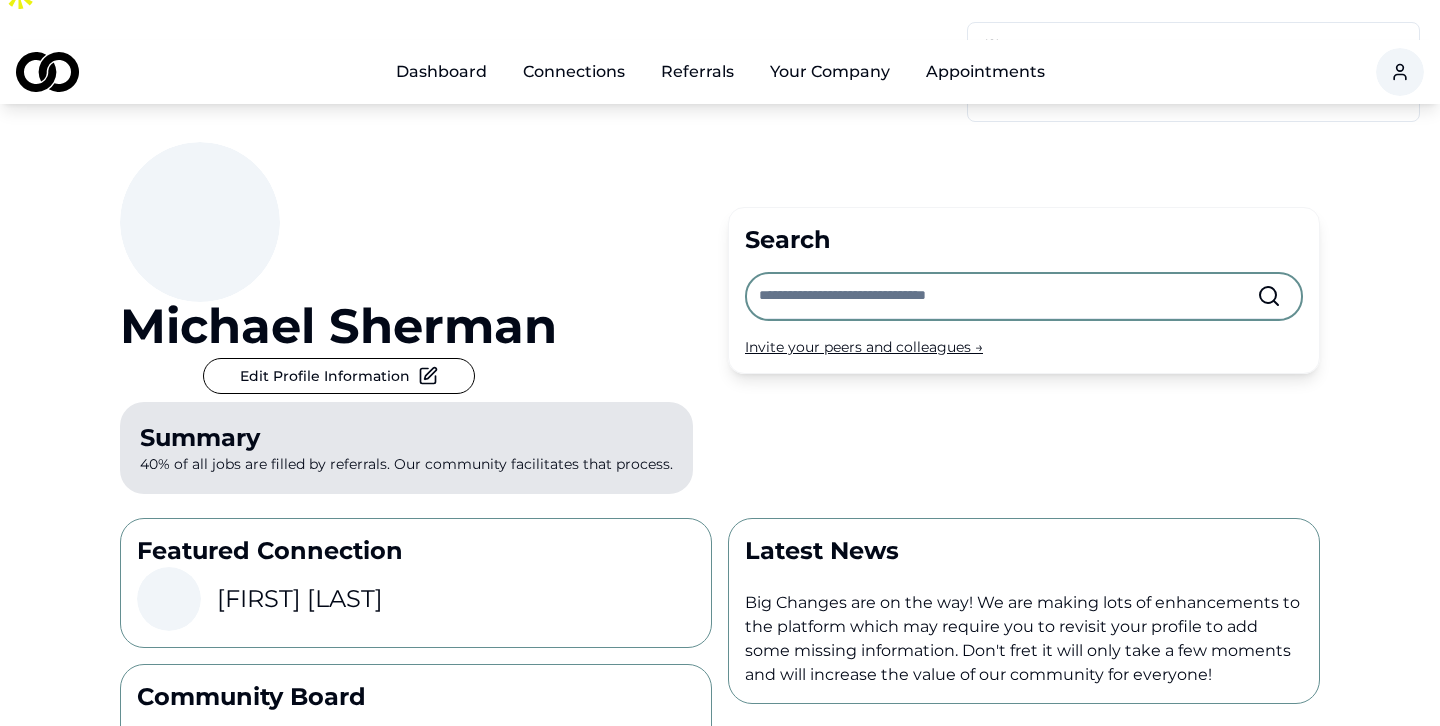 click on "Connections" at bounding box center [574, 72] 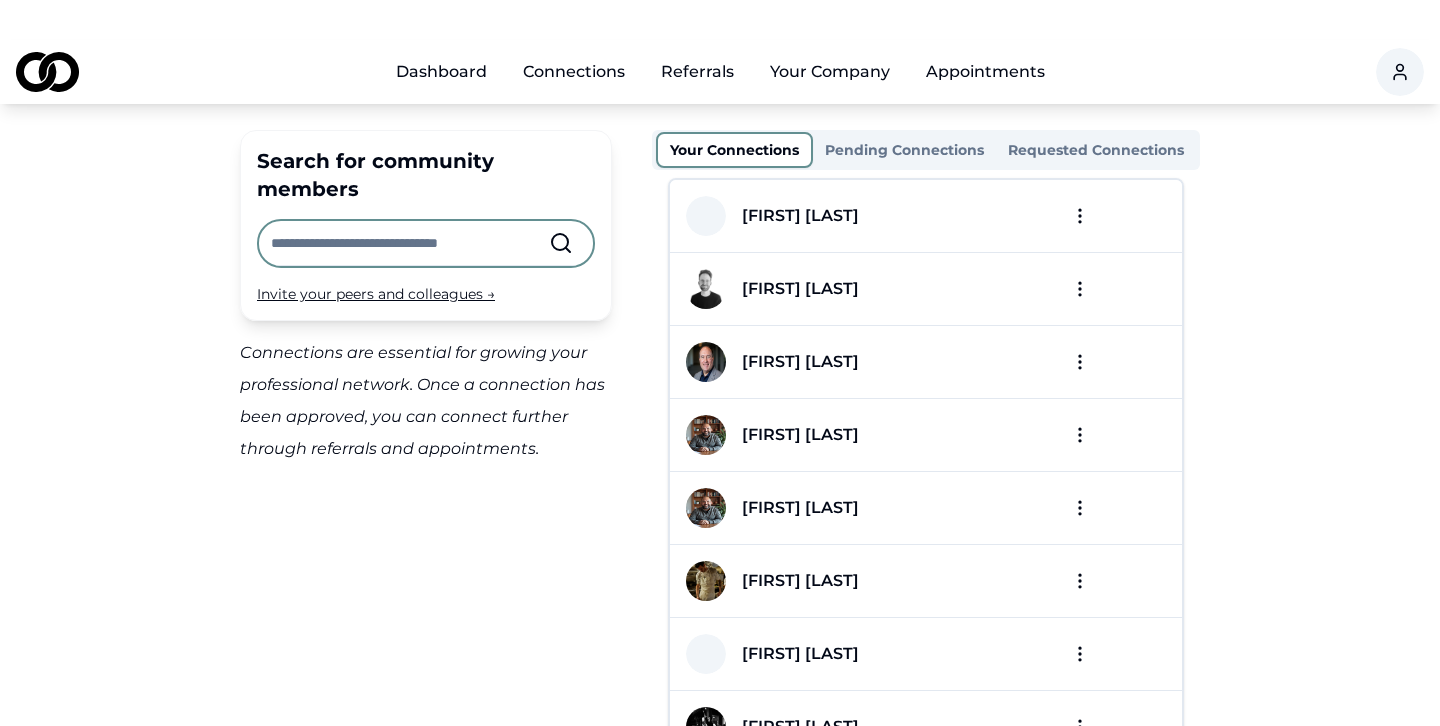 scroll, scrollTop: 0, scrollLeft: 0, axis: both 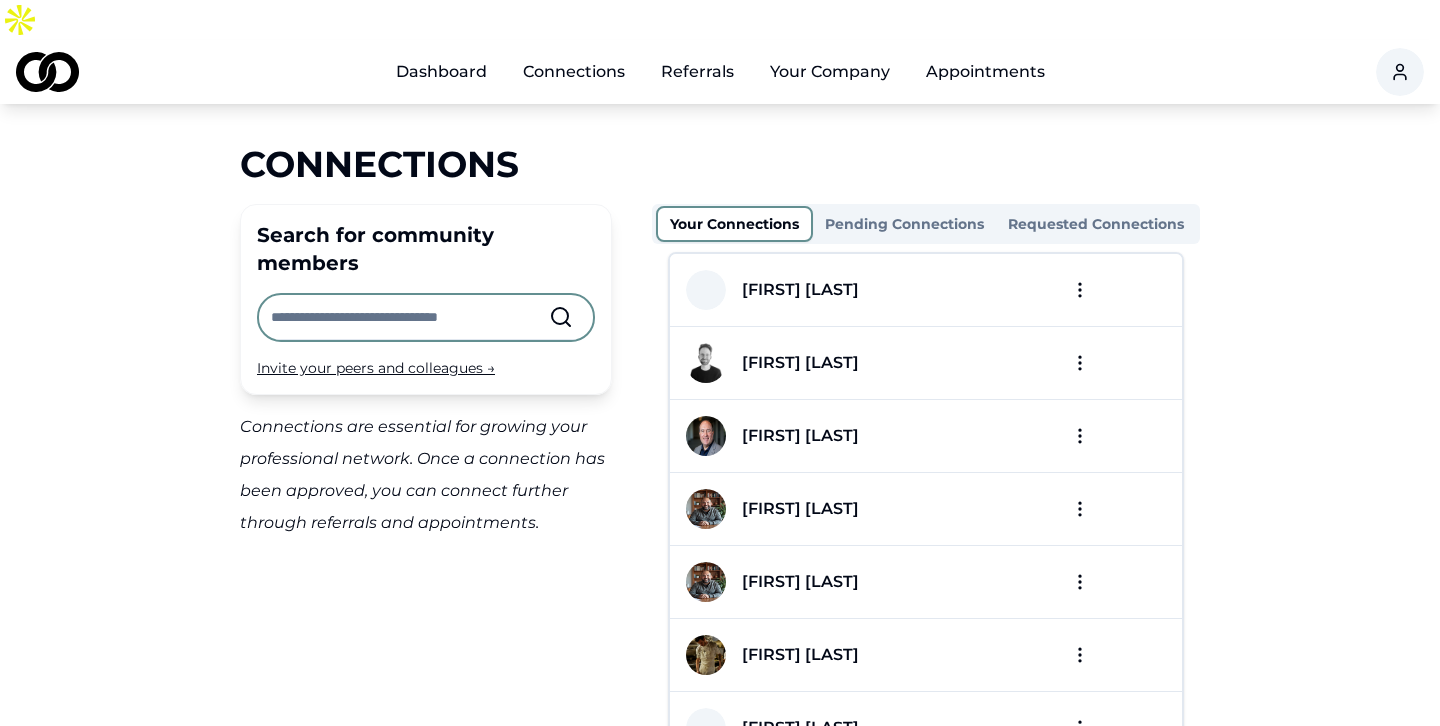 click on "Dashboard Connections Referrals Your Company   Appointments Connections Search for community members Invite your peers and colleagues → Connections are essential for growing your professional network. Once a connection has been approved, you can connect further through referrals and appointments. Your Connections Pending Connections Requested Connections [FIRST] [LAST] [FIRST] [LAST] [FIRST] [LAST] [FIRST] [LAST] [FIRST] [LAST] [FIRST] [LAST] [FIRST] [LAST] [FIRST] [LAST] [FIRST] [LAST] [FIRST] [LAST] [FIRST] [LAST] [FIRST] [LAST] Per page:  15   Previous 2 More pages 12 Next Showing  1  -   15  of  180  items Candidate Collective Email:  Info@example.com Privacy Policy /connections" at bounding box center (720, 363) 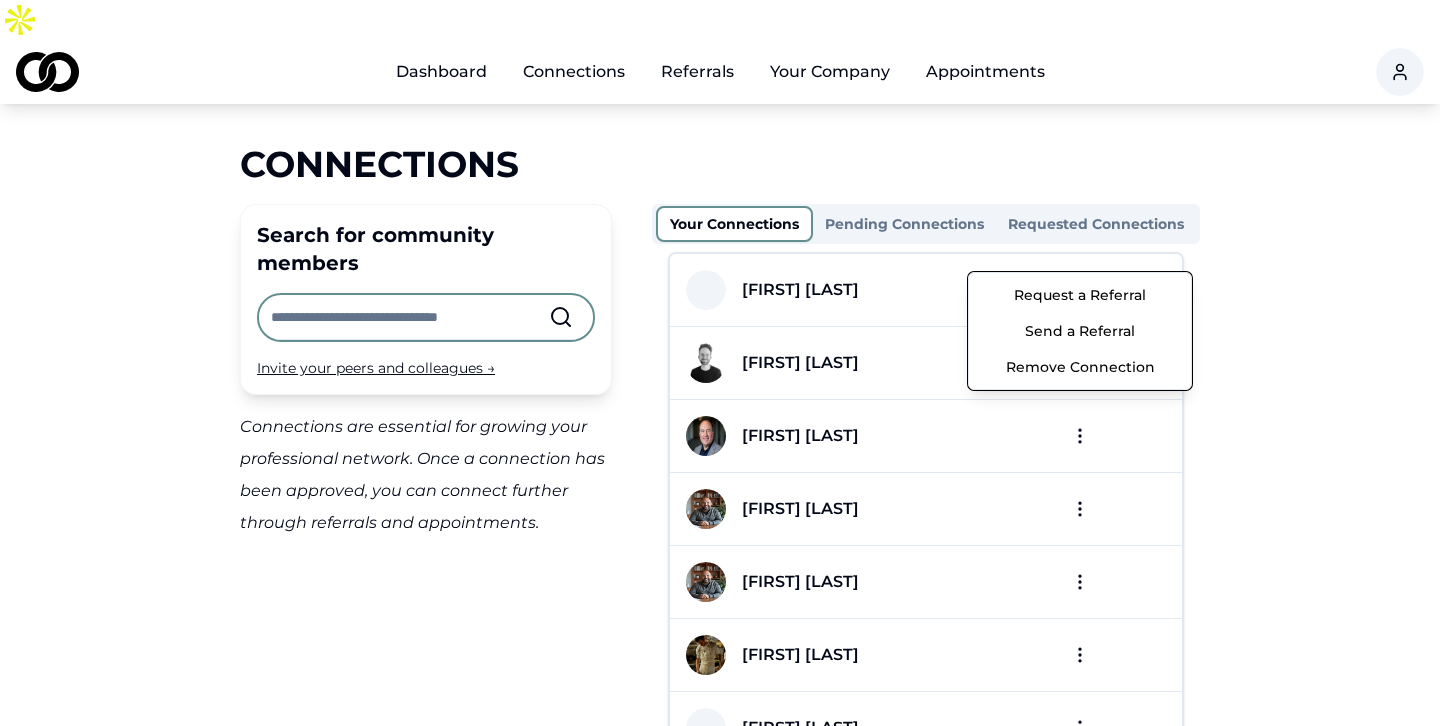 click on "Send a Referral" at bounding box center (1080, 331) 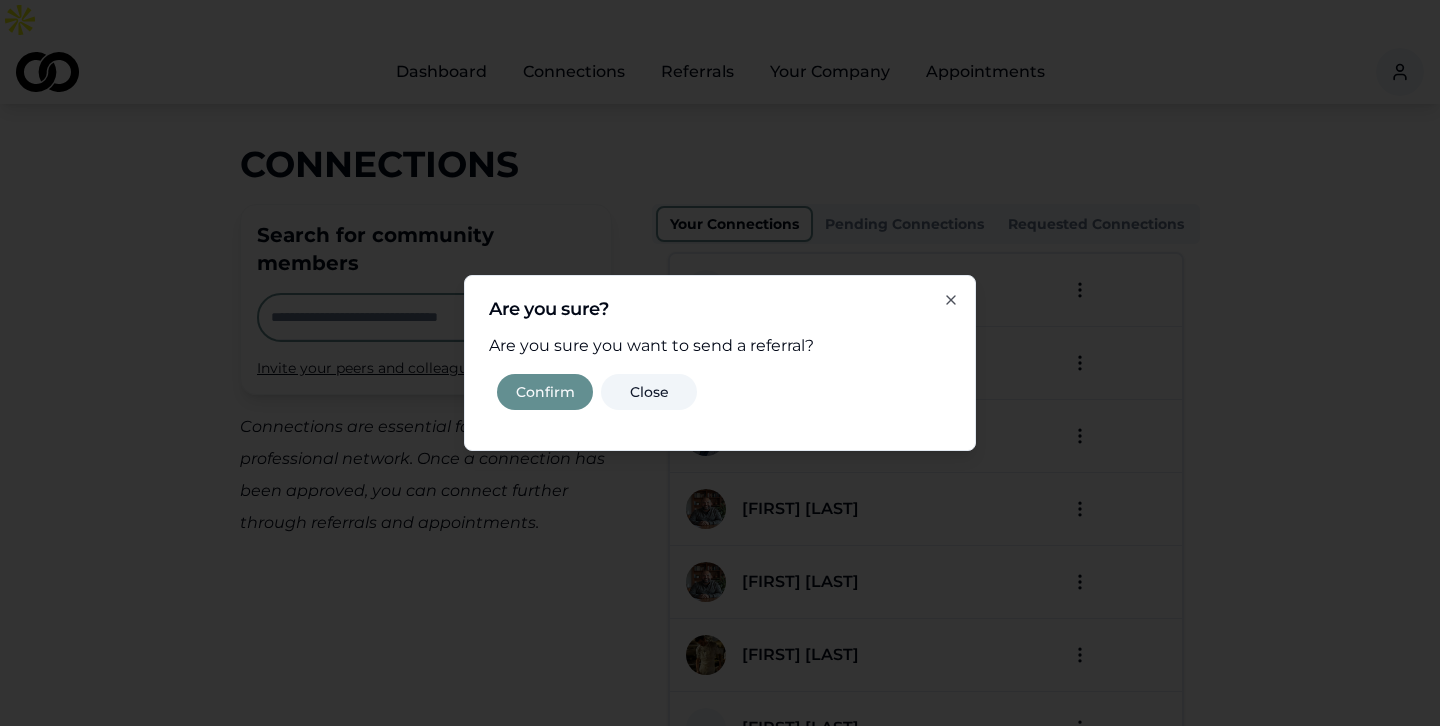 click on "Confirm" at bounding box center (545, 392) 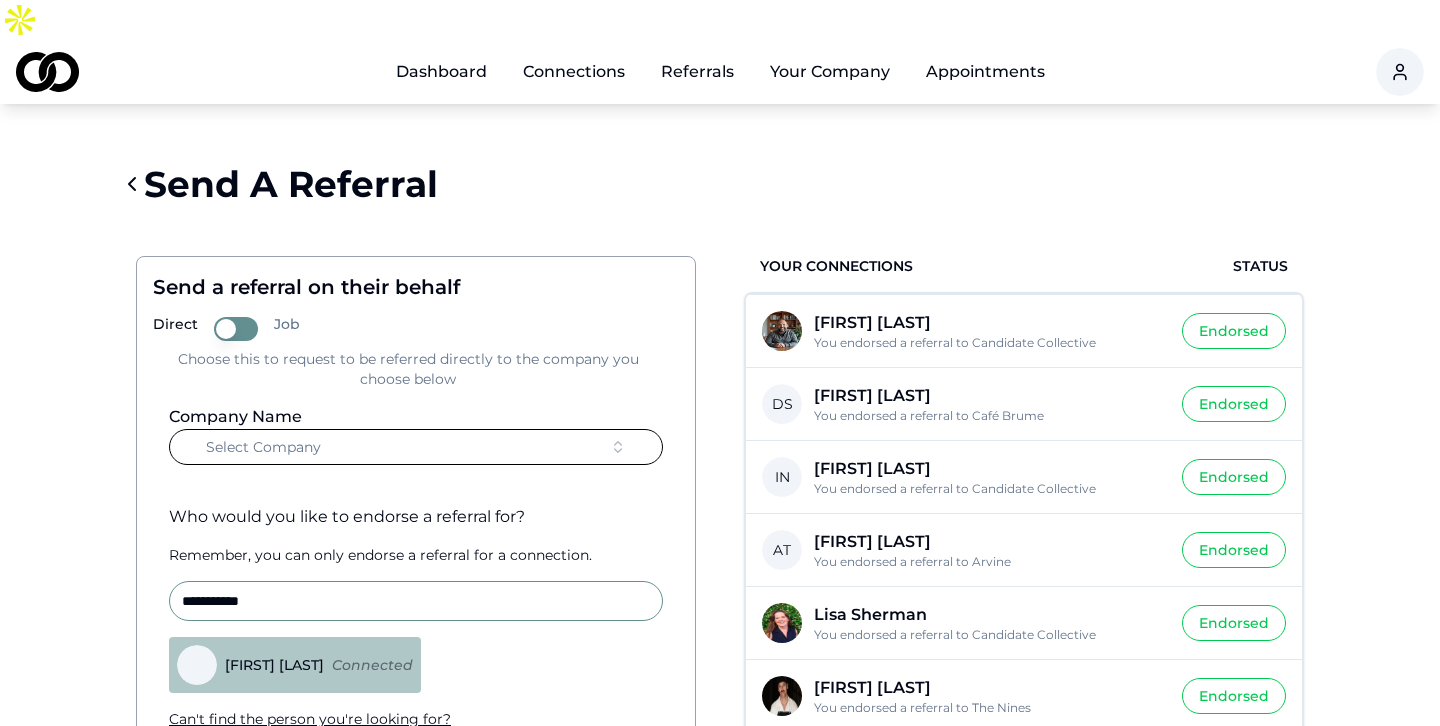 click on "Select Company" at bounding box center [416, 447] 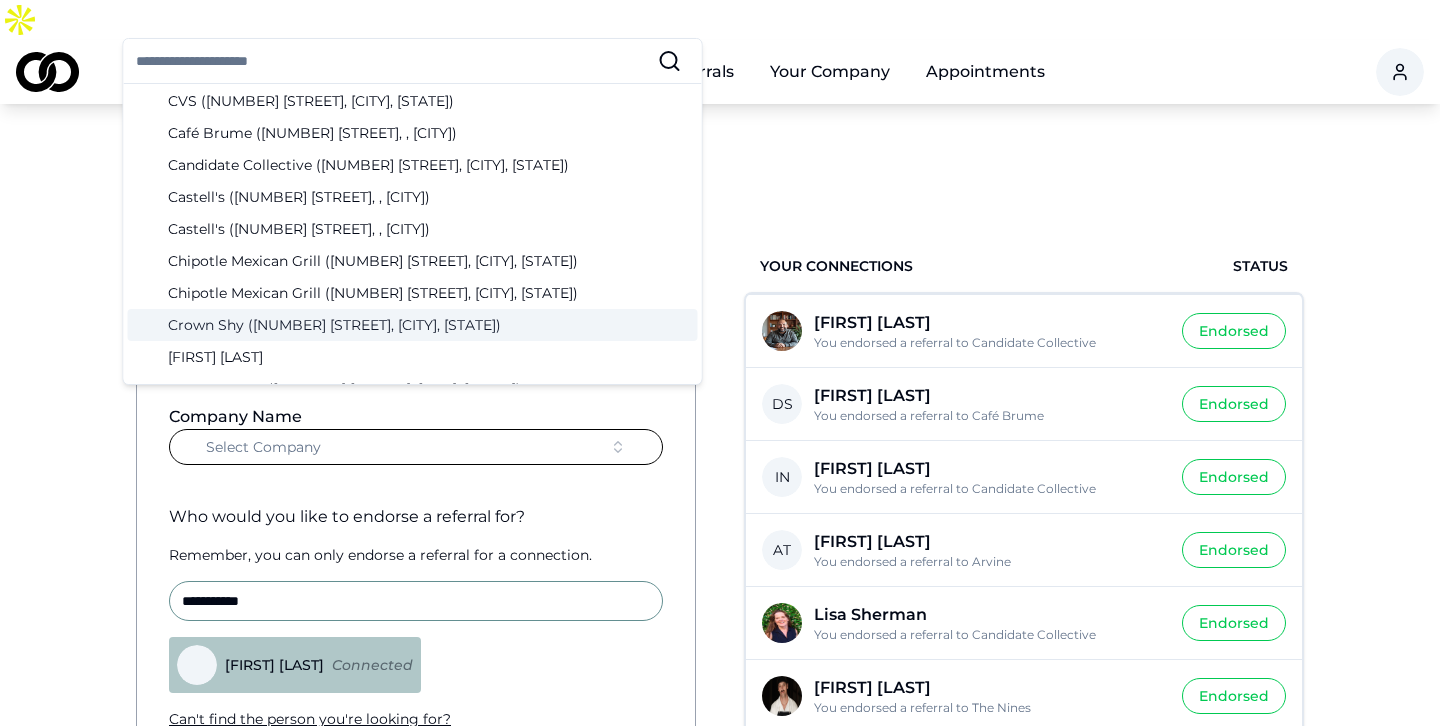 scroll, scrollTop: 493, scrollLeft: 0, axis: vertical 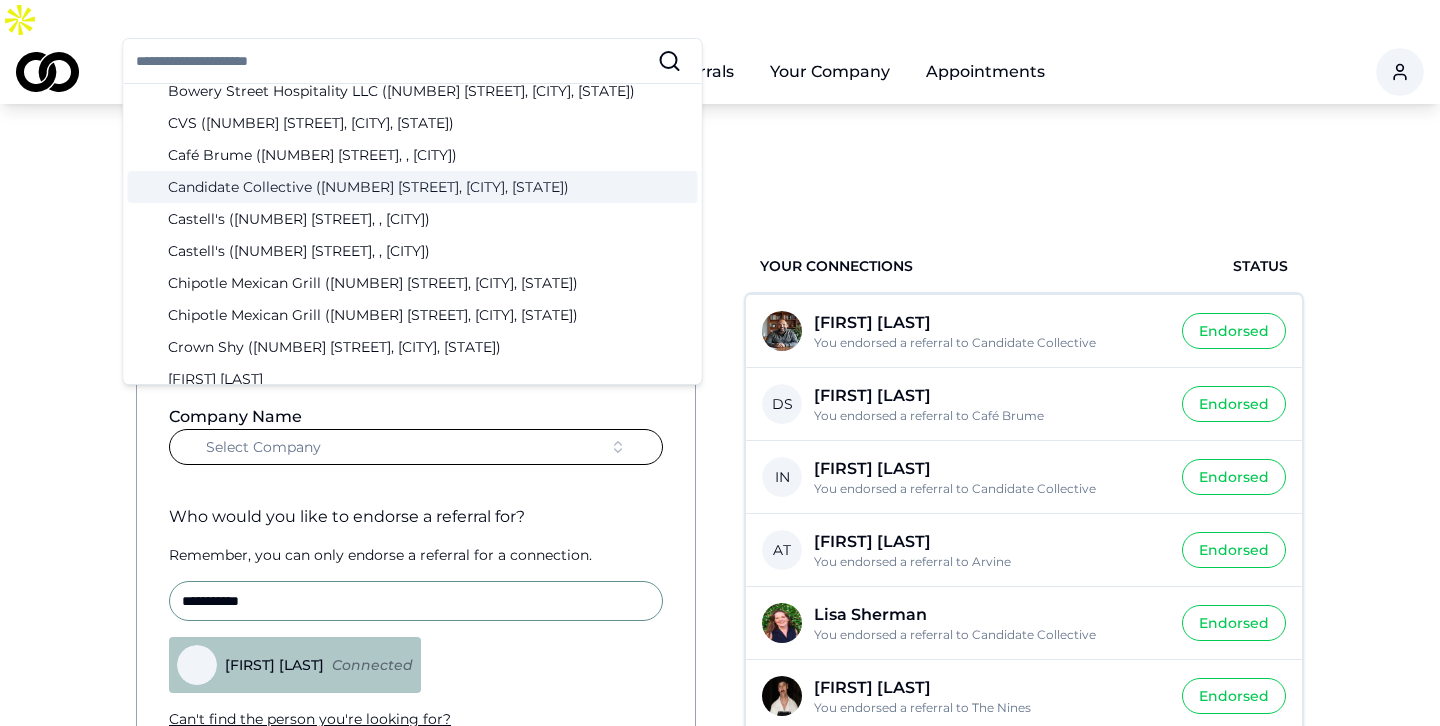 click on "Candidate Collective  ([NUMBER] [STREET], [CITY], [STATE])" at bounding box center (413, 187) 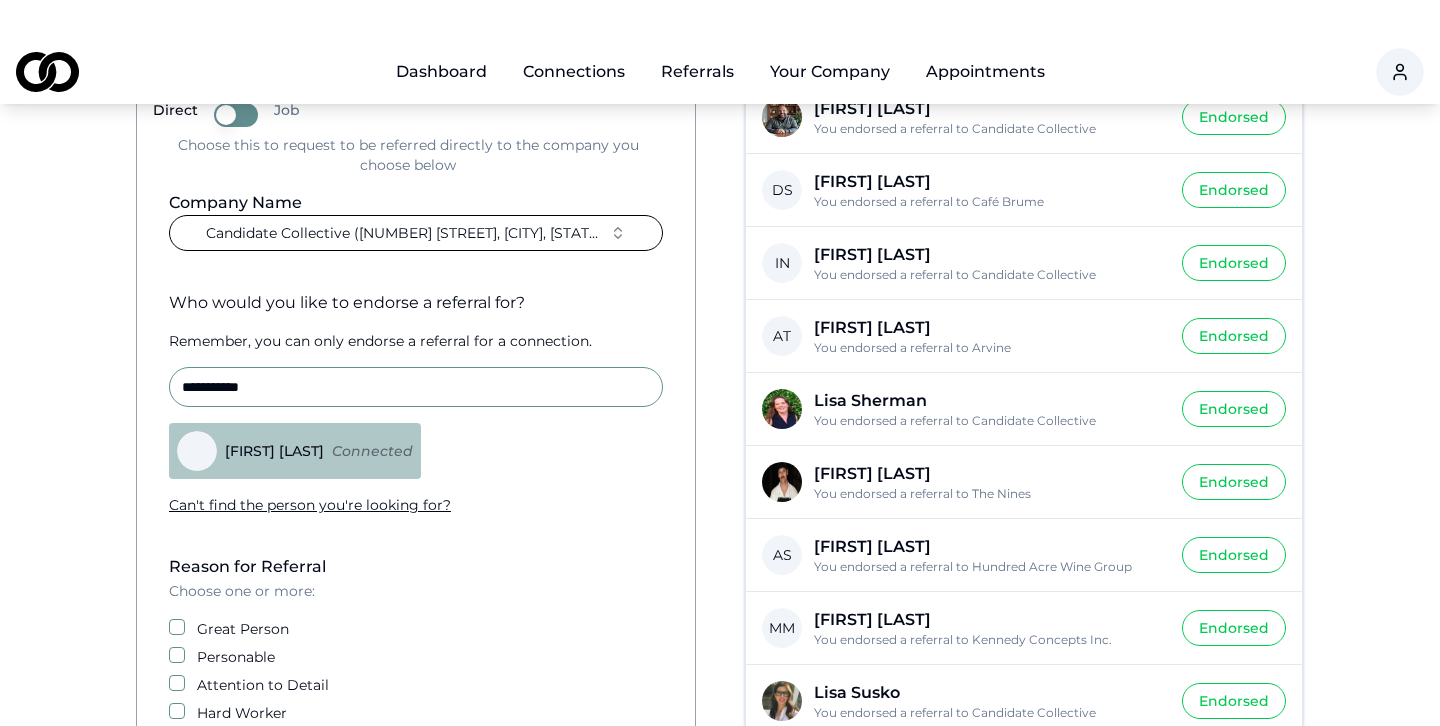 scroll, scrollTop: 220, scrollLeft: 0, axis: vertical 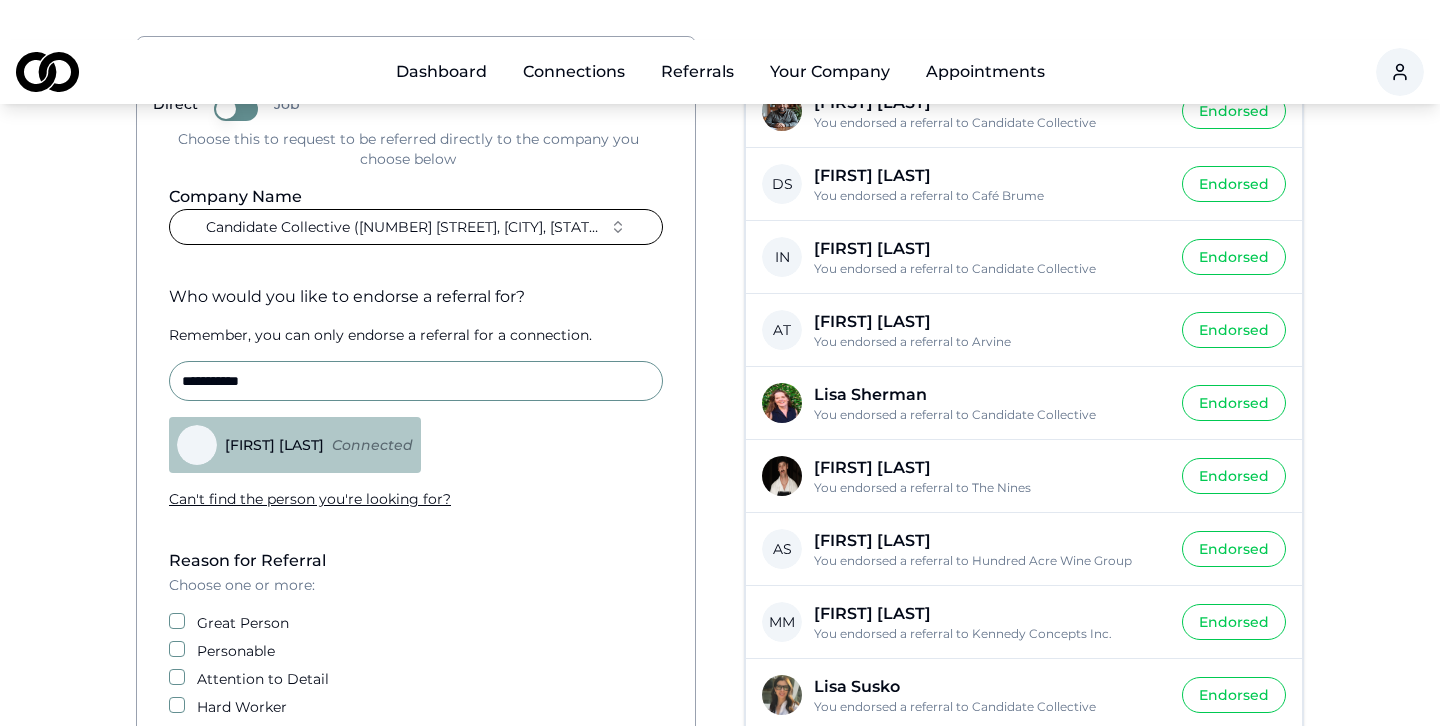 click on "Great Person" at bounding box center (177, 621) 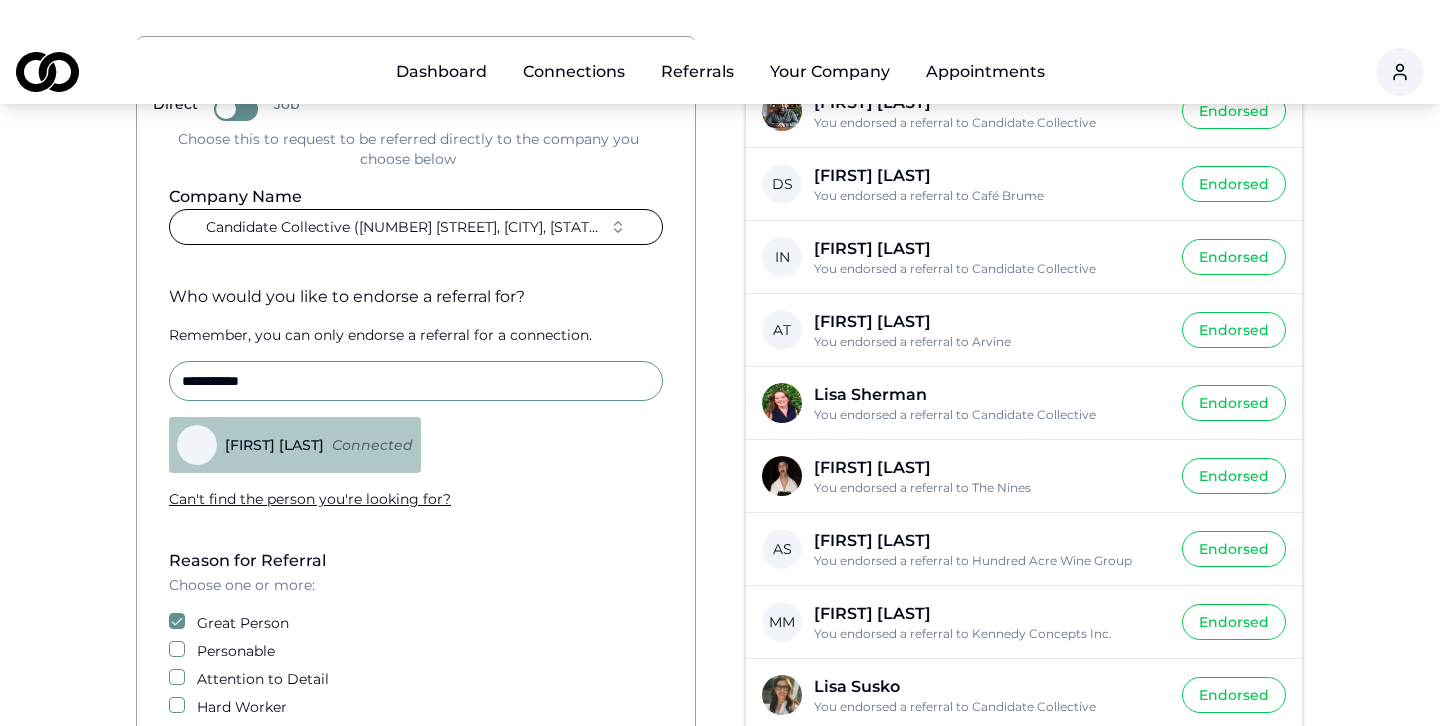 click on "Personable" at bounding box center [177, 649] 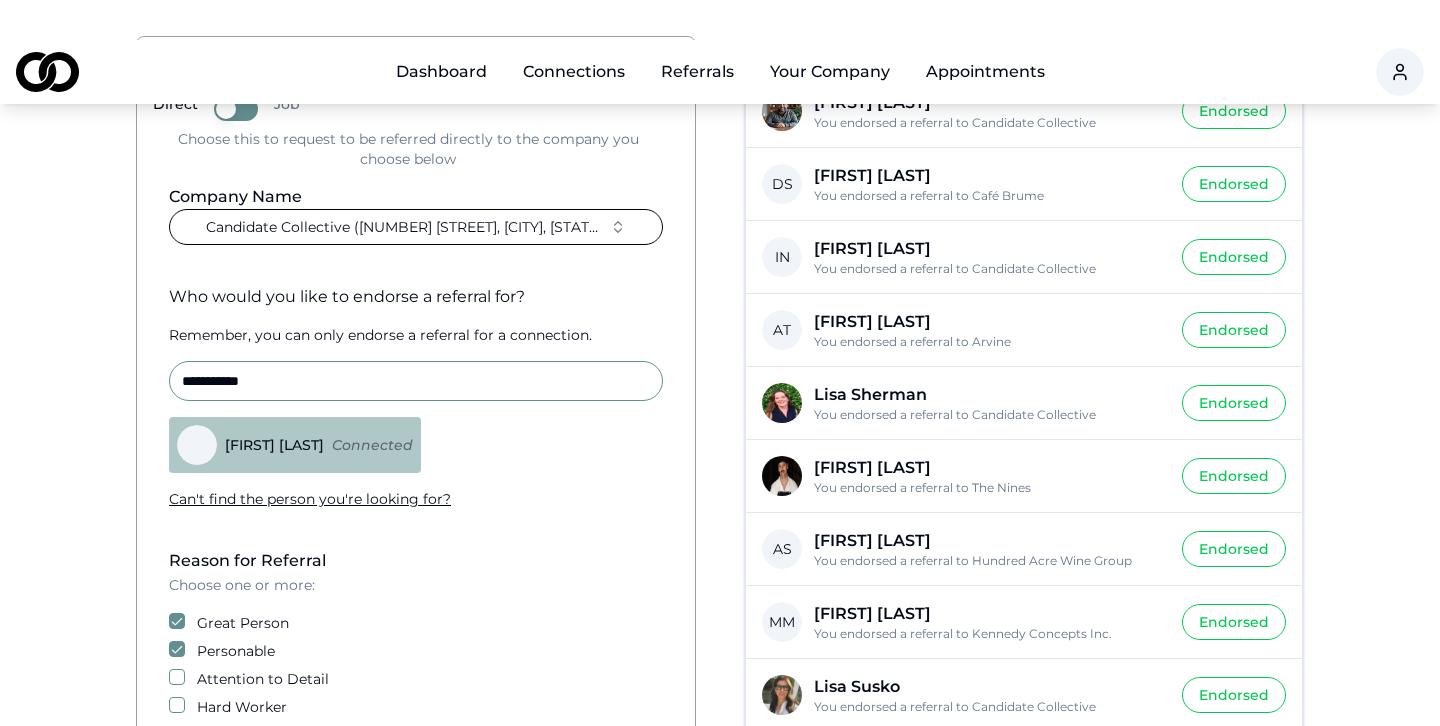 click on "Attention to Detail" at bounding box center [416, 679] 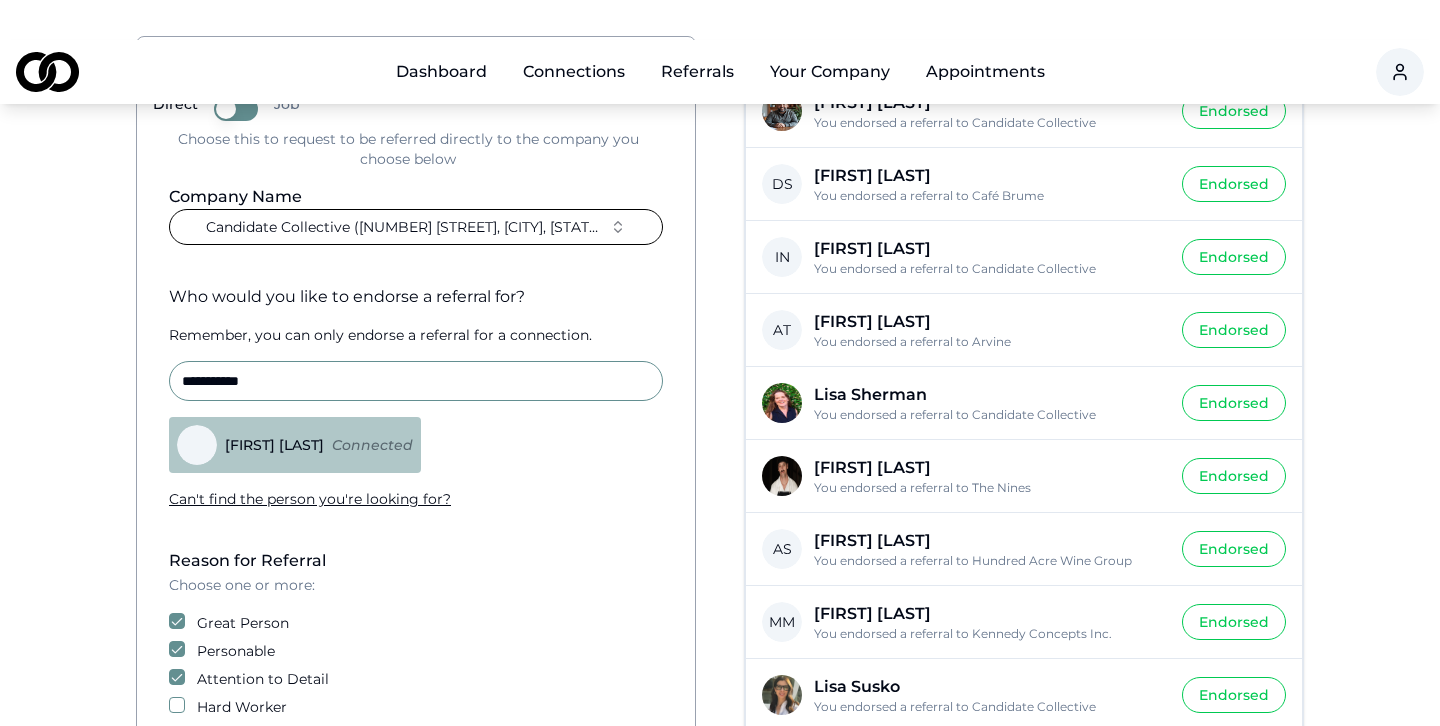 click on "Hard Worker" at bounding box center [177, 705] 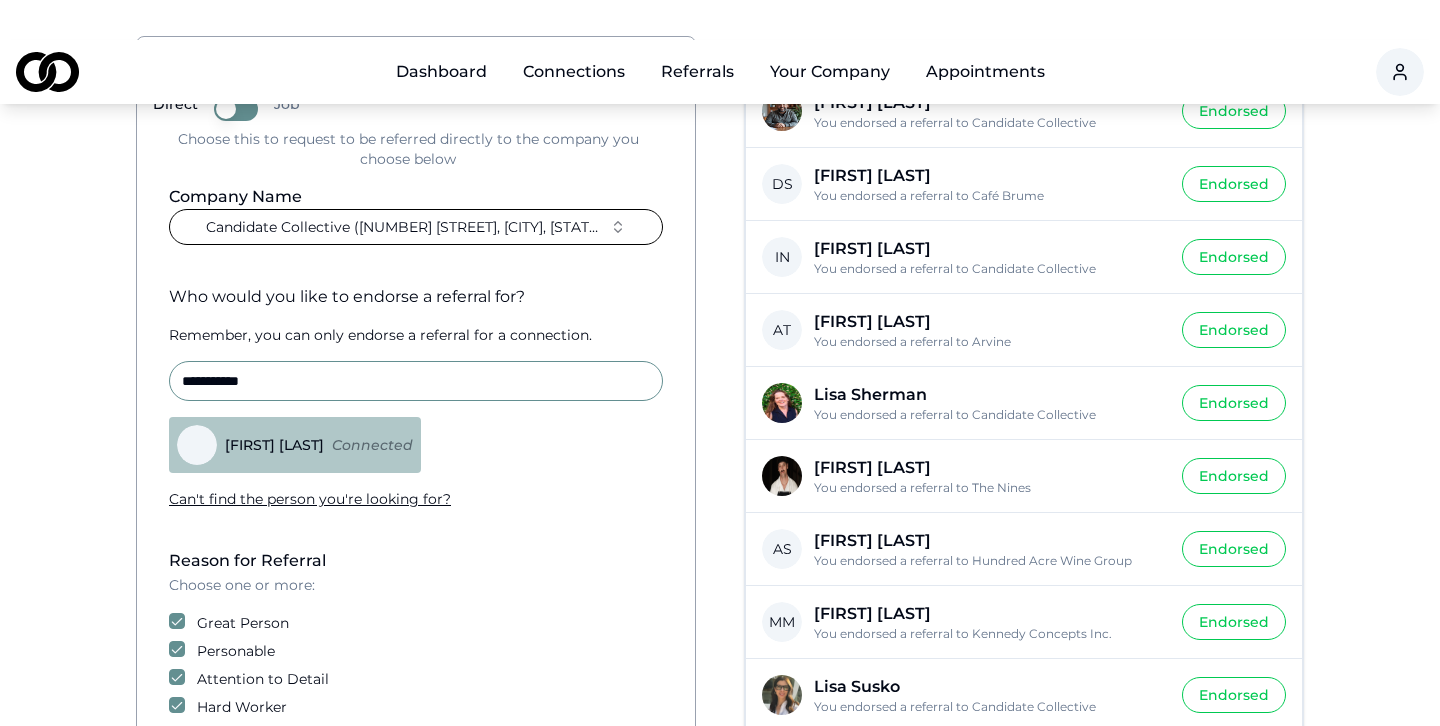 click on "Send" at bounding box center (224, 759) 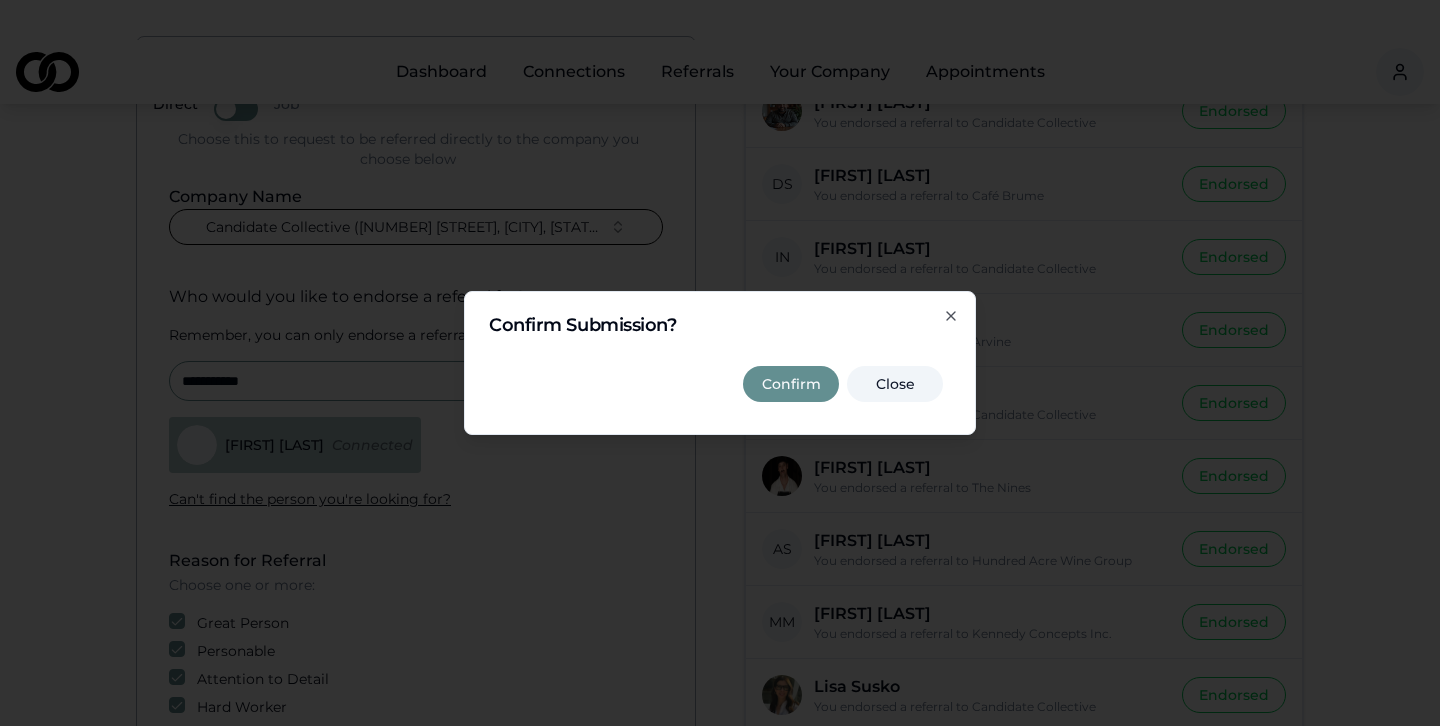 click on "Confirm" at bounding box center (791, 384) 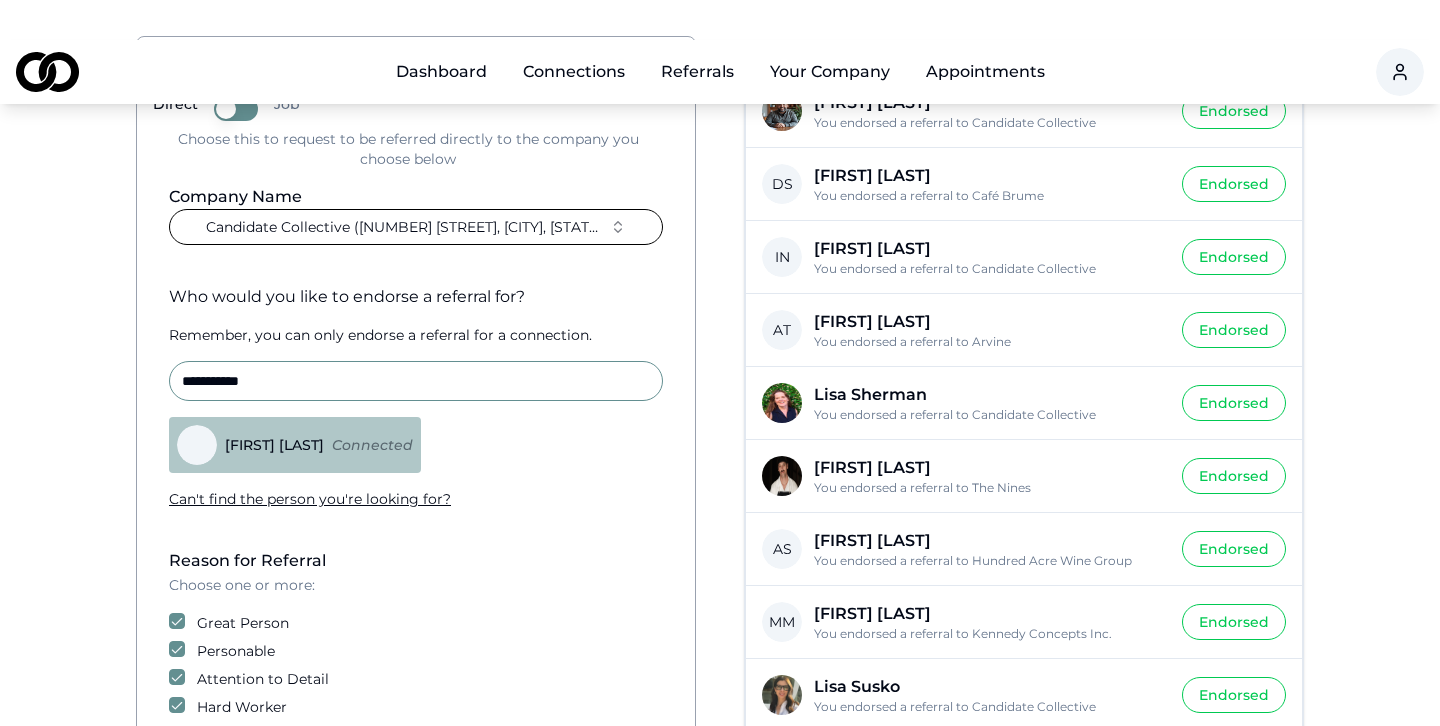 scroll, scrollTop: 0, scrollLeft: 0, axis: both 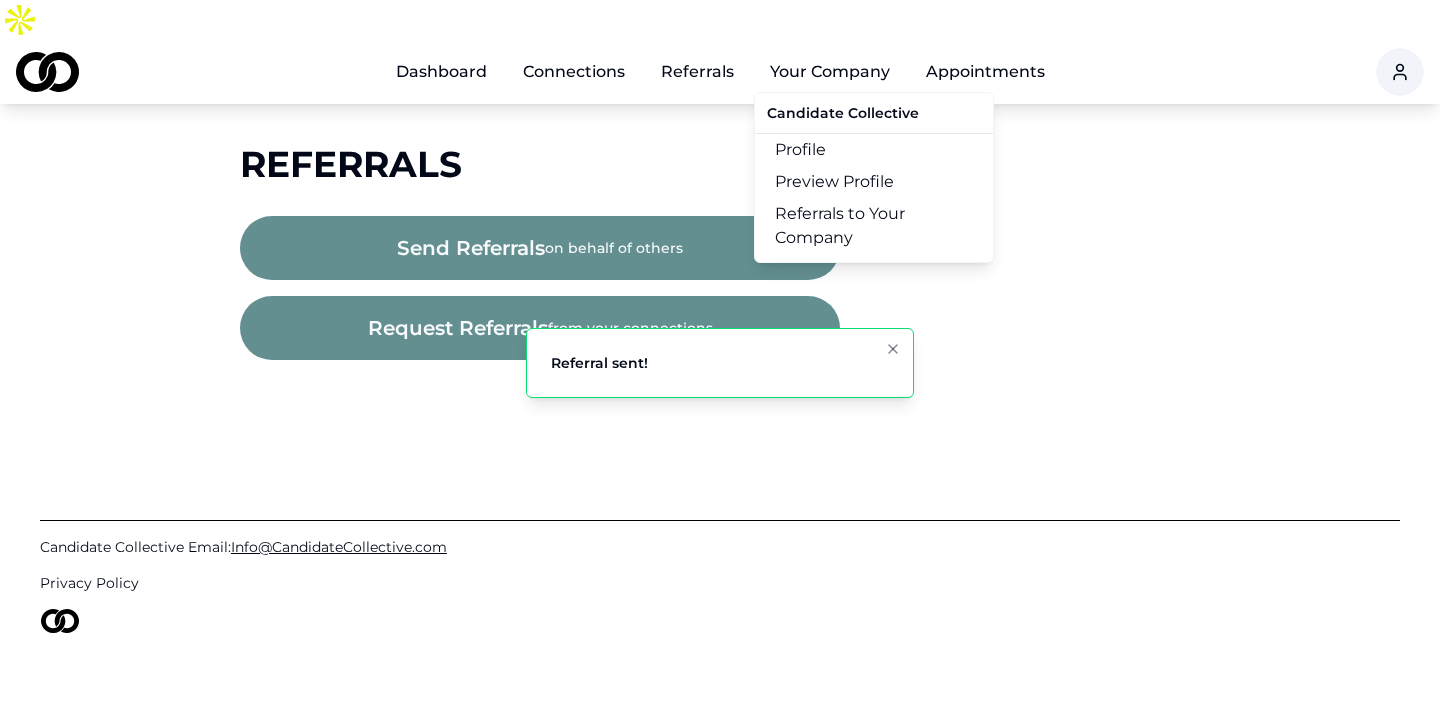 click on "Your Company" at bounding box center [830, 72] 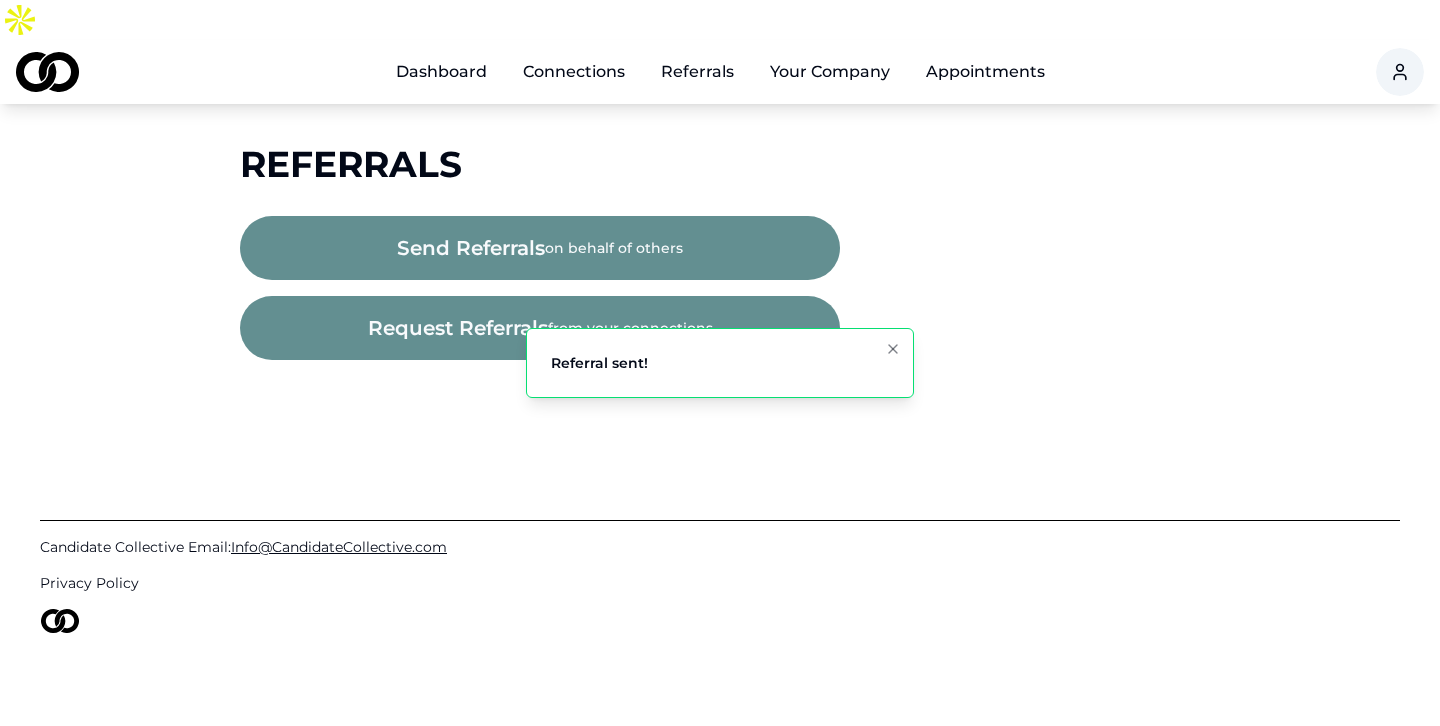 click on "Your Company" at bounding box center [830, 72] 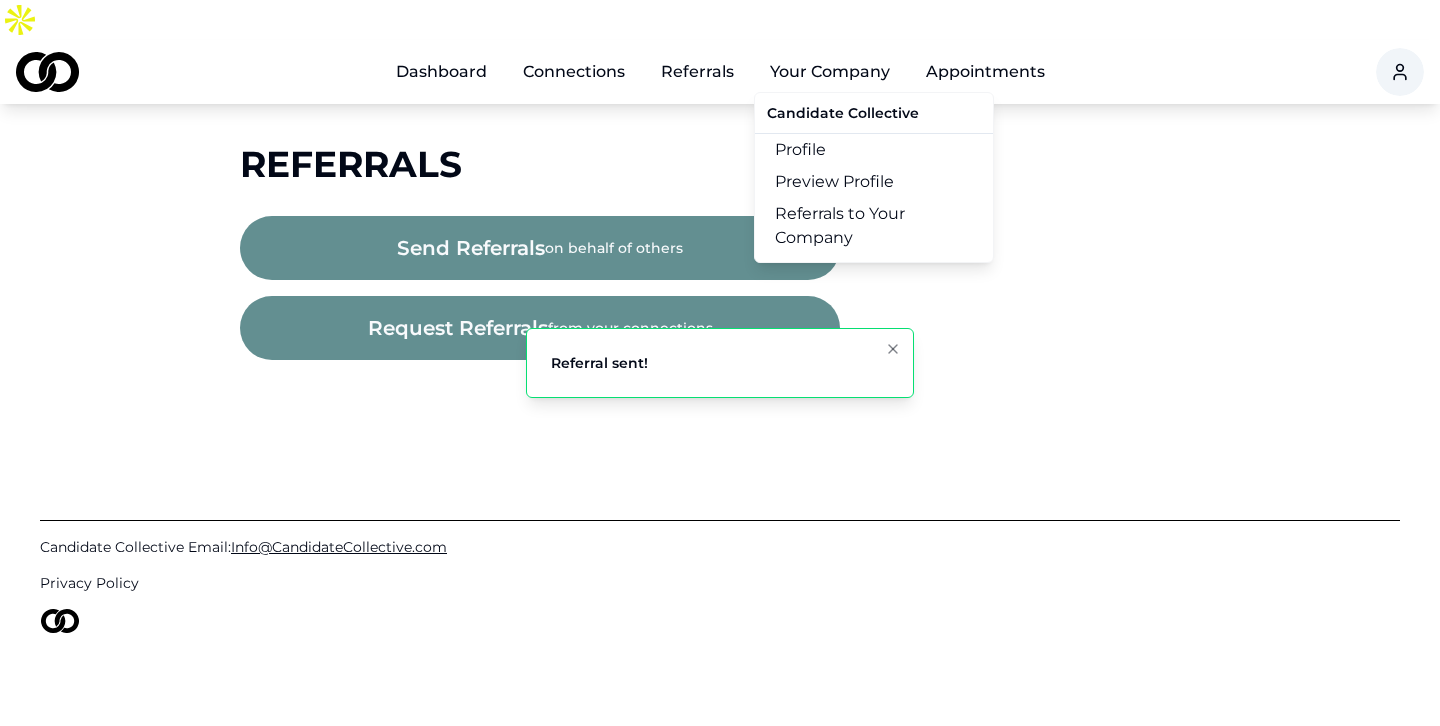click on "Referrals to Your Company" at bounding box center [874, 226] 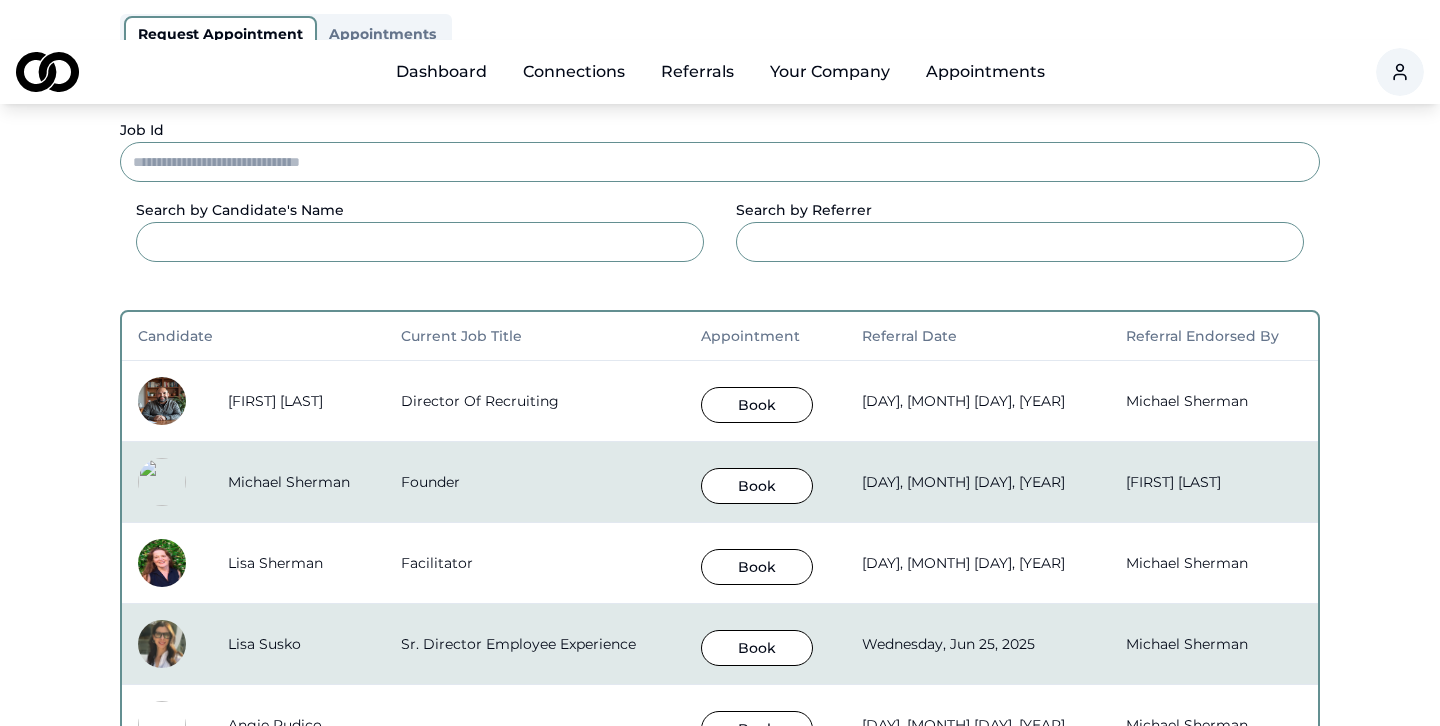 scroll, scrollTop: 415, scrollLeft: 0, axis: vertical 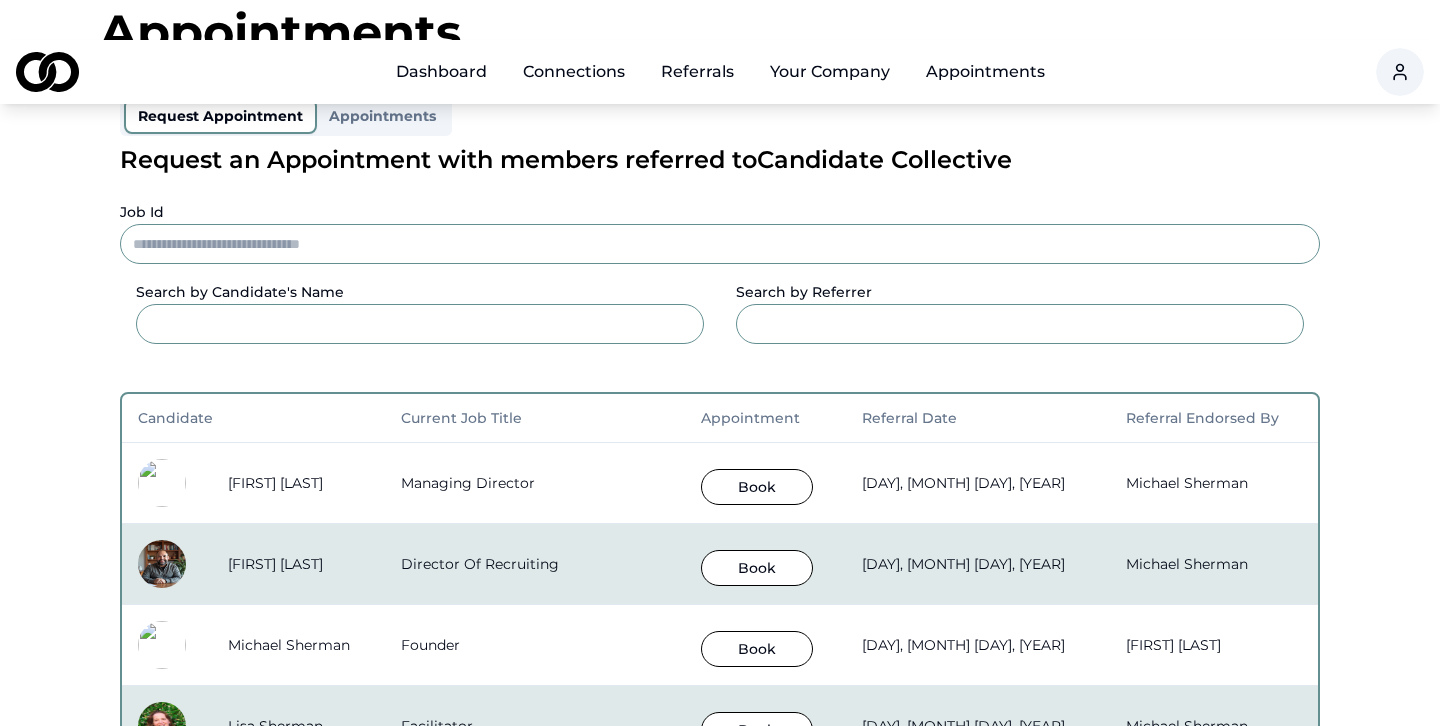 click on "Book" at bounding box center (757, 487) 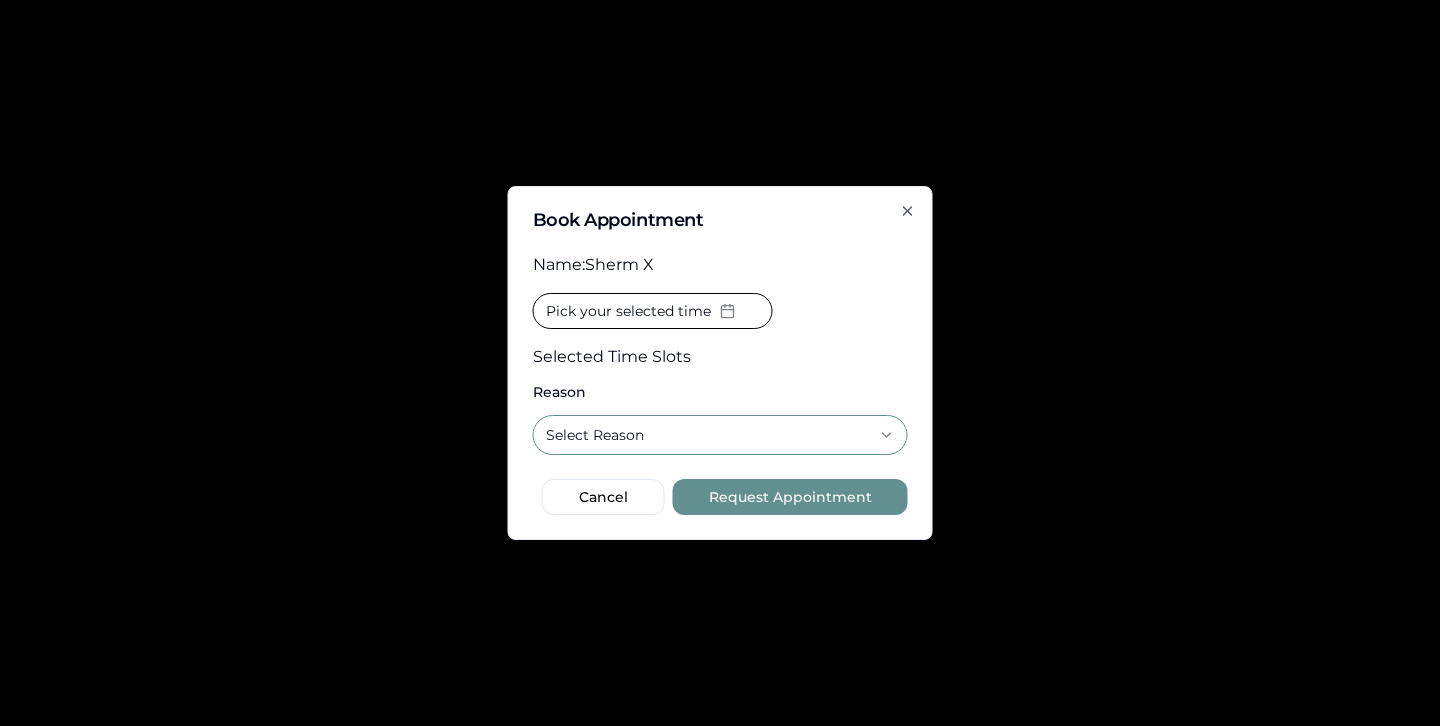 click on "Select Reason" at bounding box center [720, 435] 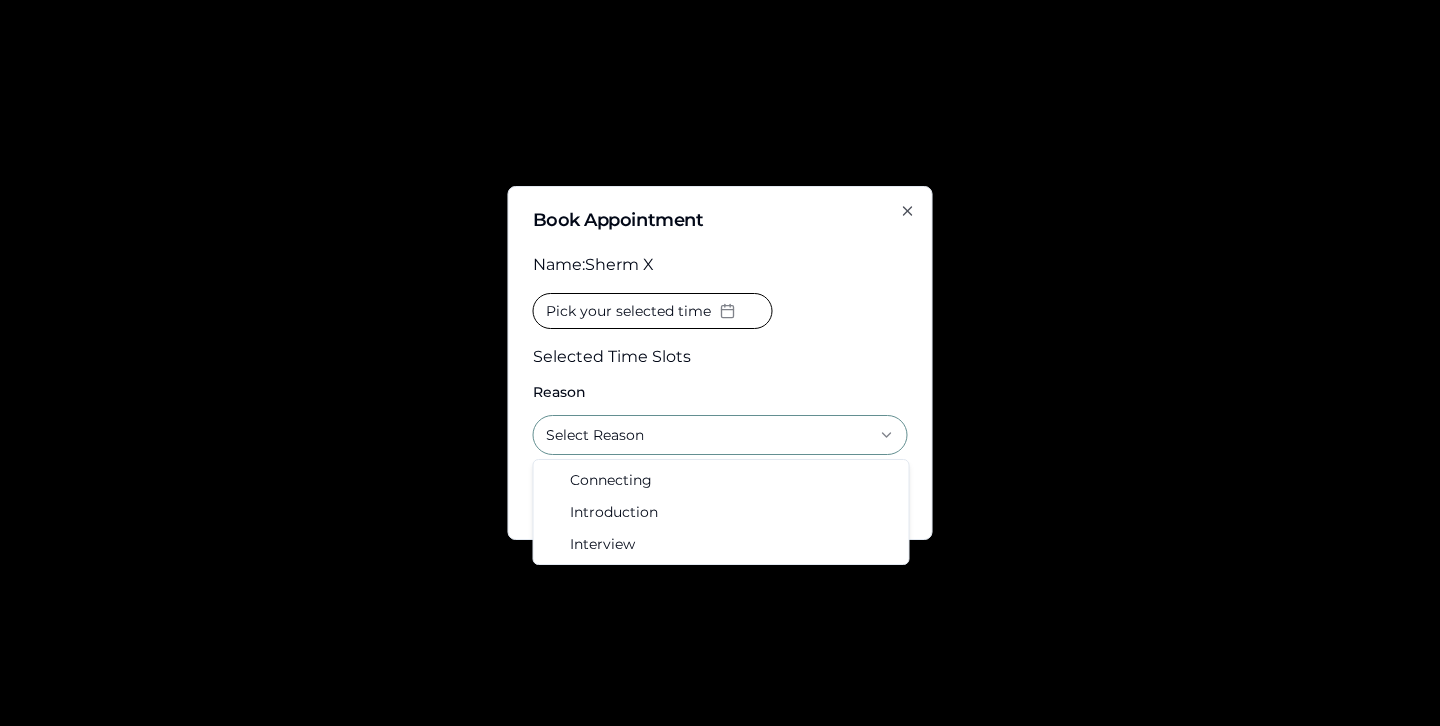 click on "Pick your selected time Selected Time Slots" at bounding box center (720, 331) 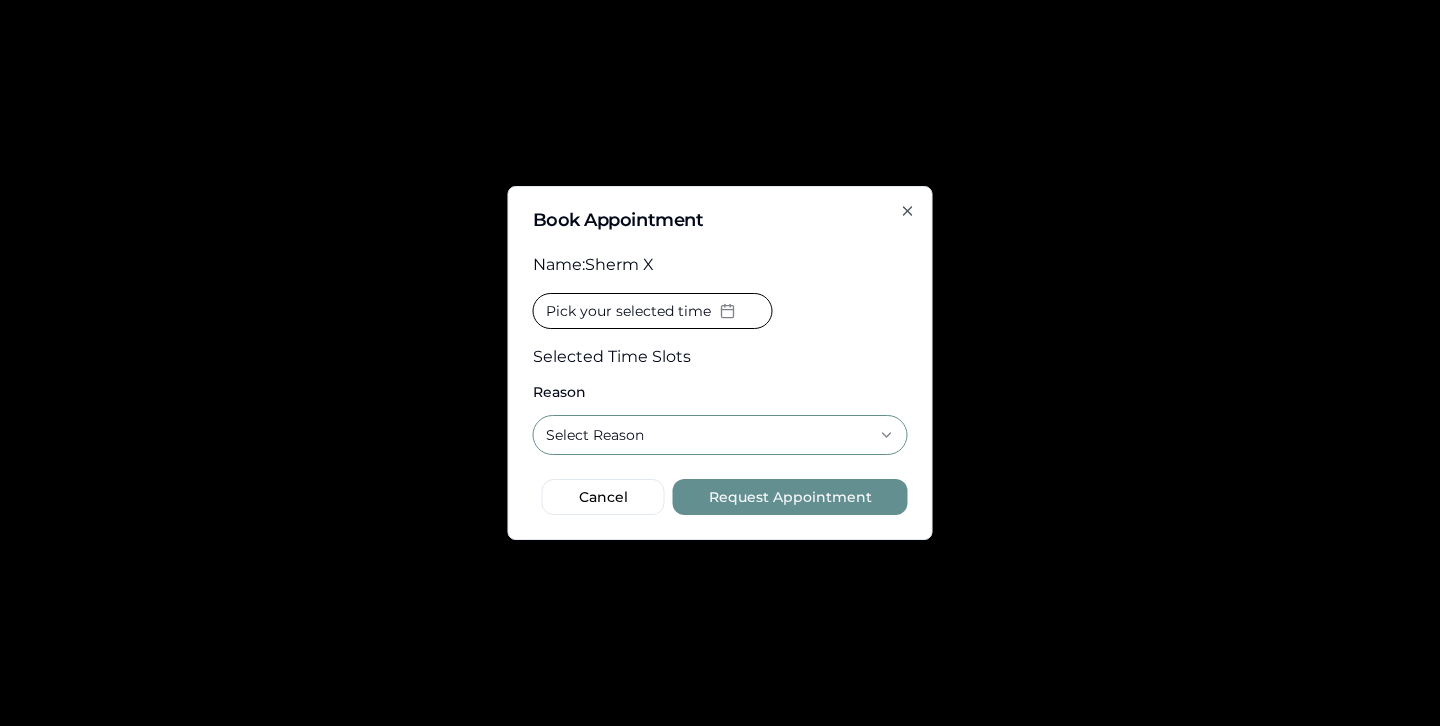 click on "Book Appointment" at bounding box center [720, 220] 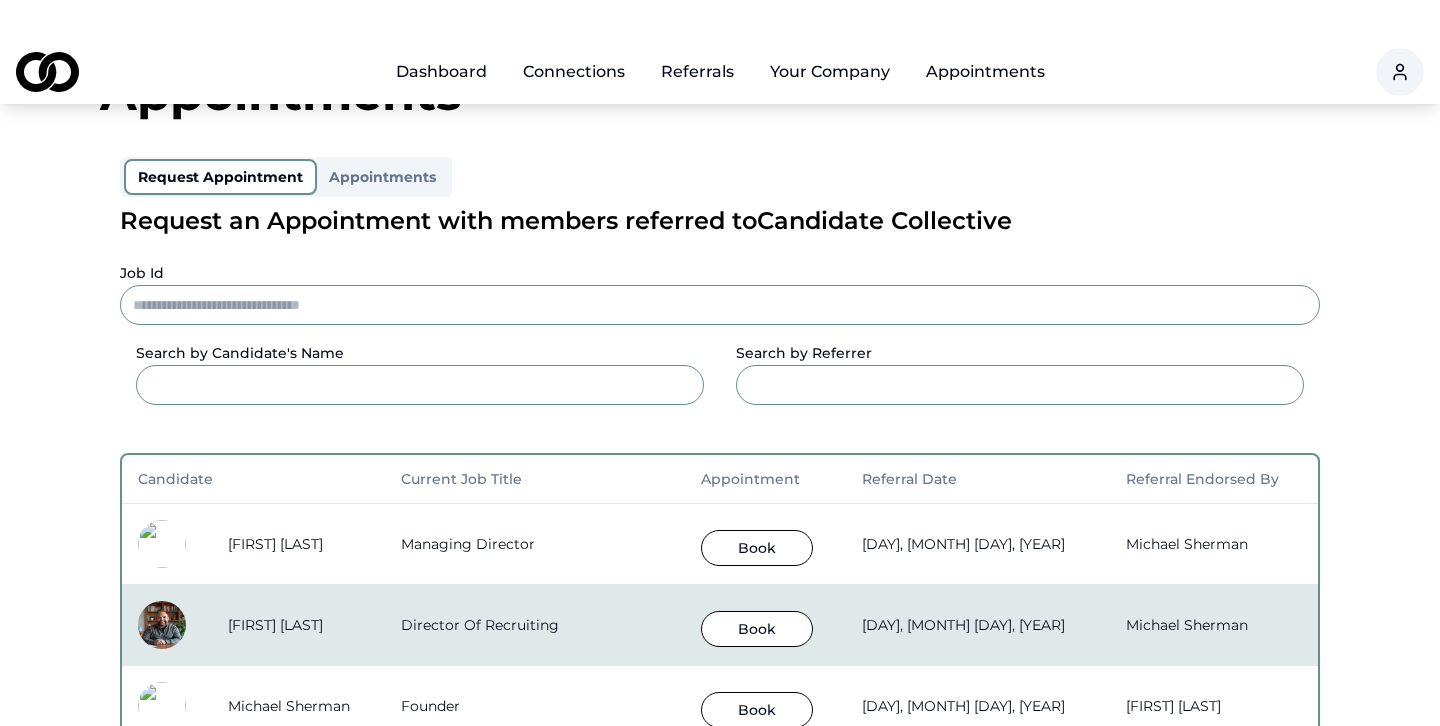 scroll, scrollTop: 0, scrollLeft: 0, axis: both 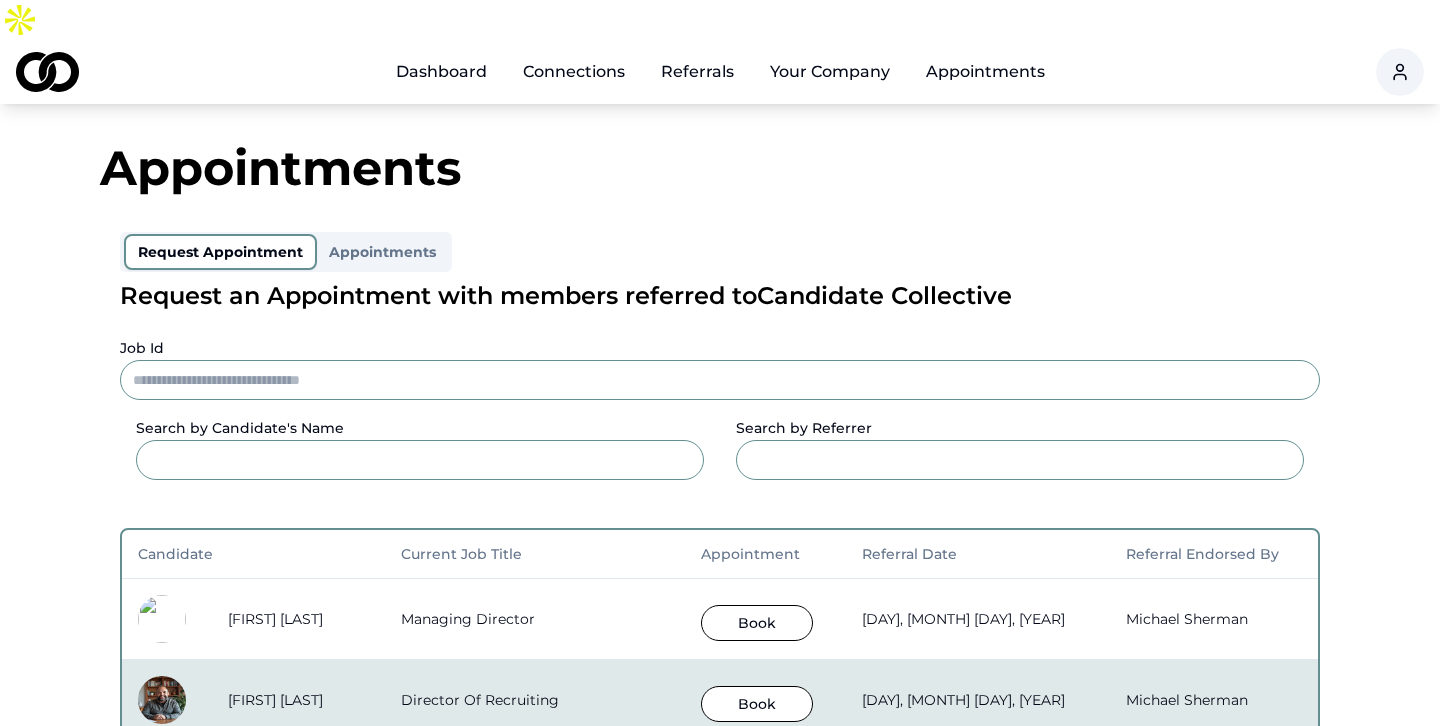 click on "Dashboard" at bounding box center [441, 72] 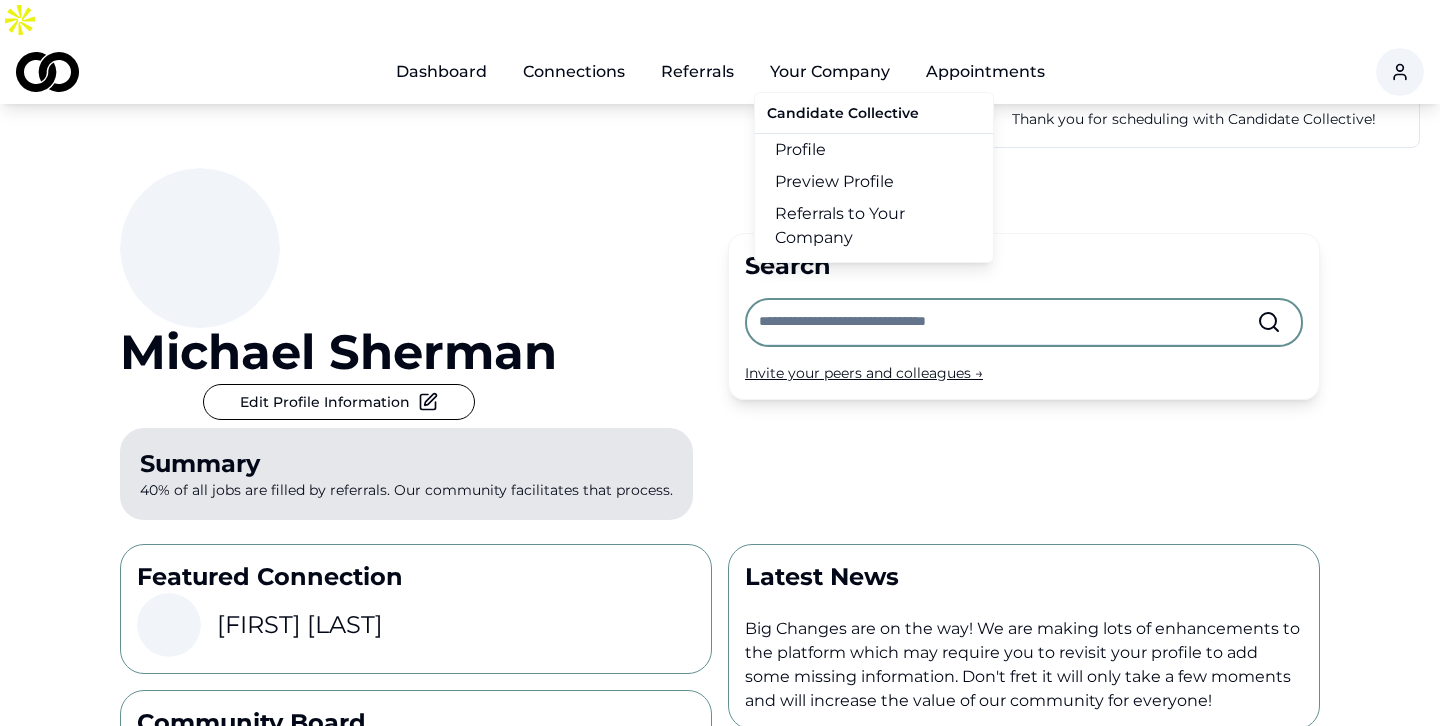 click on "Your Company" at bounding box center (830, 72) 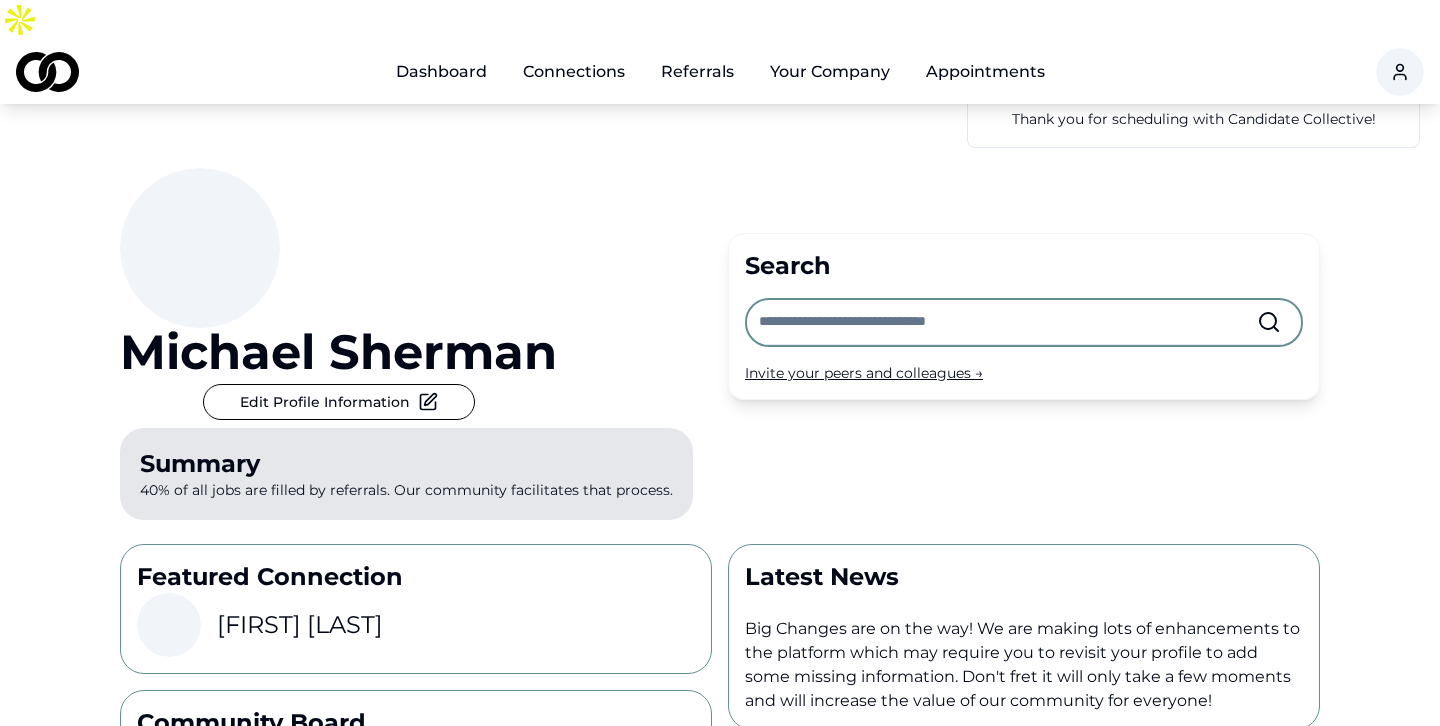 click on "Your Company" at bounding box center [830, 72] 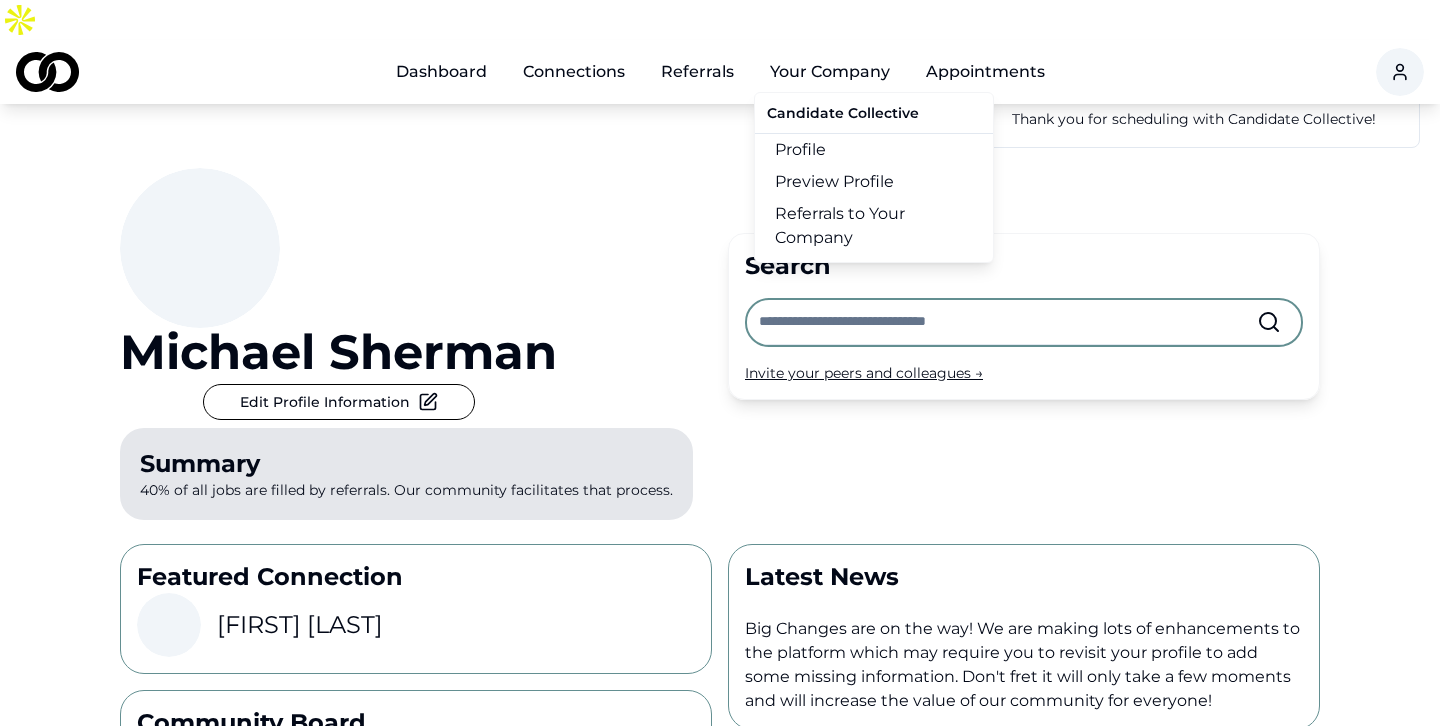 click on "Profile" at bounding box center (874, 150) 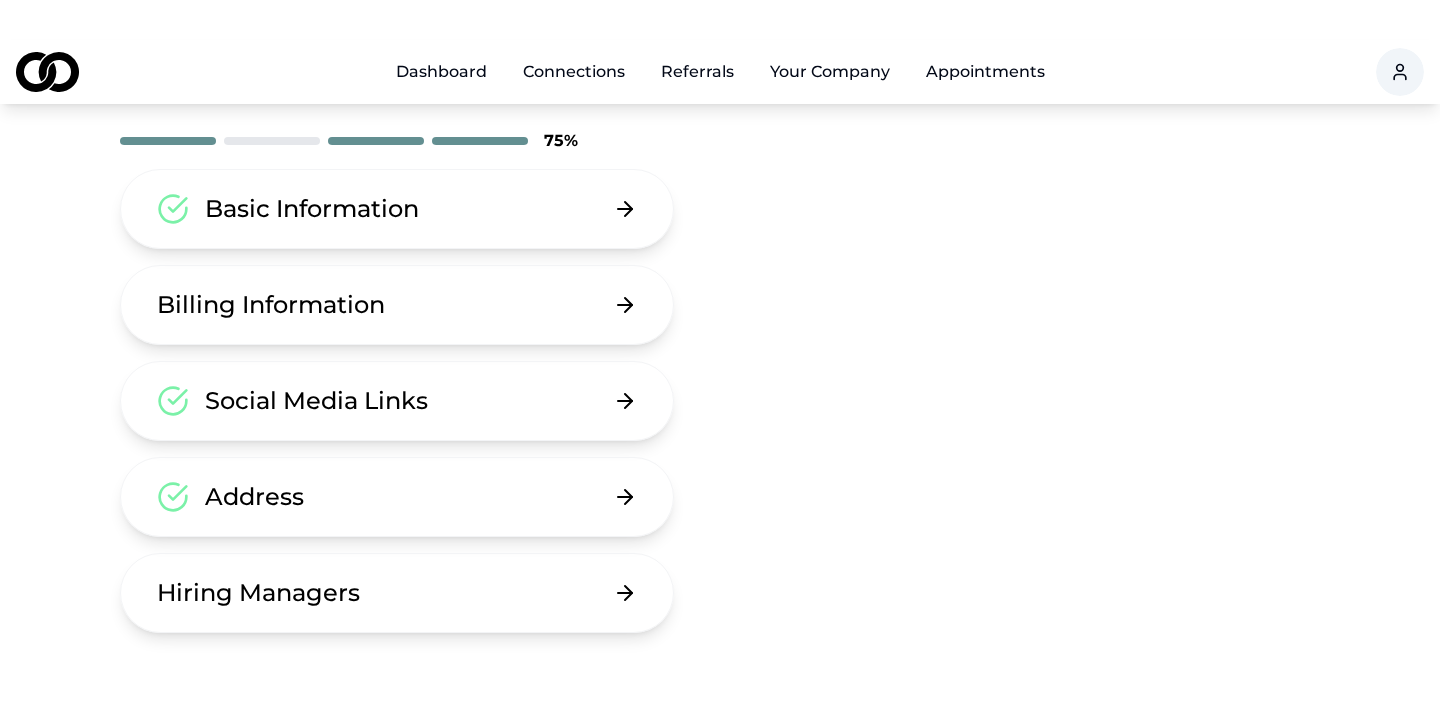 scroll, scrollTop: 209, scrollLeft: 0, axis: vertical 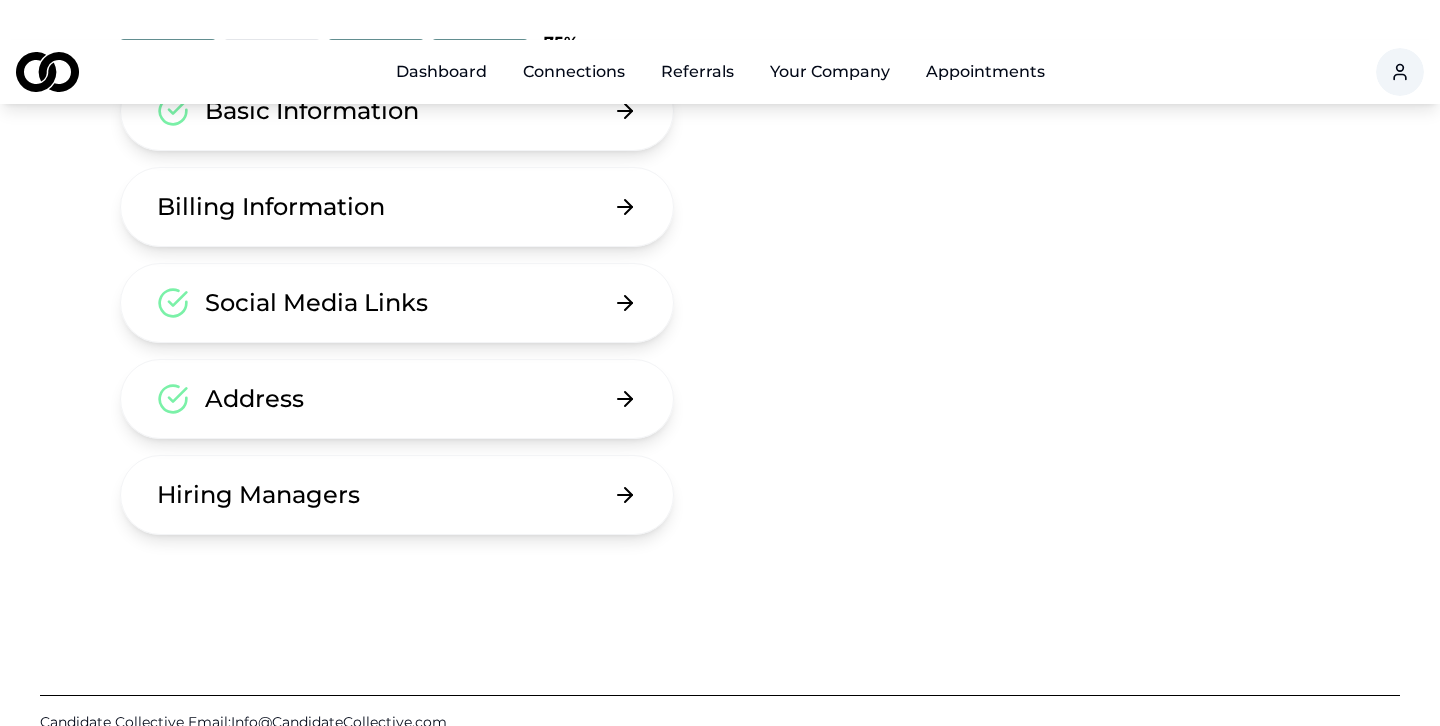 click on "Hiring Managers" at bounding box center [397, 495] 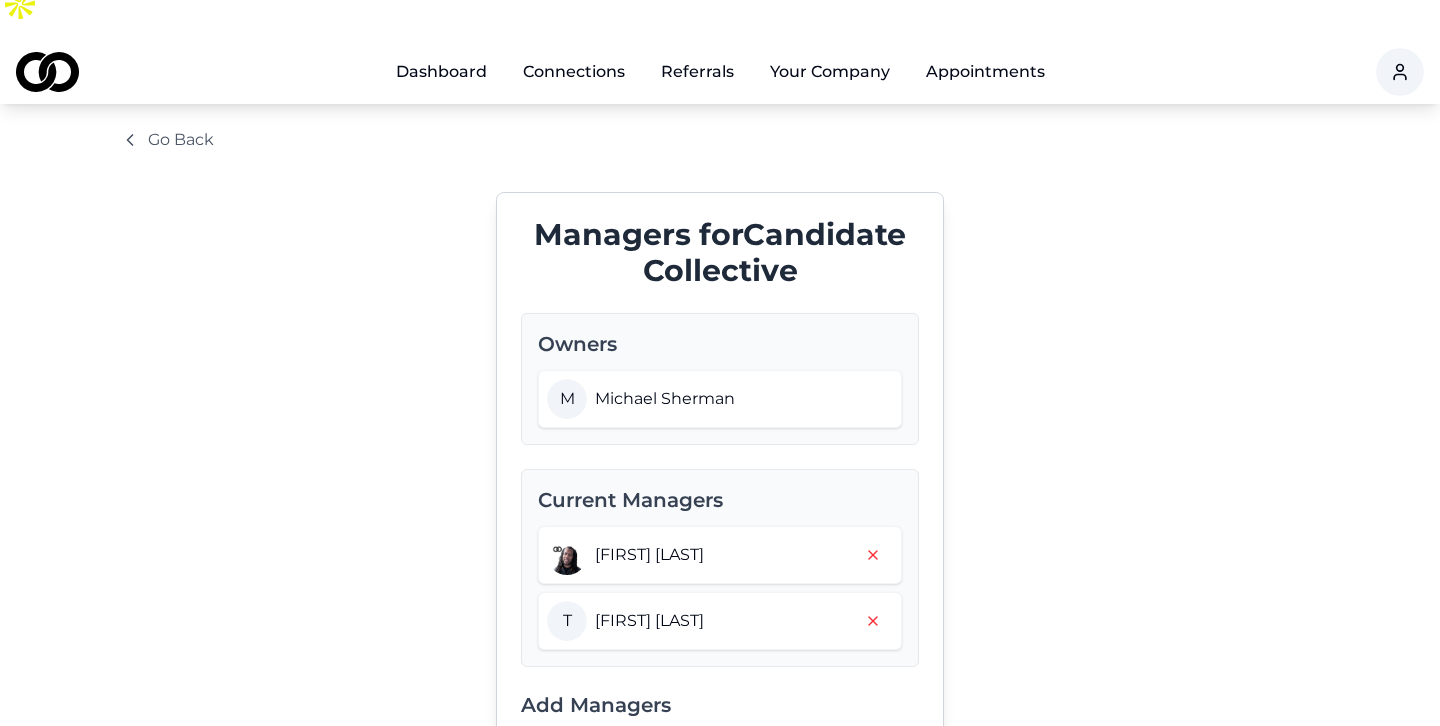 scroll, scrollTop: 0, scrollLeft: 0, axis: both 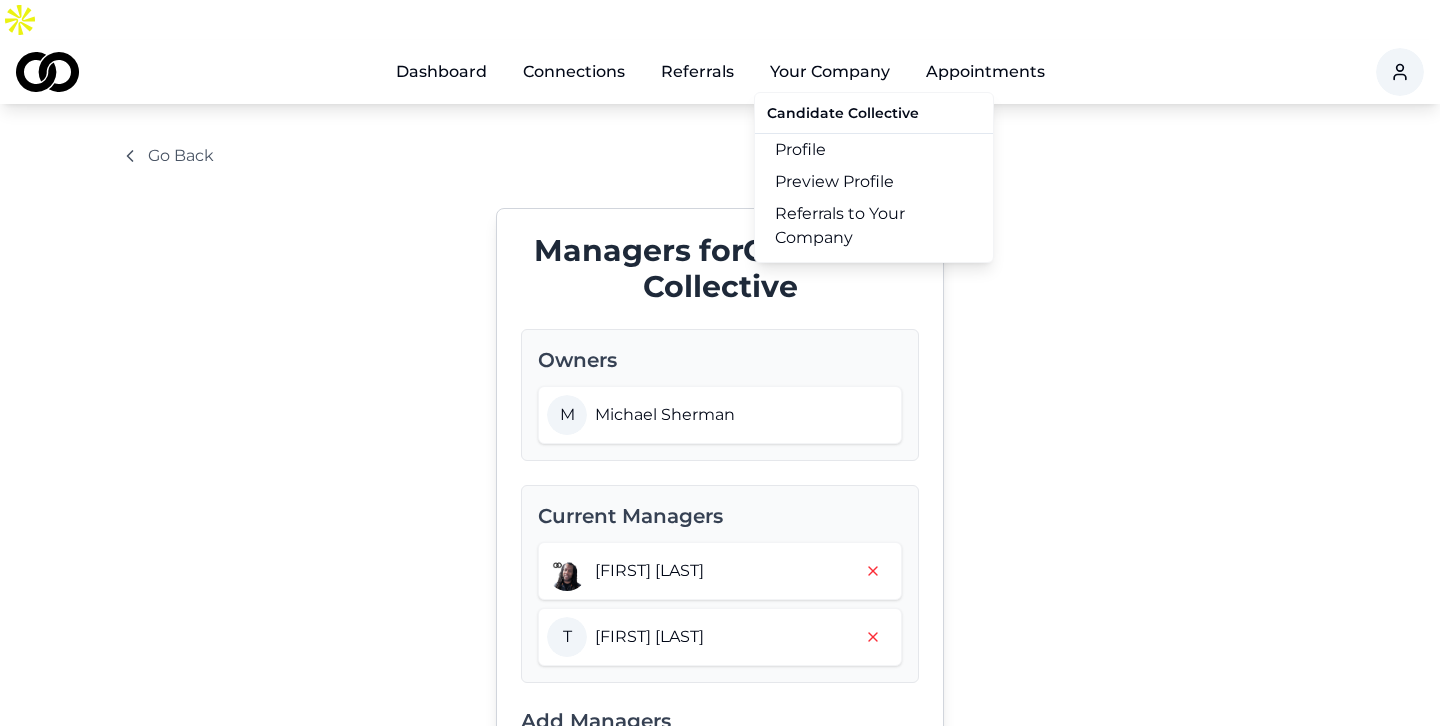 click on "Referrals to Your Company" at bounding box center (874, 226) 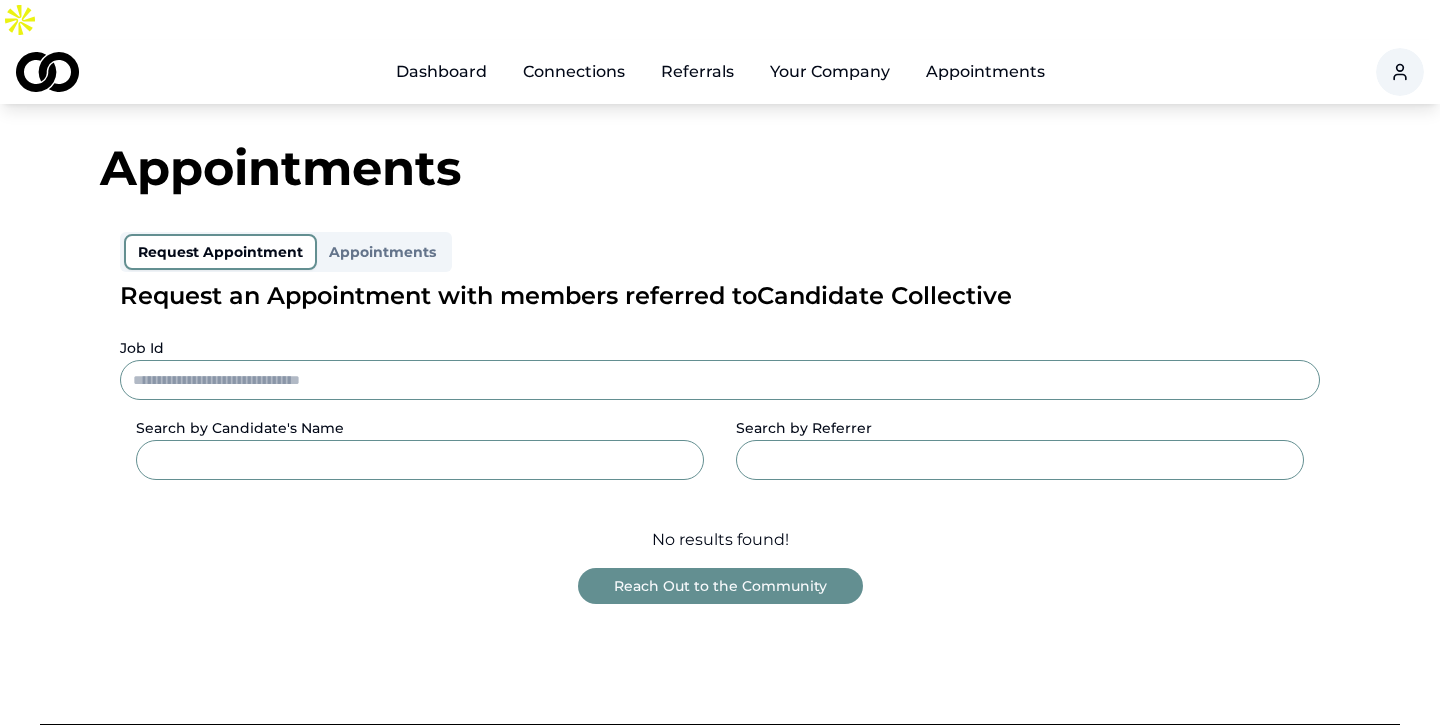 click on "Job Id" at bounding box center (720, 380) 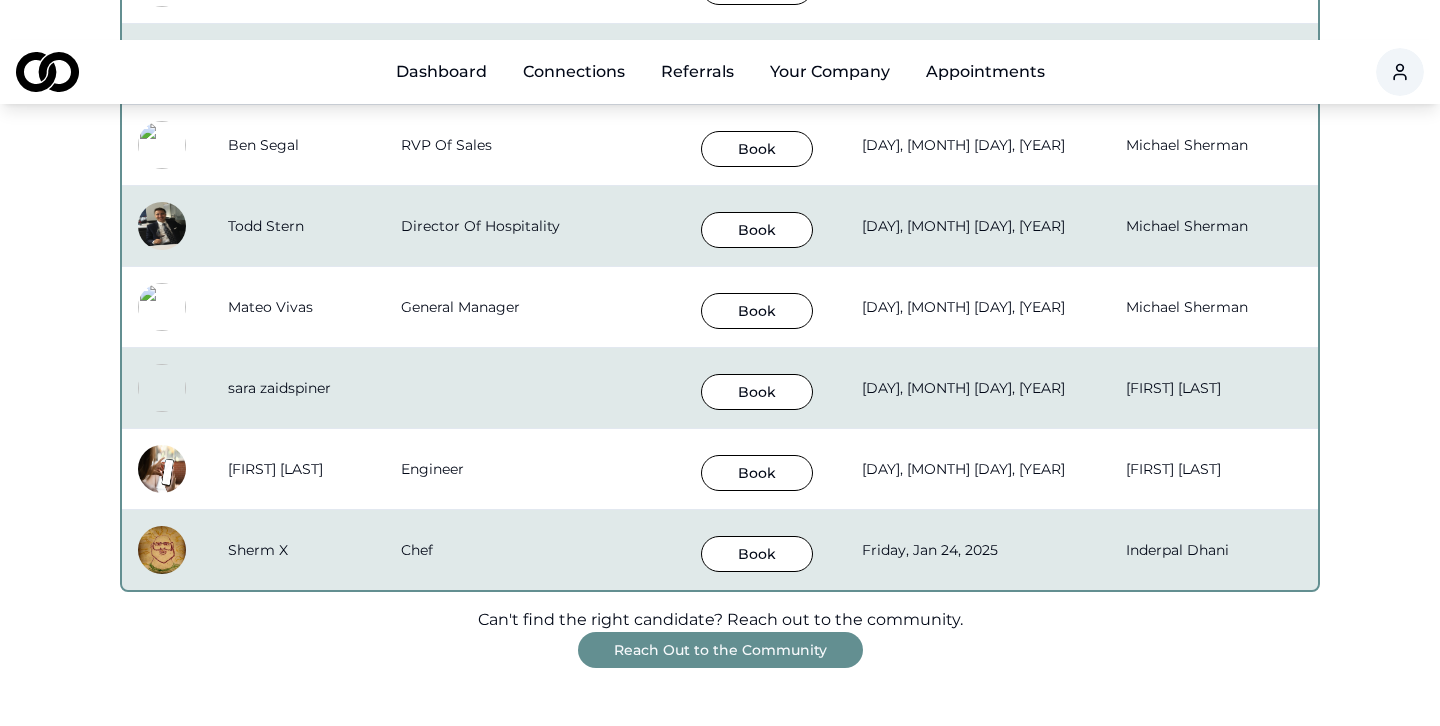 scroll, scrollTop: 1514, scrollLeft: 0, axis: vertical 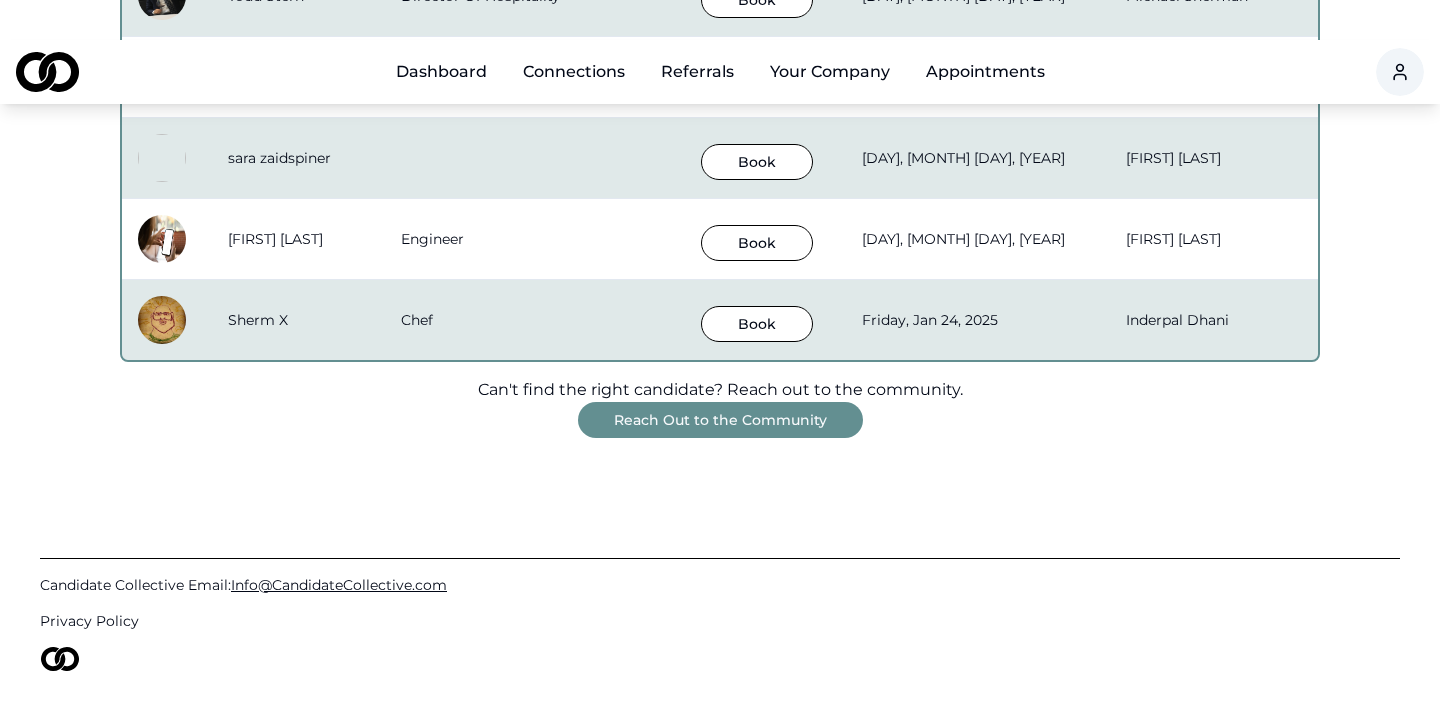 click on "Reach Out to the Community" at bounding box center (720, 420) 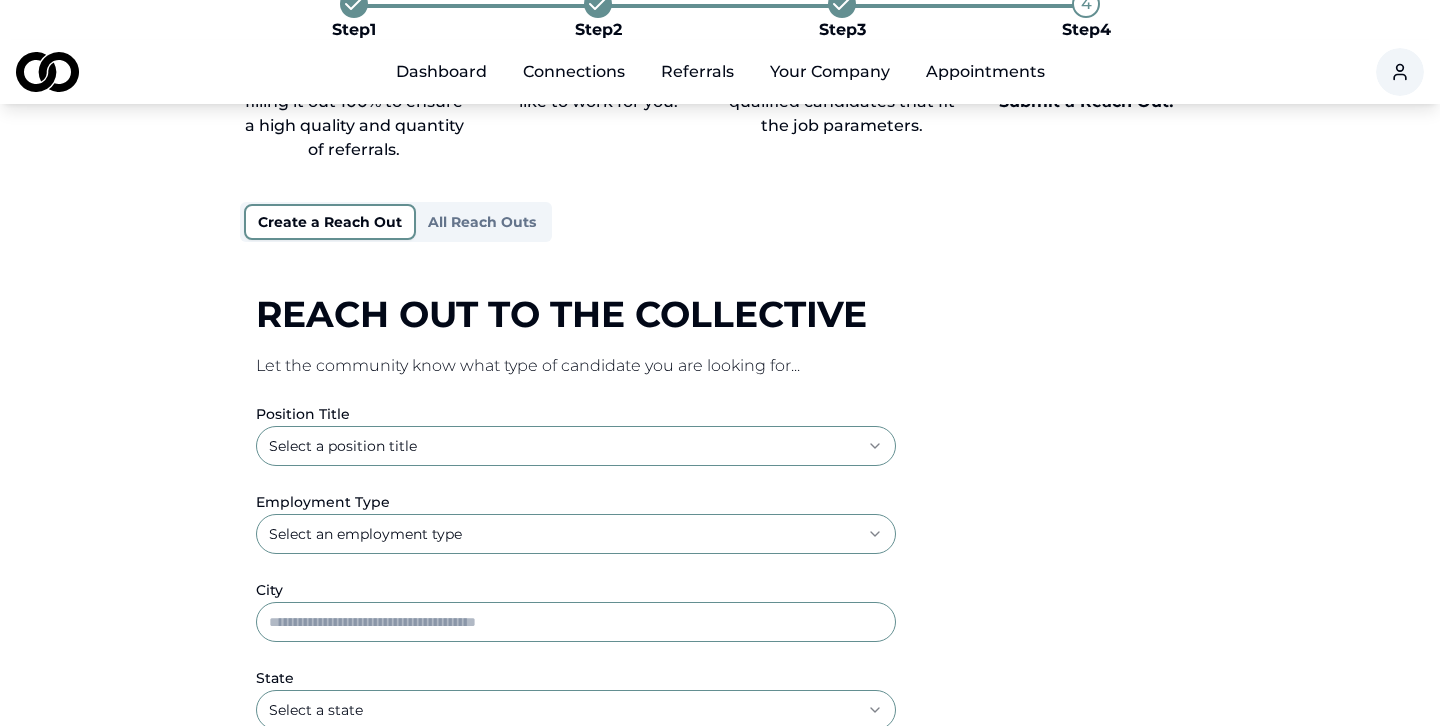 scroll, scrollTop: 266, scrollLeft: 0, axis: vertical 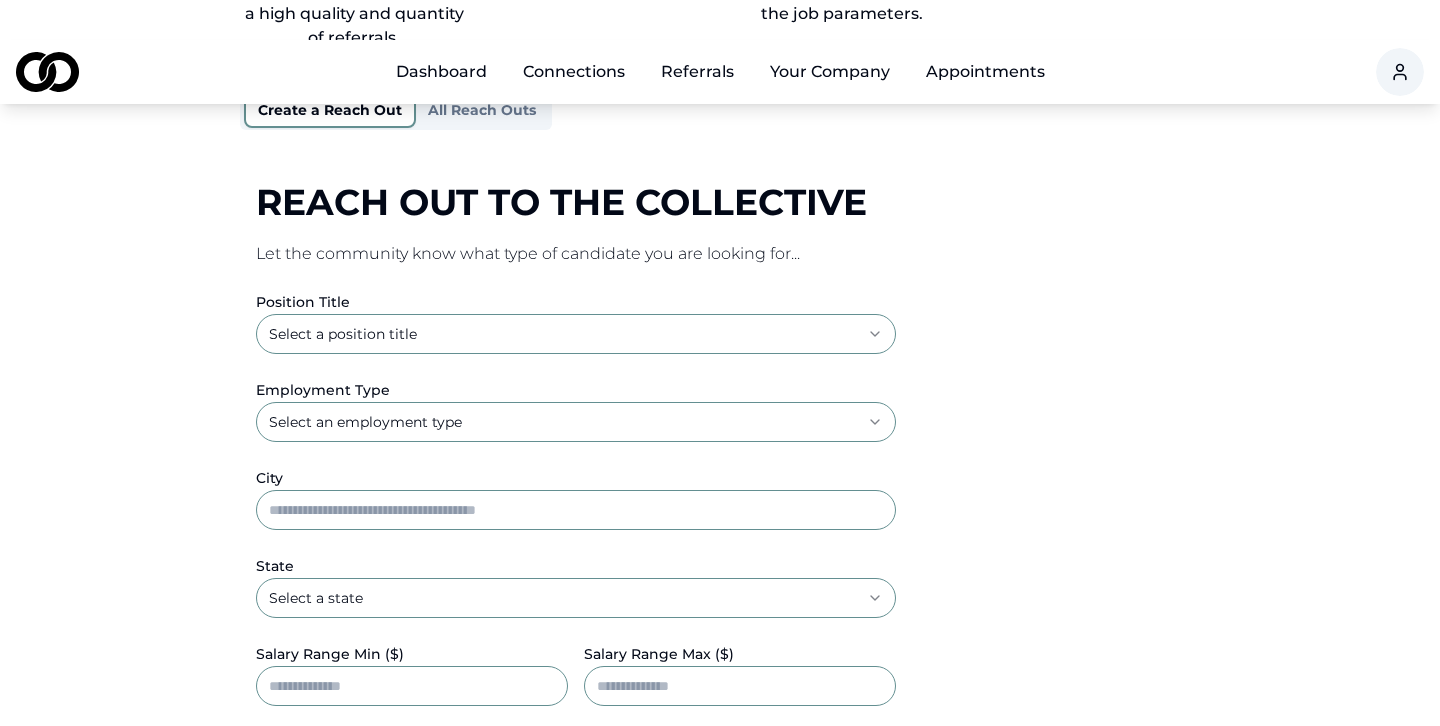 click on "**********" at bounding box center (720, 97) 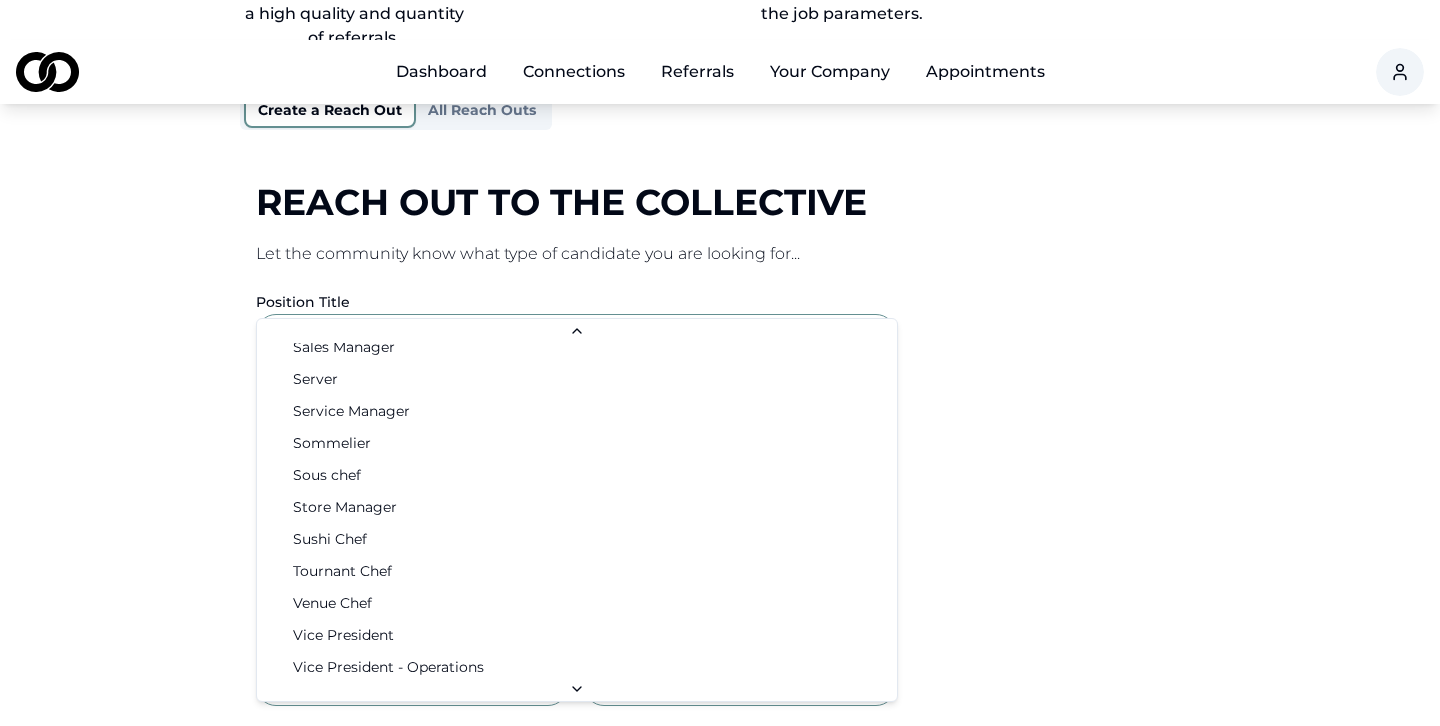 scroll, scrollTop: 3234, scrollLeft: 0, axis: vertical 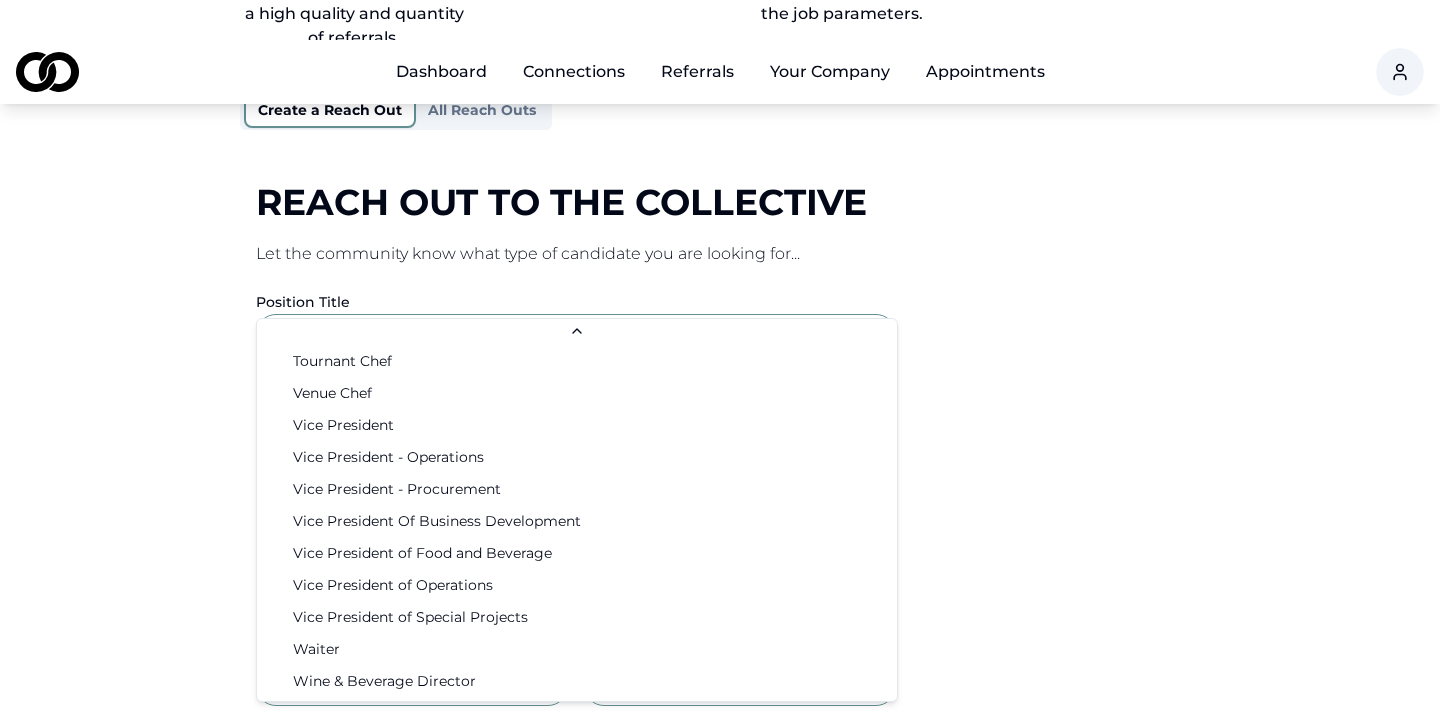 click on "**********" at bounding box center (720, 97) 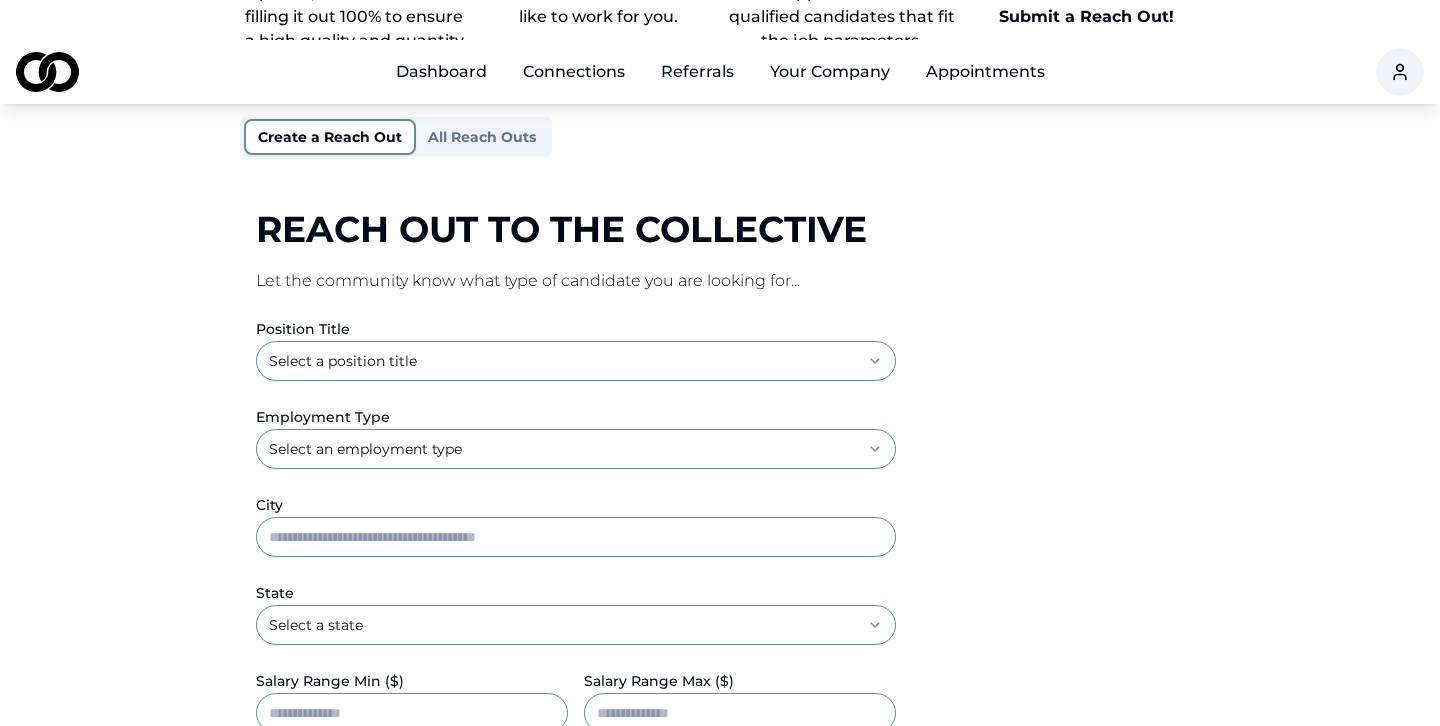 scroll, scrollTop: 201, scrollLeft: 0, axis: vertical 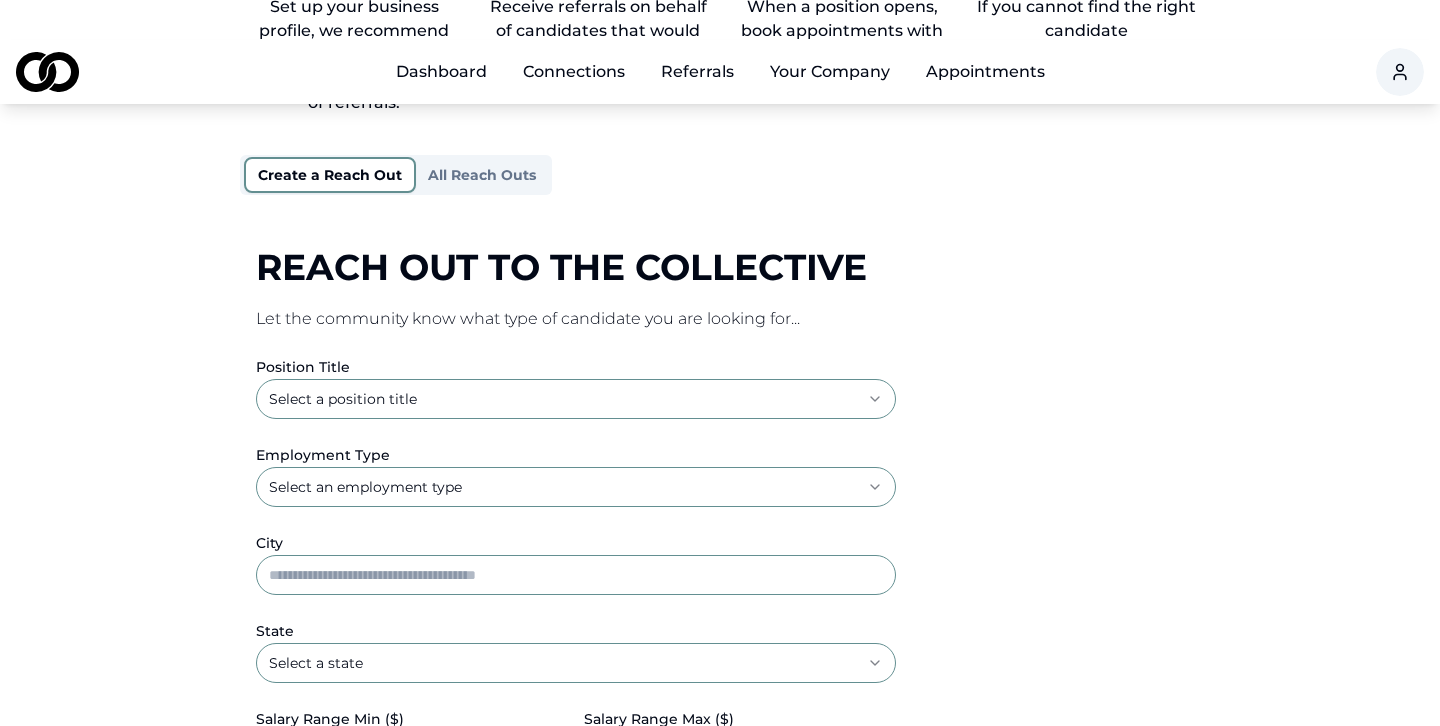 click on "**********" at bounding box center [720, 479] 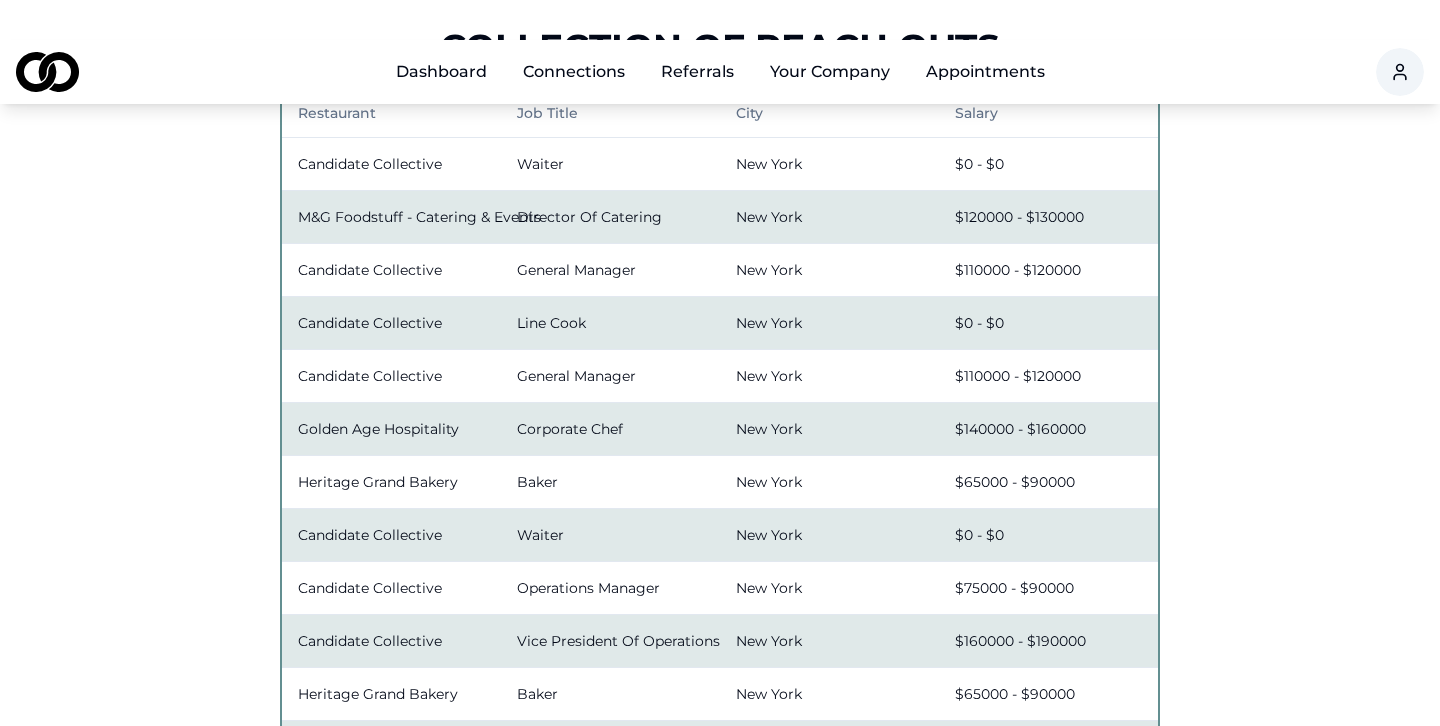 scroll, scrollTop: 0, scrollLeft: 0, axis: both 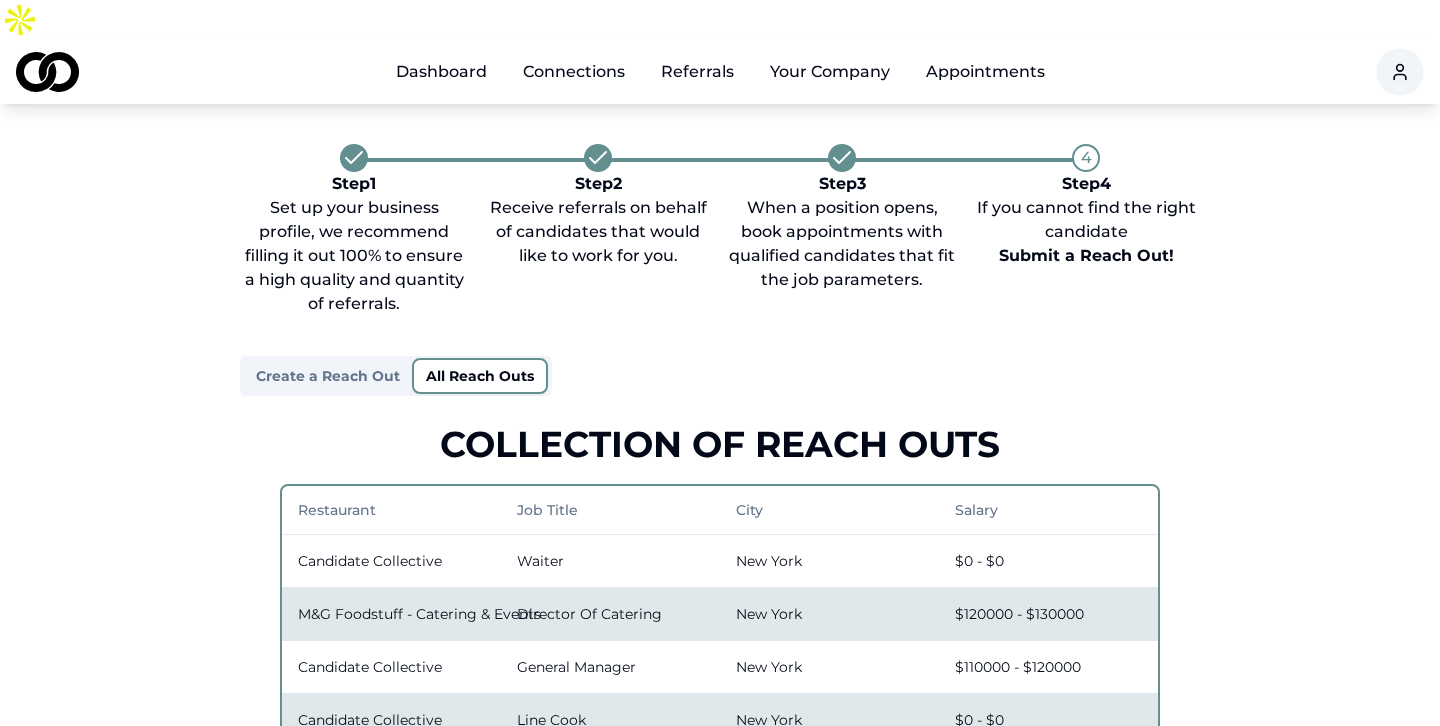 click on "Appointments" at bounding box center [985, 72] 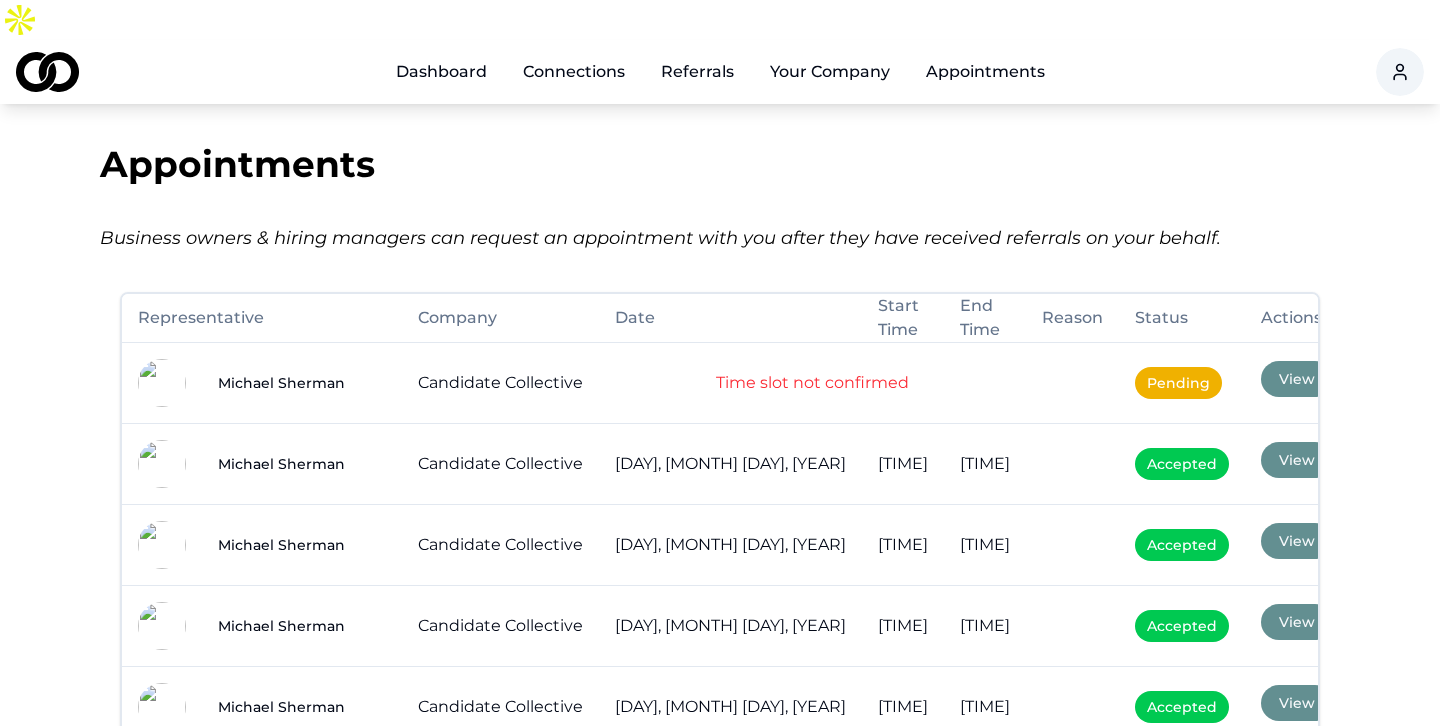 click on "Dashboard" at bounding box center (441, 72) 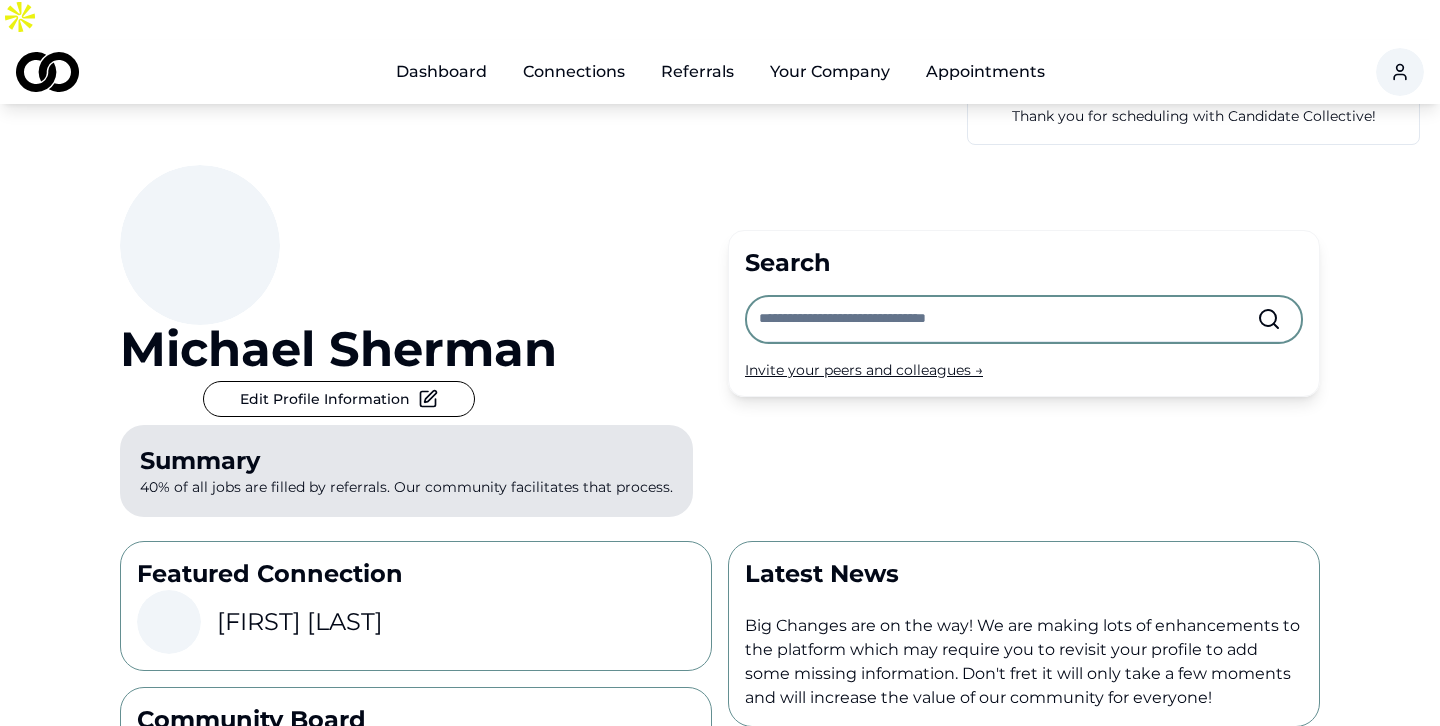 scroll, scrollTop: 0, scrollLeft: 0, axis: both 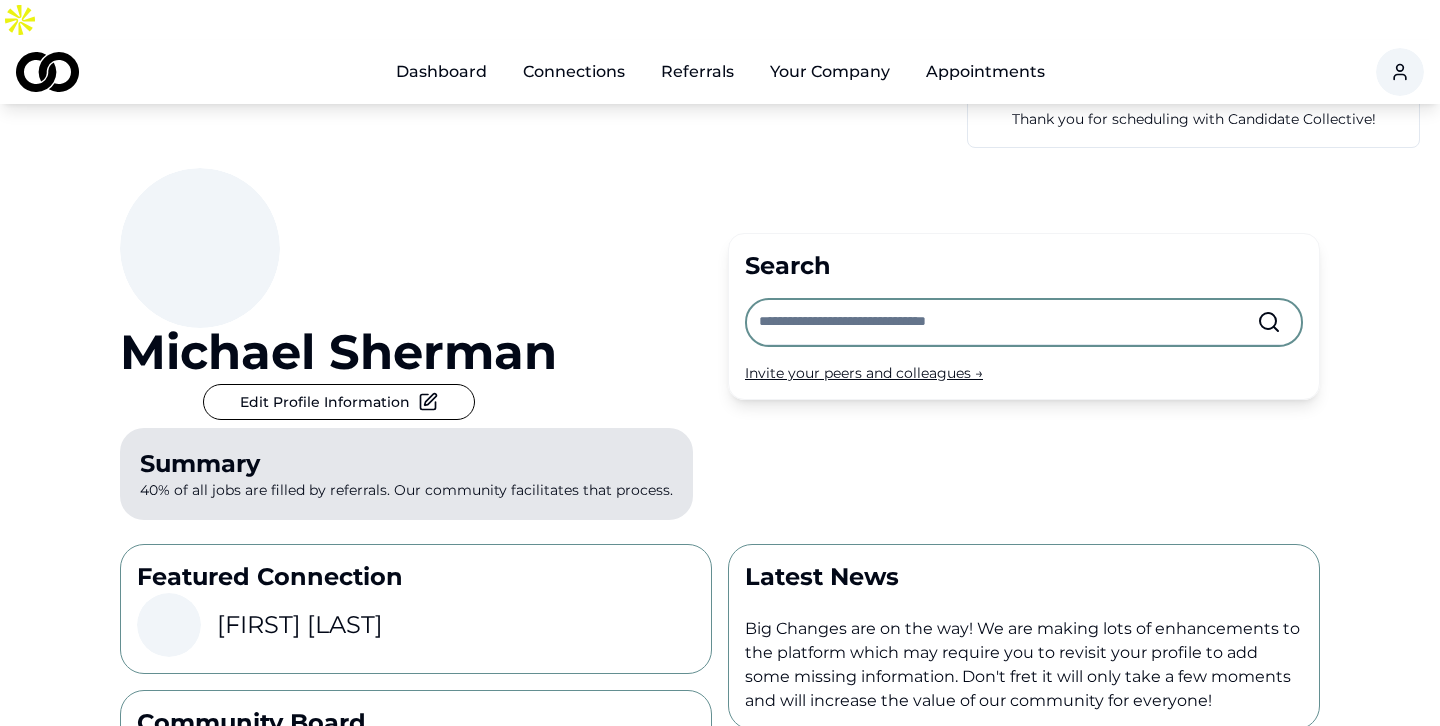 click on "Connections" at bounding box center [574, 72] 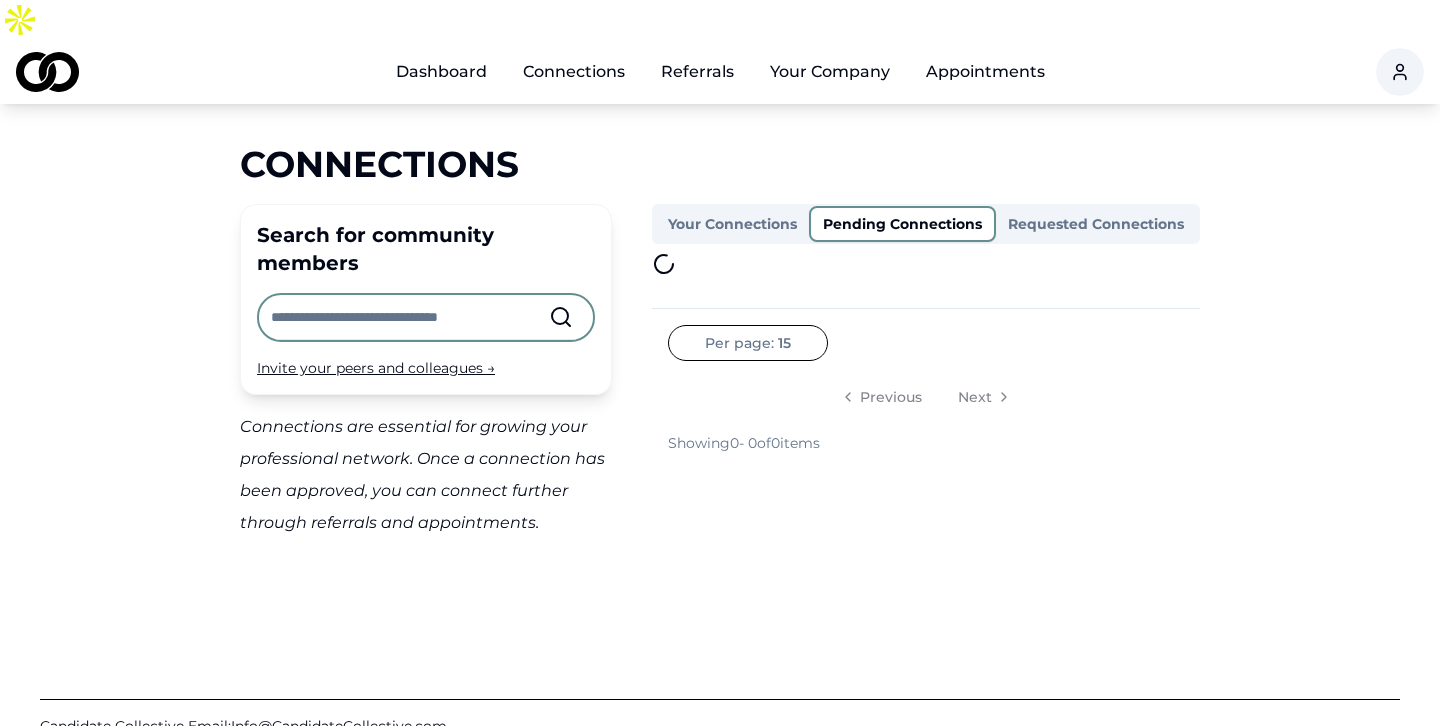 click on "Pending Connections" at bounding box center [902, 224] 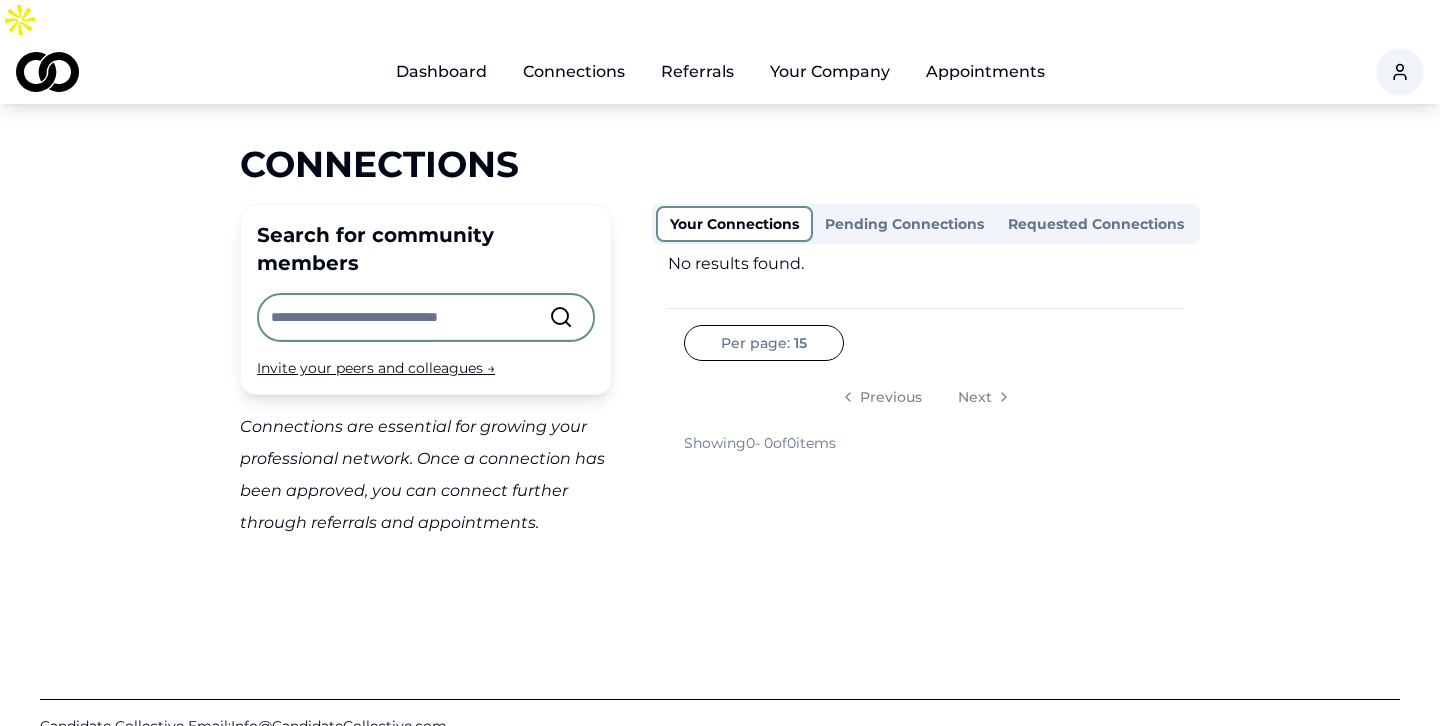 click on "Your Connections" at bounding box center (734, 224) 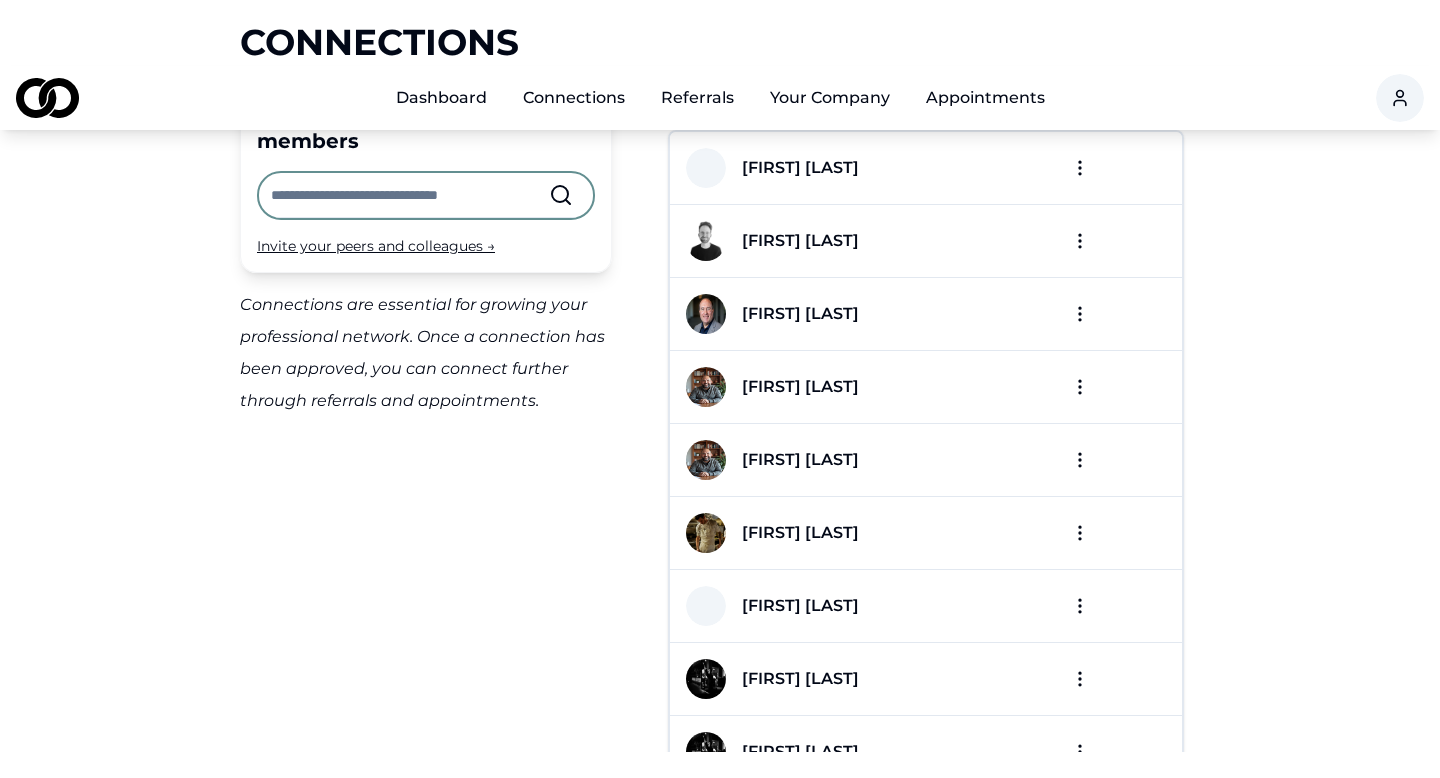 scroll, scrollTop: 200, scrollLeft: 0, axis: vertical 